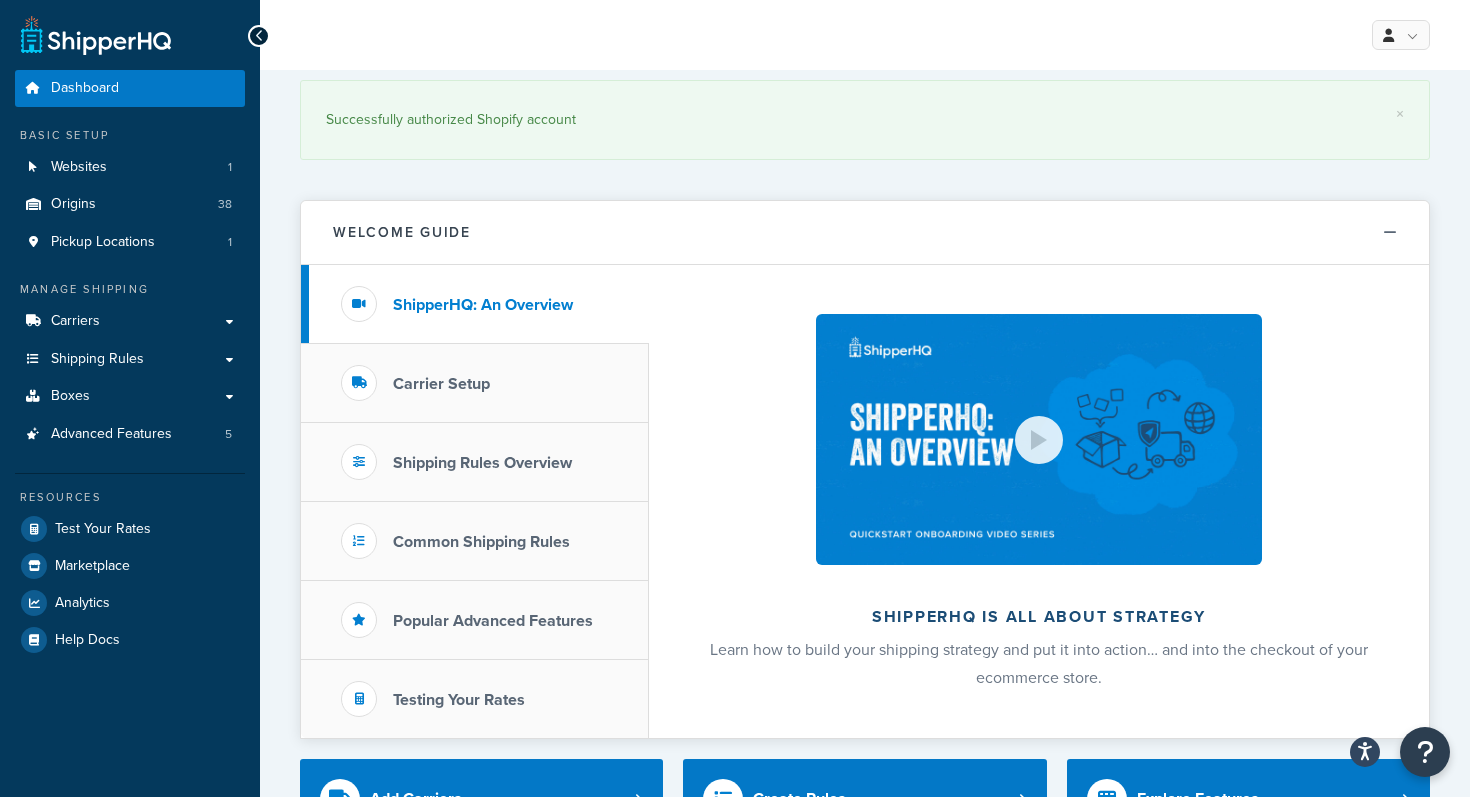scroll, scrollTop: 0, scrollLeft: 0, axis: both 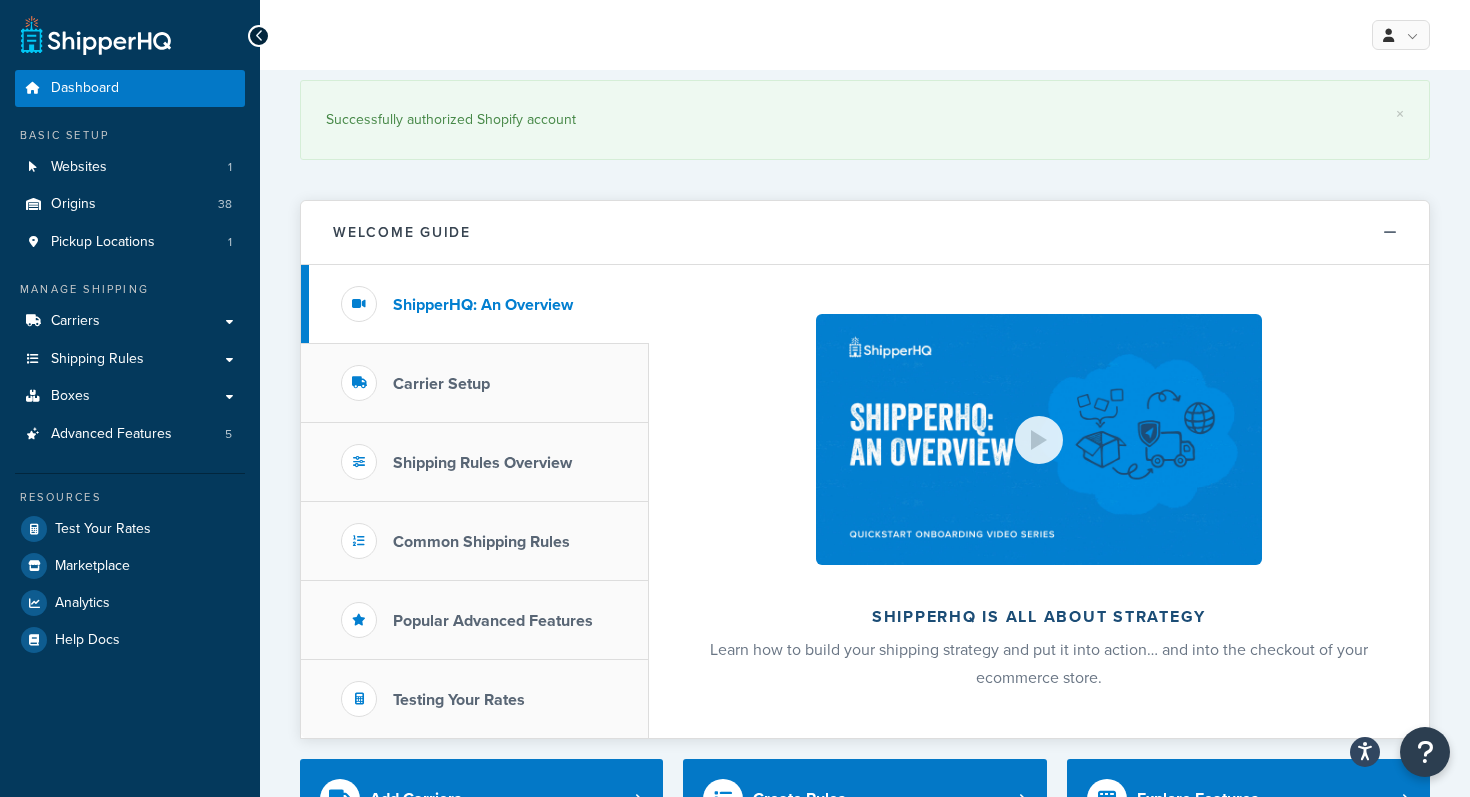 click on "Welcome Guide ShipperHQ: An Overview Carrier Setup Shipping Rules Overview Common Shipping Rules Popular Advanced Features Testing Your Rates ShipperHQ is all about strategy Learn how to build your shipping strategy and put it into action… and into the checkout of your ecommerce store." at bounding box center [865, 459] 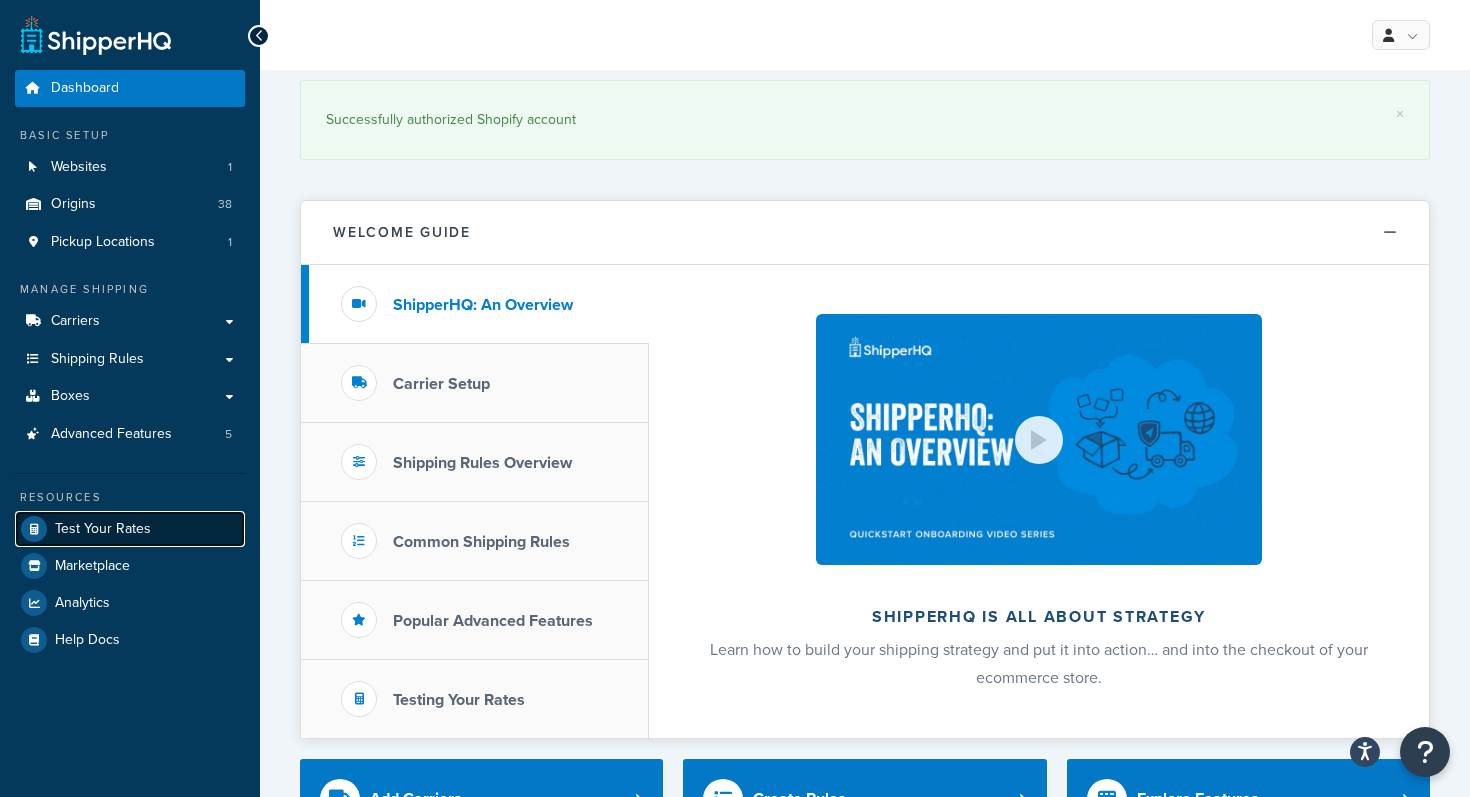 click on "Test Your Rates" at bounding box center [103, 529] 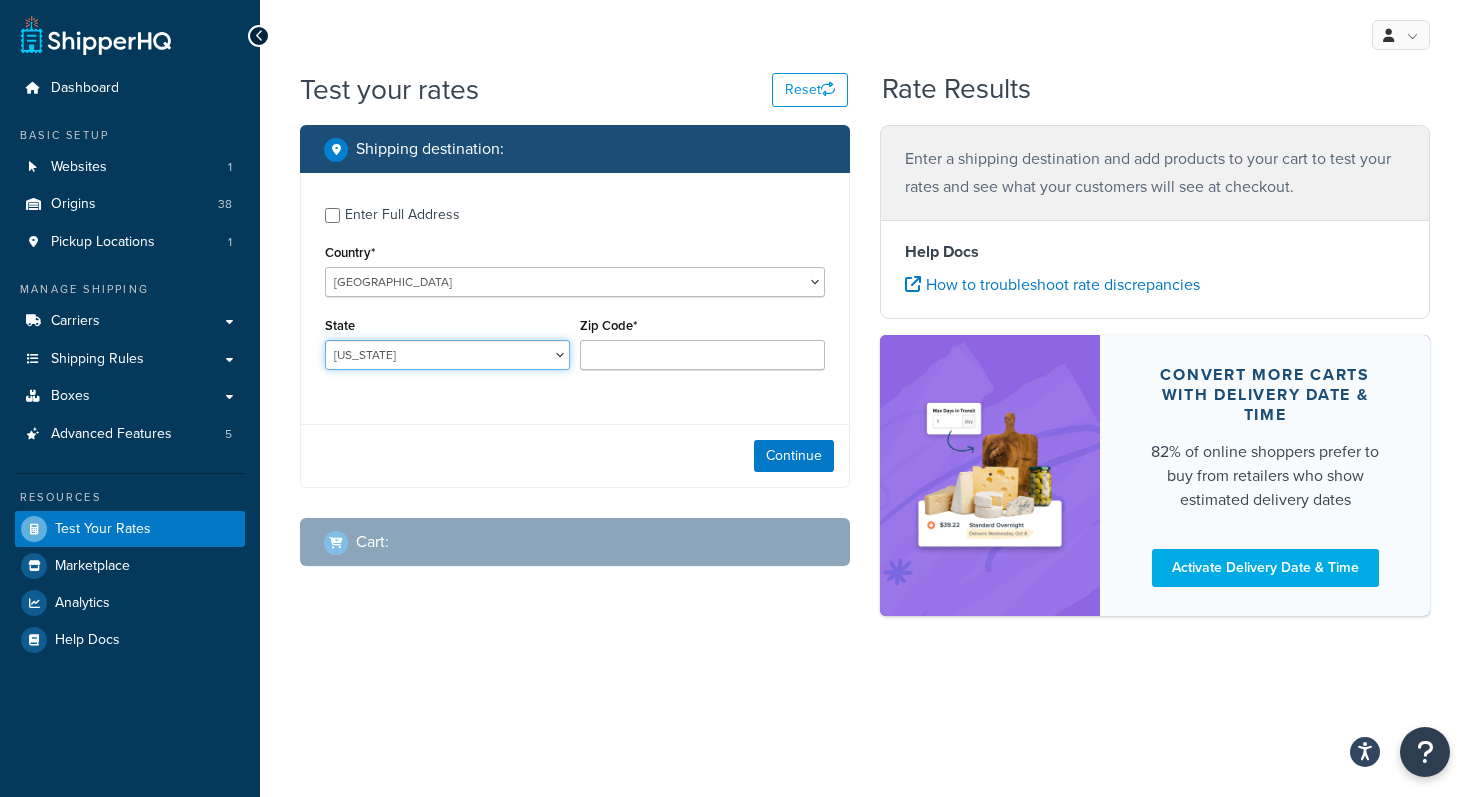 click on "Alabama  Alaska  American Samoa  Arizona  Arkansas  Armed Forces Americas  Armed Forces Europe, Middle East, Africa, Canada  Armed Forces Pacific  California  Colorado  Connecticut  Delaware  District of Columbia  Federated States of Micronesia  Florida  Georgia  Guam  Hawaii  Idaho  Illinois  Indiana  Iowa  Kansas  Kentucky  Louisiana  Maine  Marshall Islands  Maryland  Massachusetts  Michigan  Minnesota  Mississippi  Missouri  Montana  Nebraska  Nevada  New Hampshire  New Jersey  New Mexico  New York  North Carolina  North Dakota  Northern Mariana Islands  Ohio  Oklahoma  Oregon  Palau  Pennsylvania  Puerto Rico  Rhode Island  South Carolina  South Dakota  Tennessee  Texas  United States Minor Outlying Islands  Utah  Vermont  Virgin Islands  Virginia  Washington  West Virginia  Wisconsin  Wyoming" at bounding box center [447, 355] 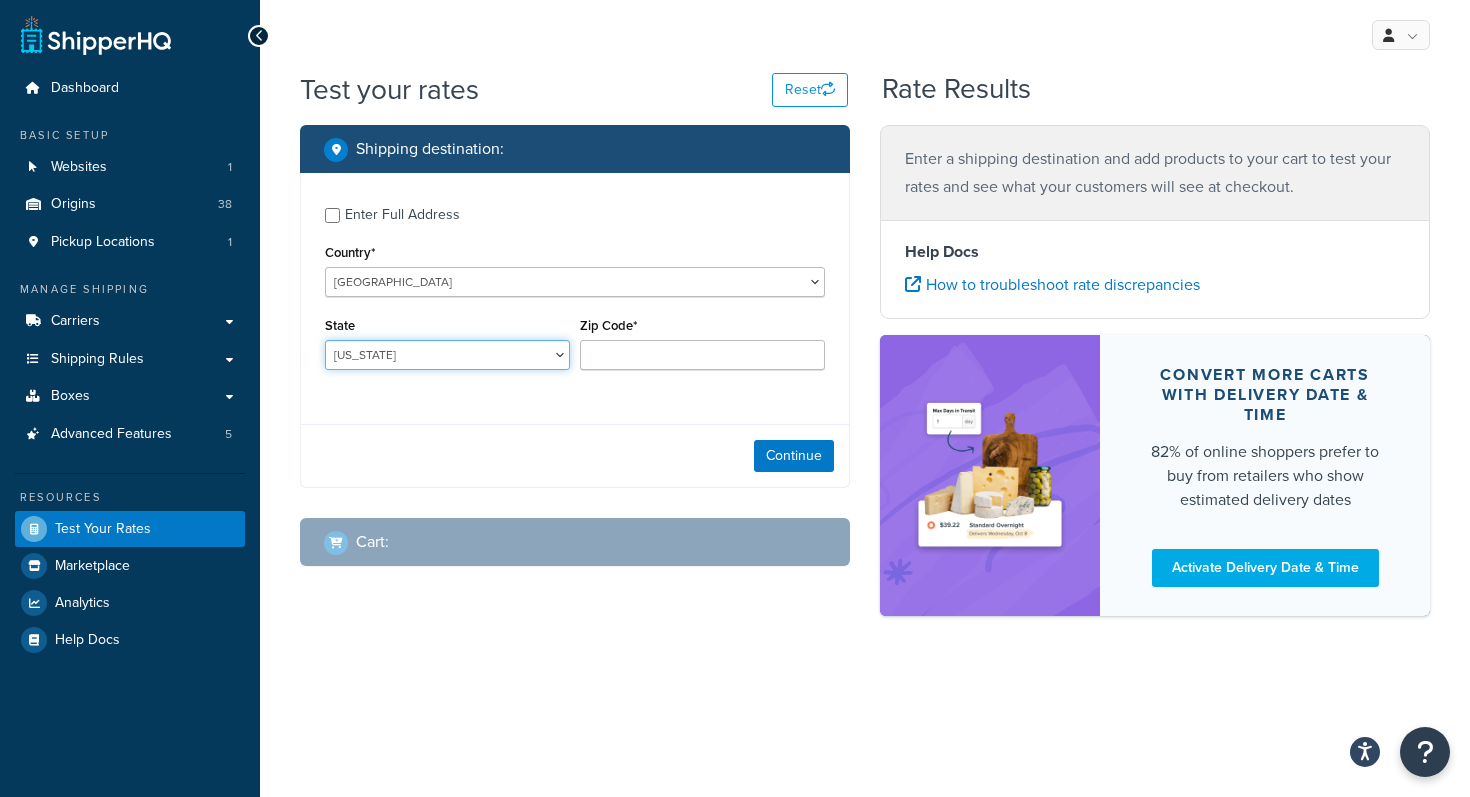 select on "DE" 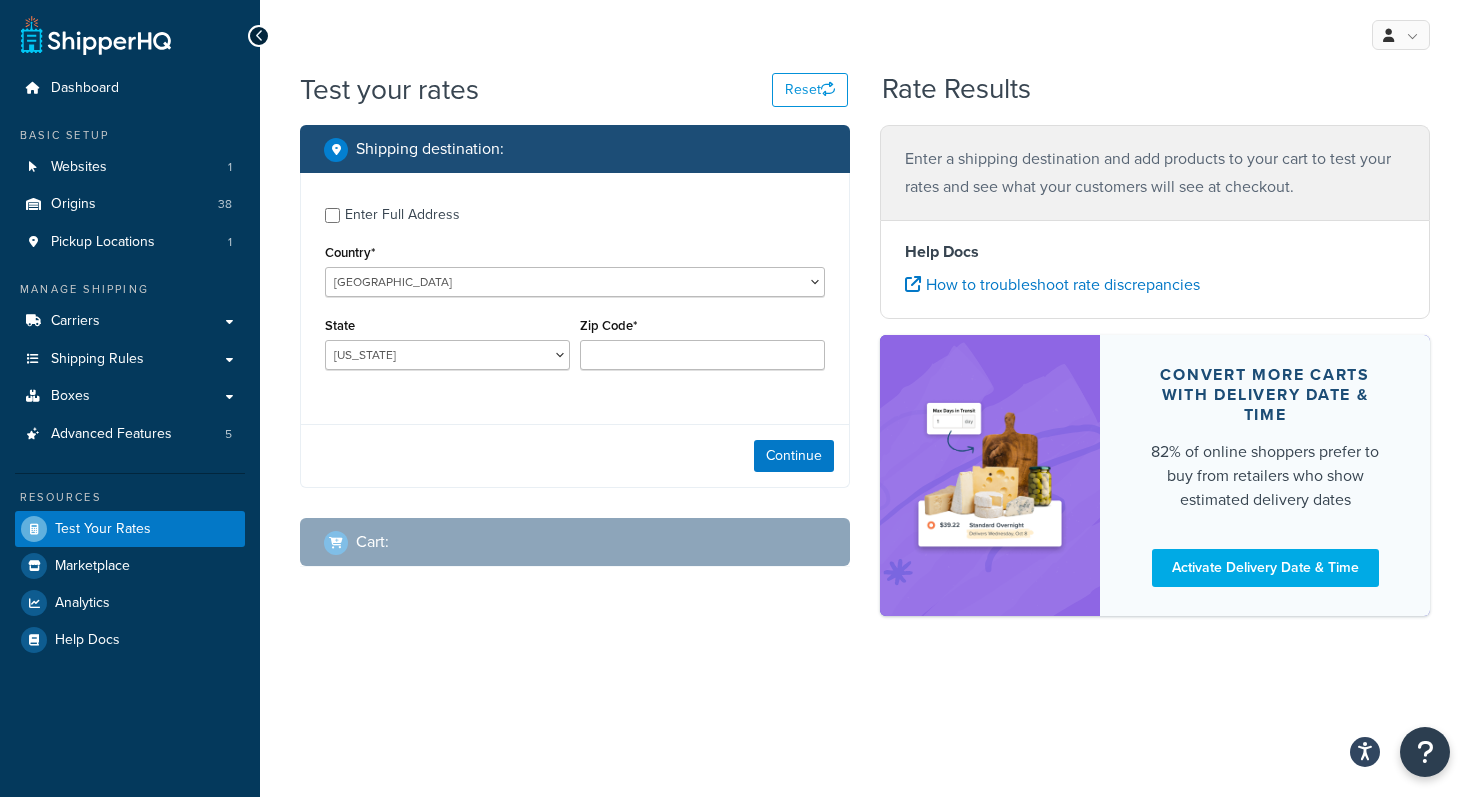 click on "Enter Full Address" at bounding box center [402, 215] 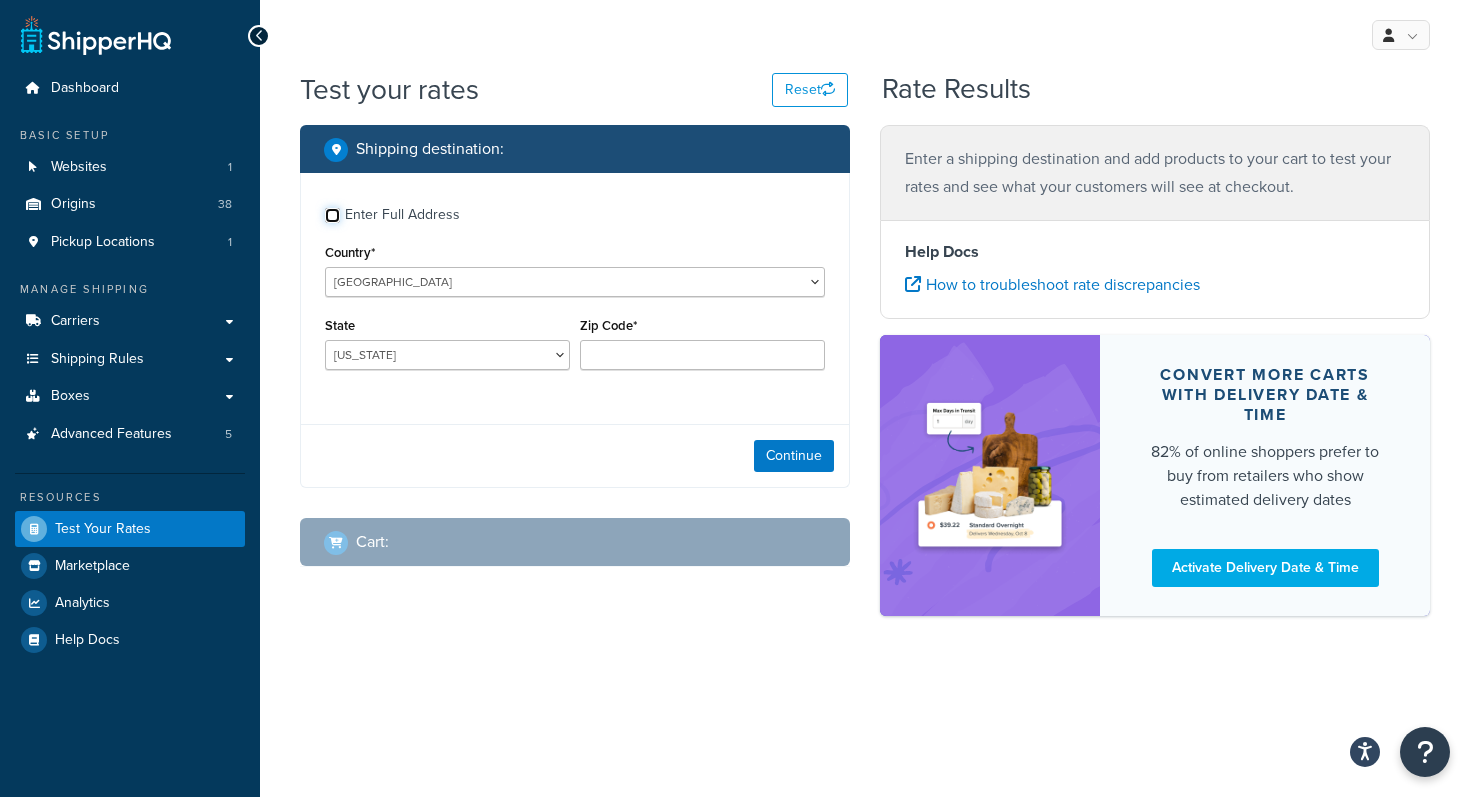 click on "Enter Full Address" at bounding box center [332, 215] 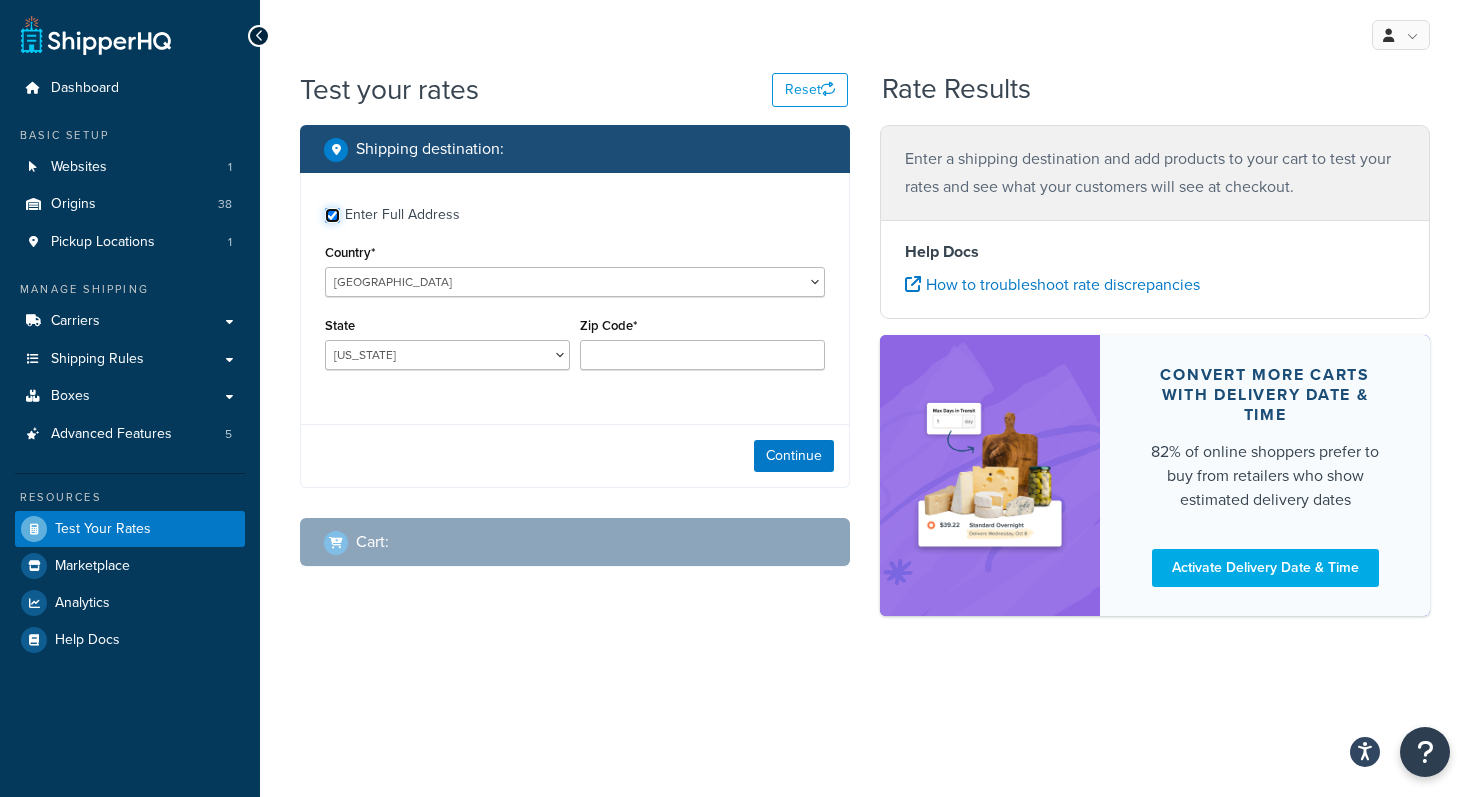 checkbox on "true" 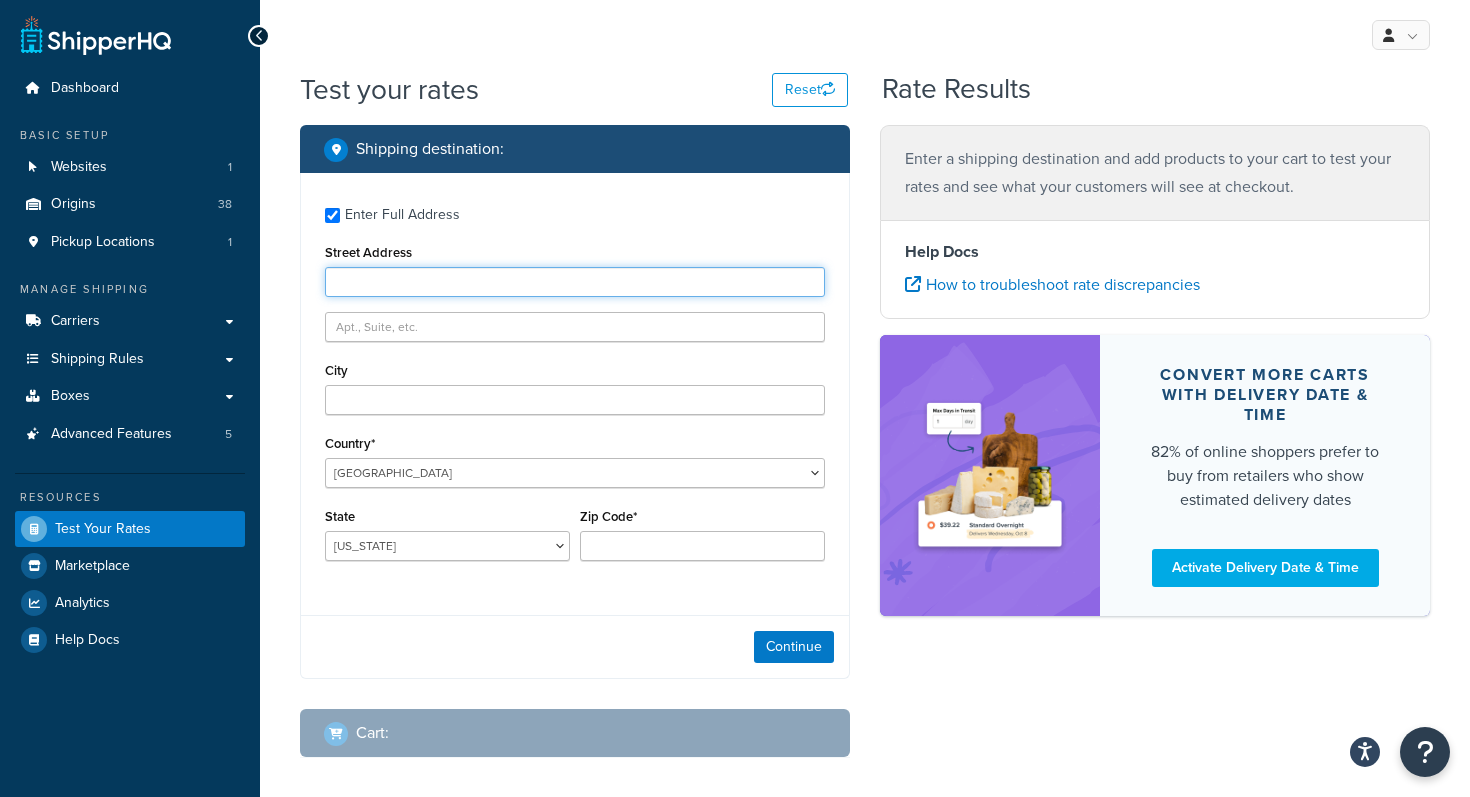 click on "Street Address" at bounding box center [575, 282] 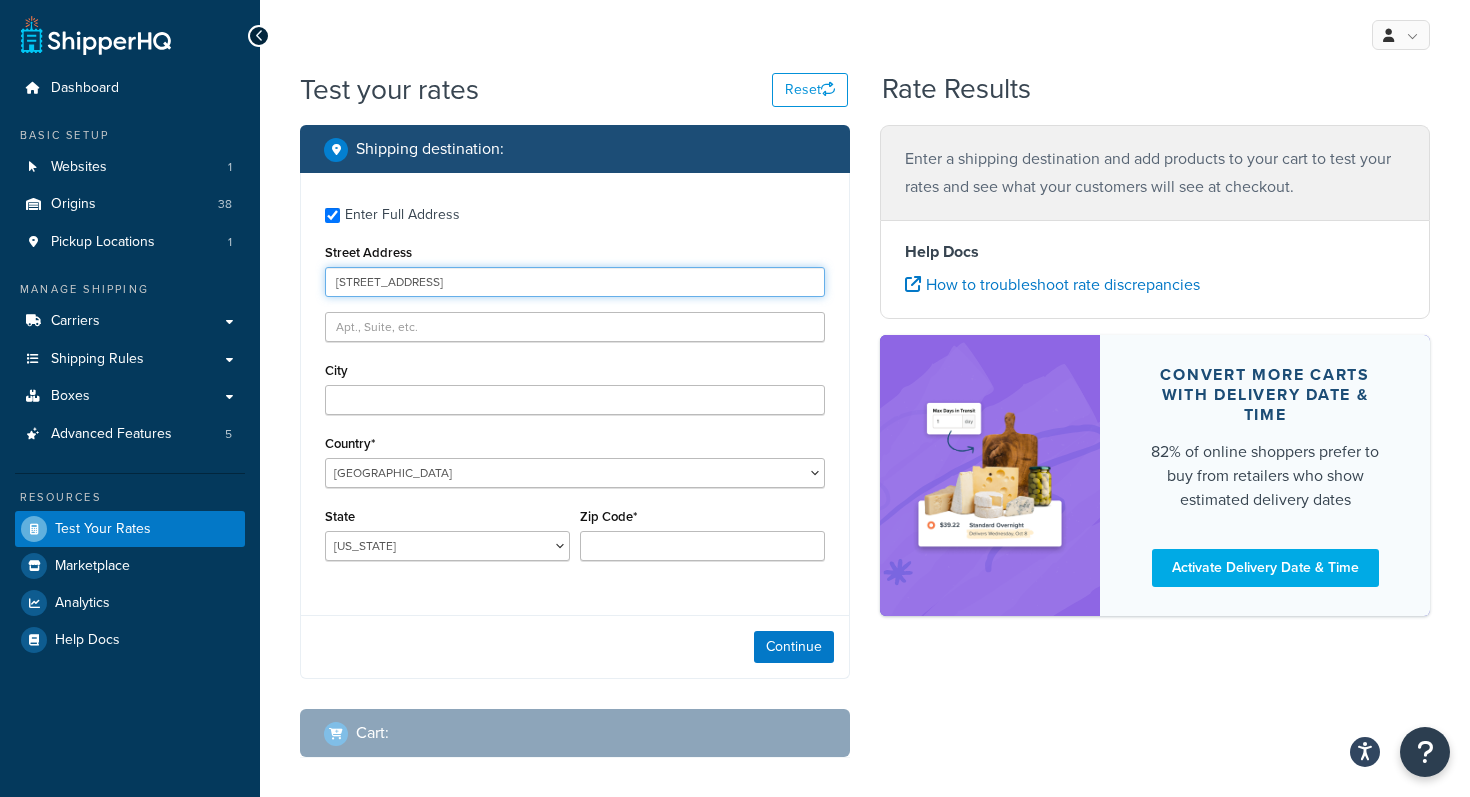 type on "44 Holden Drive" 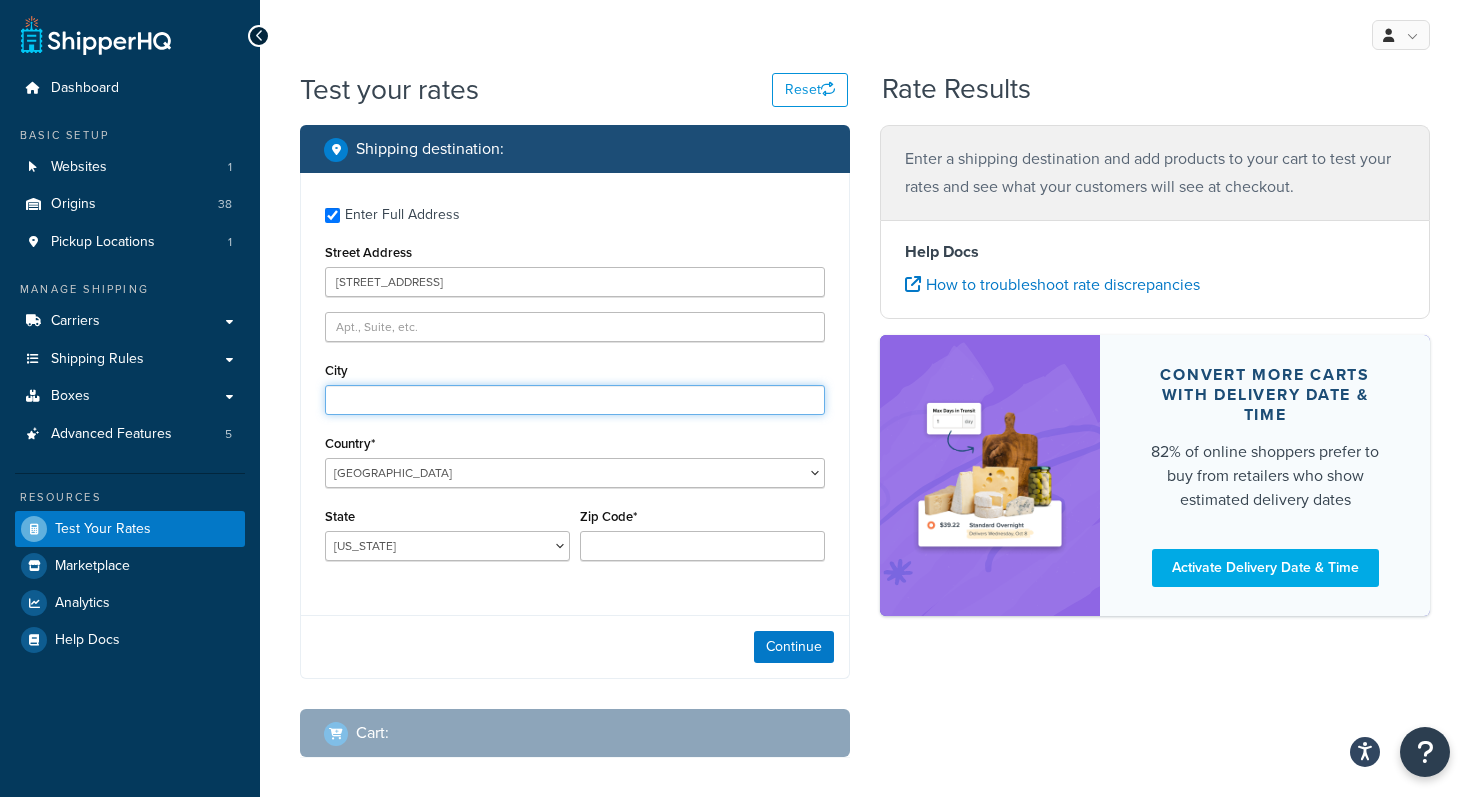paste on "New Castle" 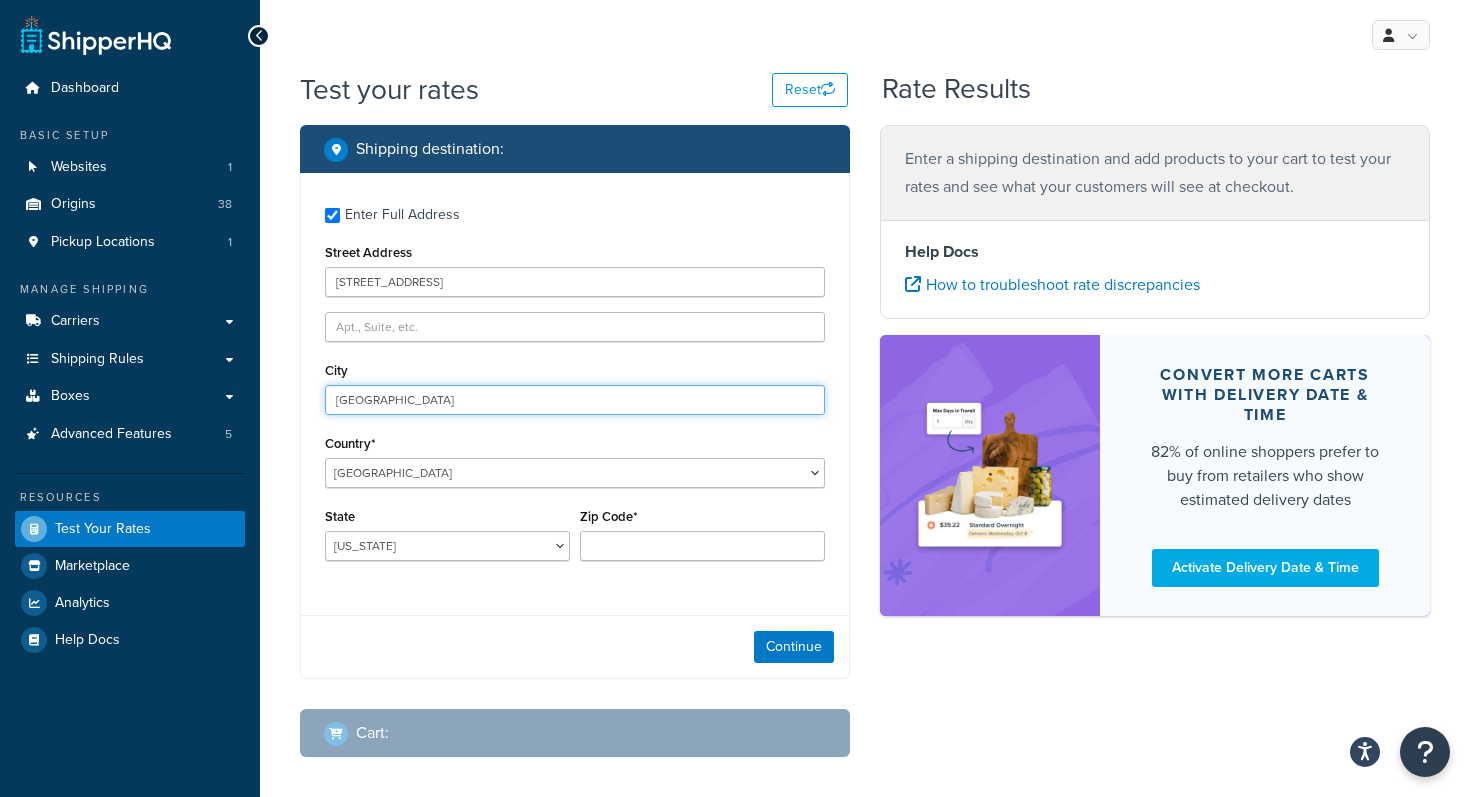 type on "New Castle" 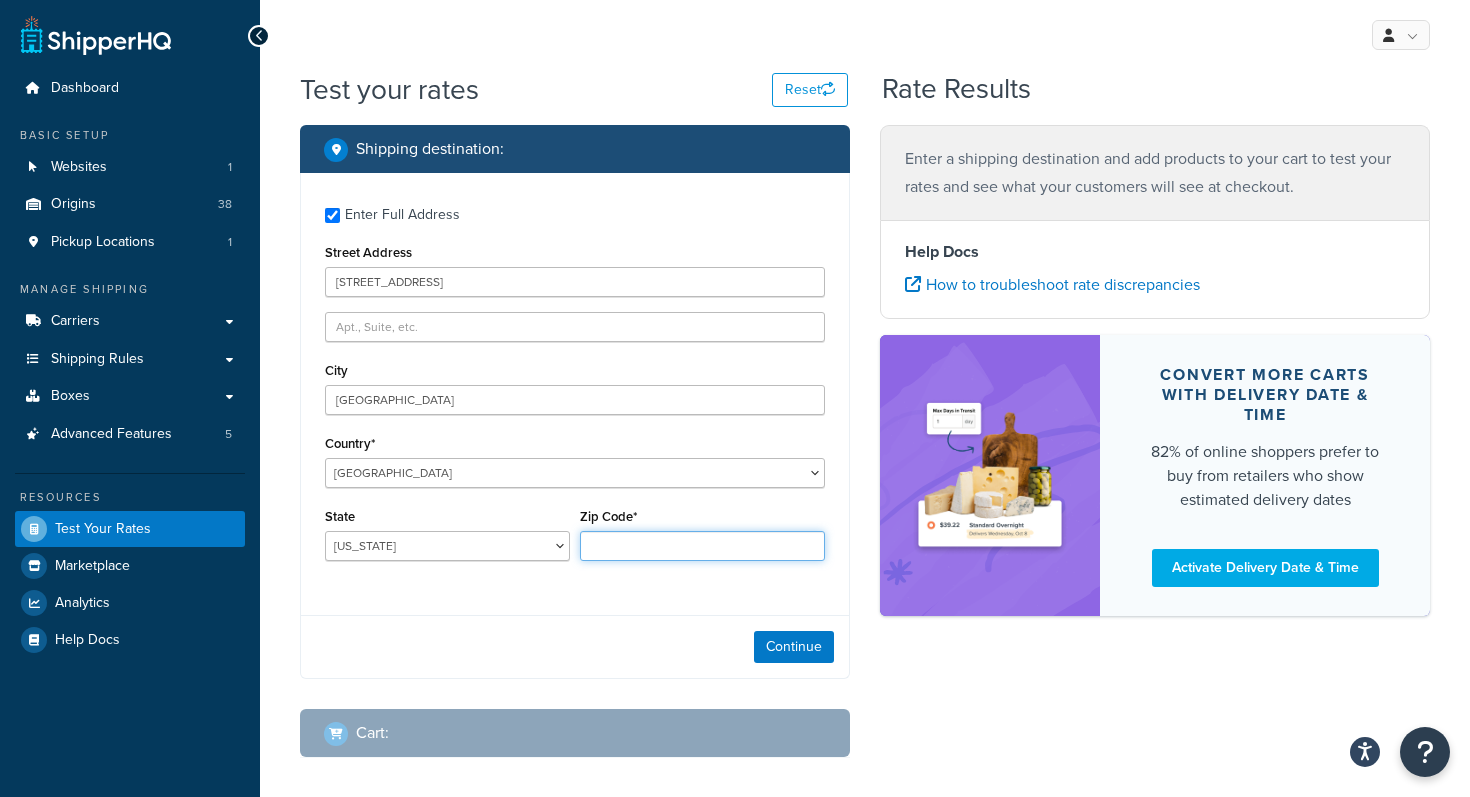 click on "Zip Code*" at bounding box center [702, 546] 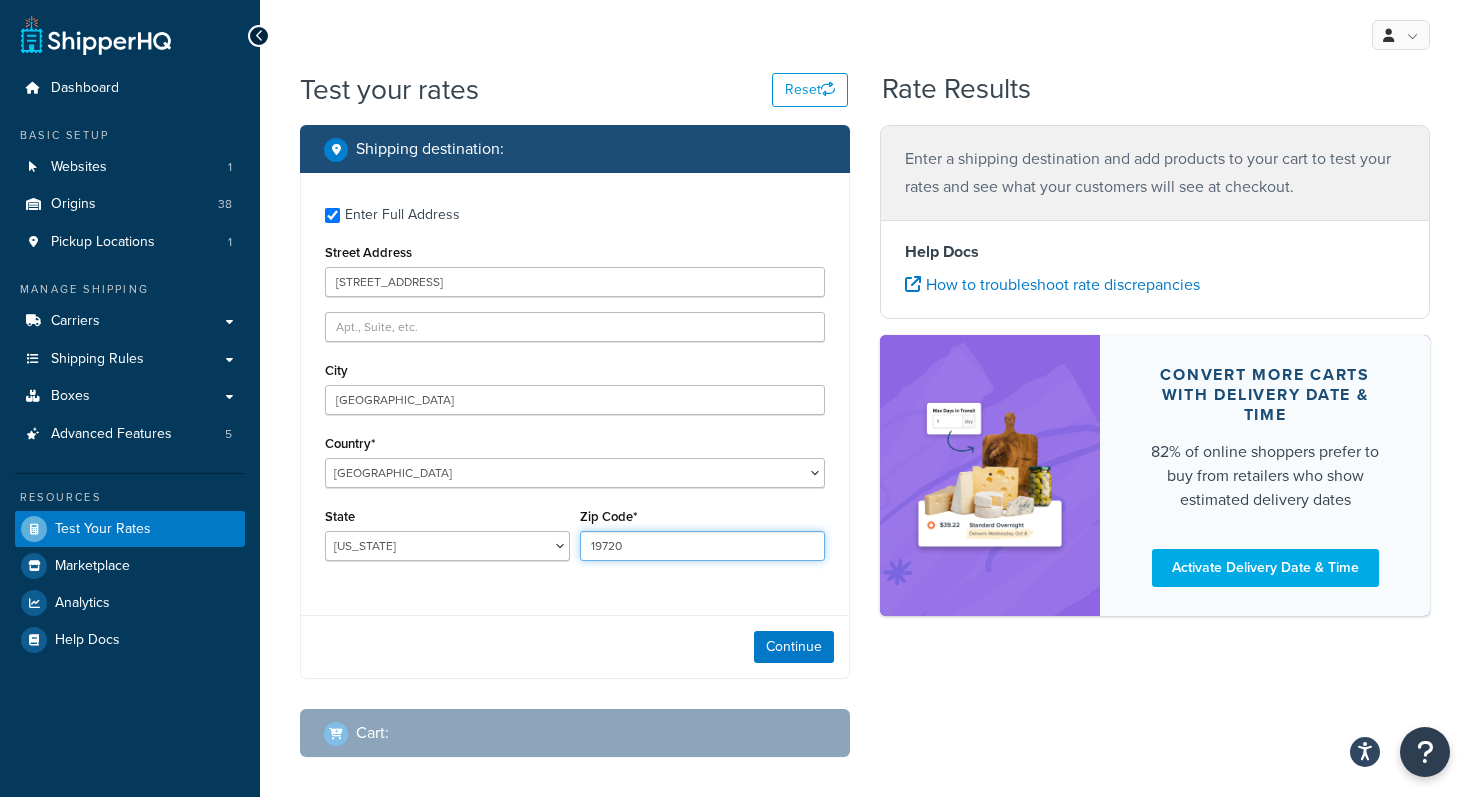 type on "19720" 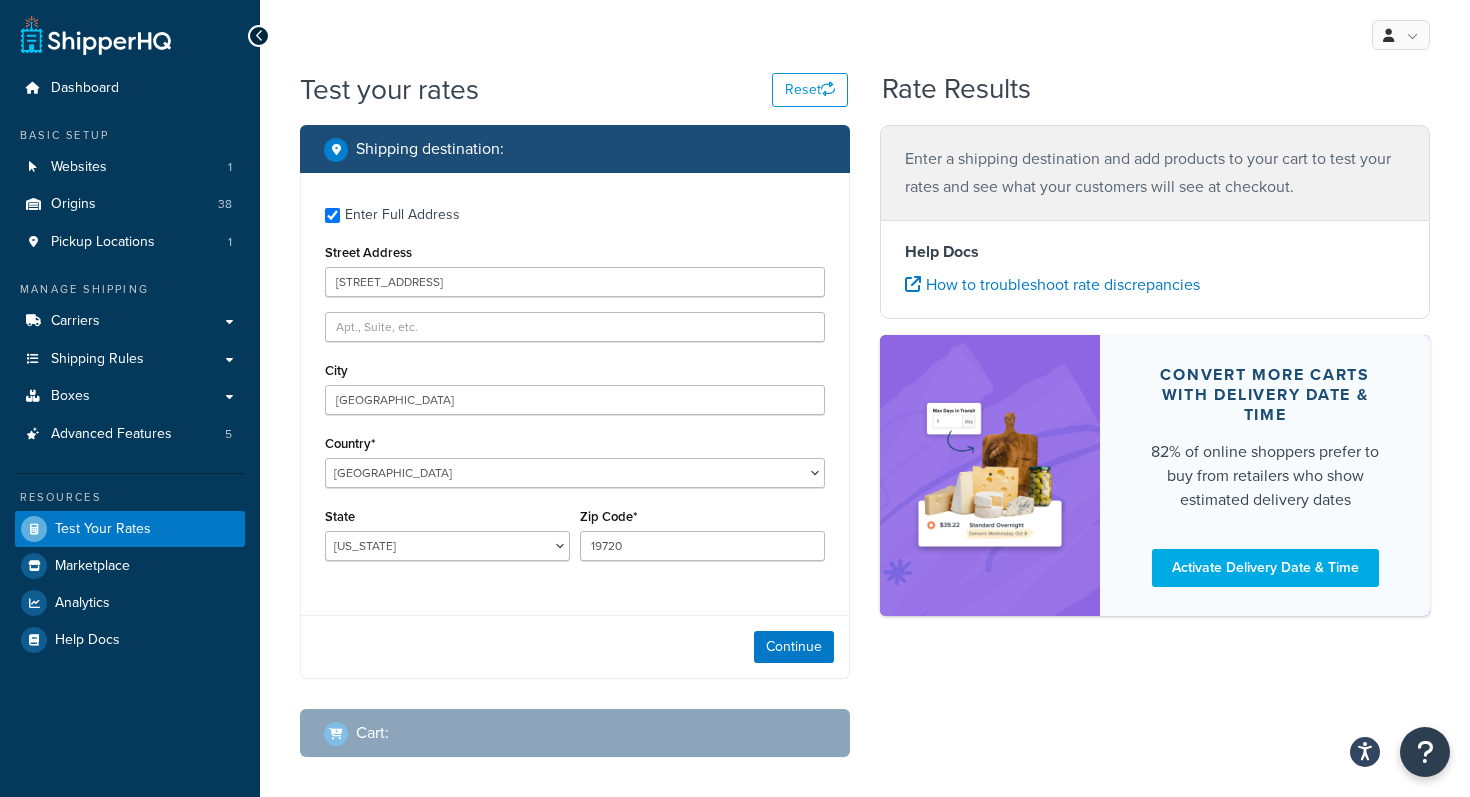 click on "Enter Full Address Street Address   44 Holden Drive   City   New Castle Country*   United States  United Kingdom  Afghanistan  Åland Islands  Albania  Algeria  American Samoa  Andorra  Angola  Anguilla  Antarctica  Antigua and Barbuda  Argentina  Armenia  Aruba  Australia  Austria  Azerbaijan  Bahamas  Bahrain  Bangladesh  Barbados  Belarus  Belgium  Belize  Benin  Bermuda  Bhutan  Bolivia  Bonaire, Sint Eustatius and Saba  Bosnia and Herzegovina  Botswana  Bouvet Island  Brazil  British Indian Ocean Territory  Brunei Darussalam  Bulgaria  Burkina Faso  Burundi  Cambodia  Cameroon  Canada  Cape Verde  Cayman Islands  Central African Republic  Chad  Chile  China  Christmas Island  Cocos (Keeling) Islands  Colombia  Comoros  Congo  Congo, The Democratic Republic of the  Cook Islands  Costa Rica  Côte d'Ivoire  Croatia  Cuba  Curacao  Cyprus  Czech Republic  Denmark  Djibouti  Dominica  Dominican Republic  Ecuador  Egypt  El Salvador  Equatorial Guinea  Eritrea  Estonia  Ethiopia  Faroe Islands  Fiji  Gabon" at bounding box center (575, 386) 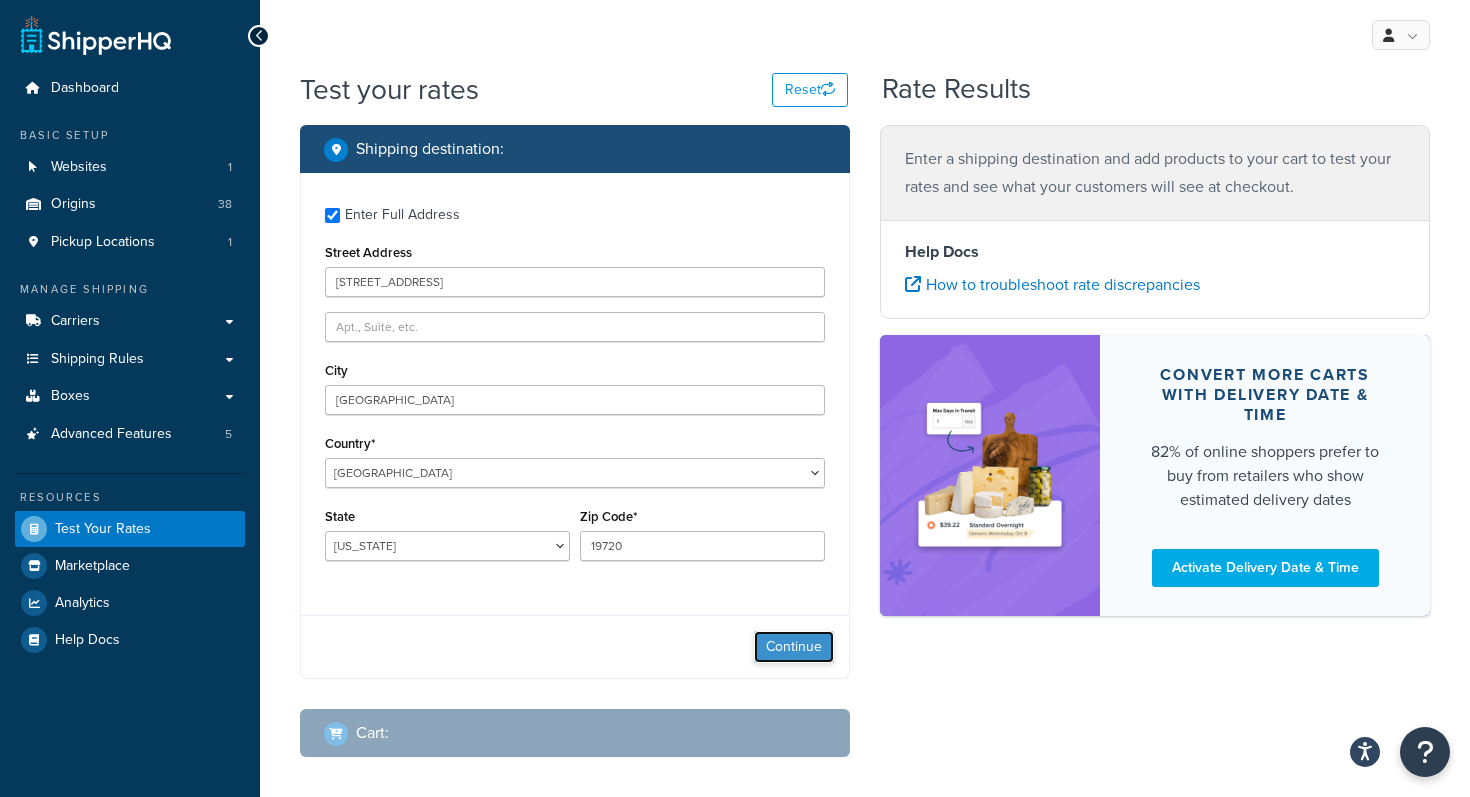 click on "Continue" at bounding box center (794, 647) 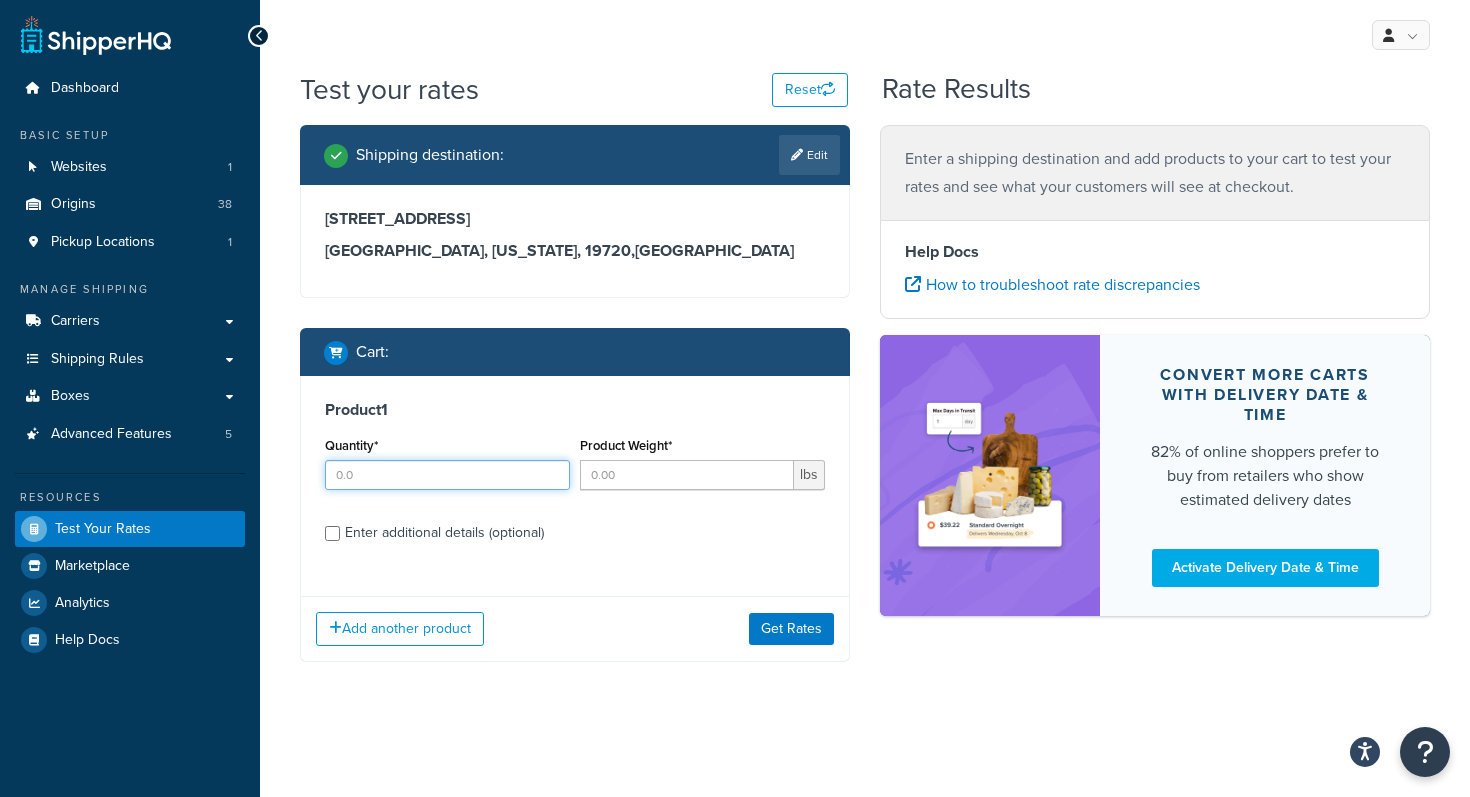 click on "Quantity*" at bounding box center [447, 475] 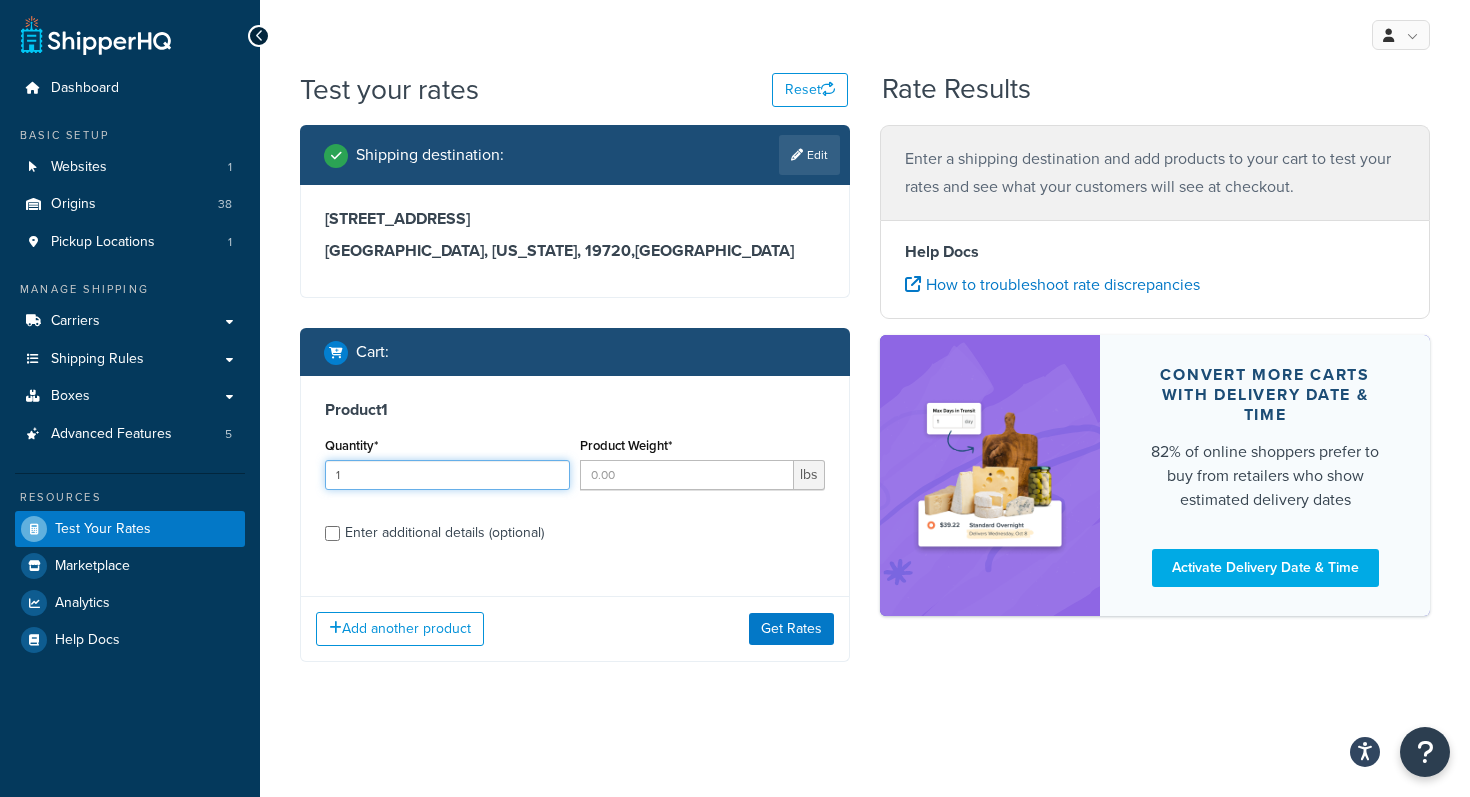 type on "1" 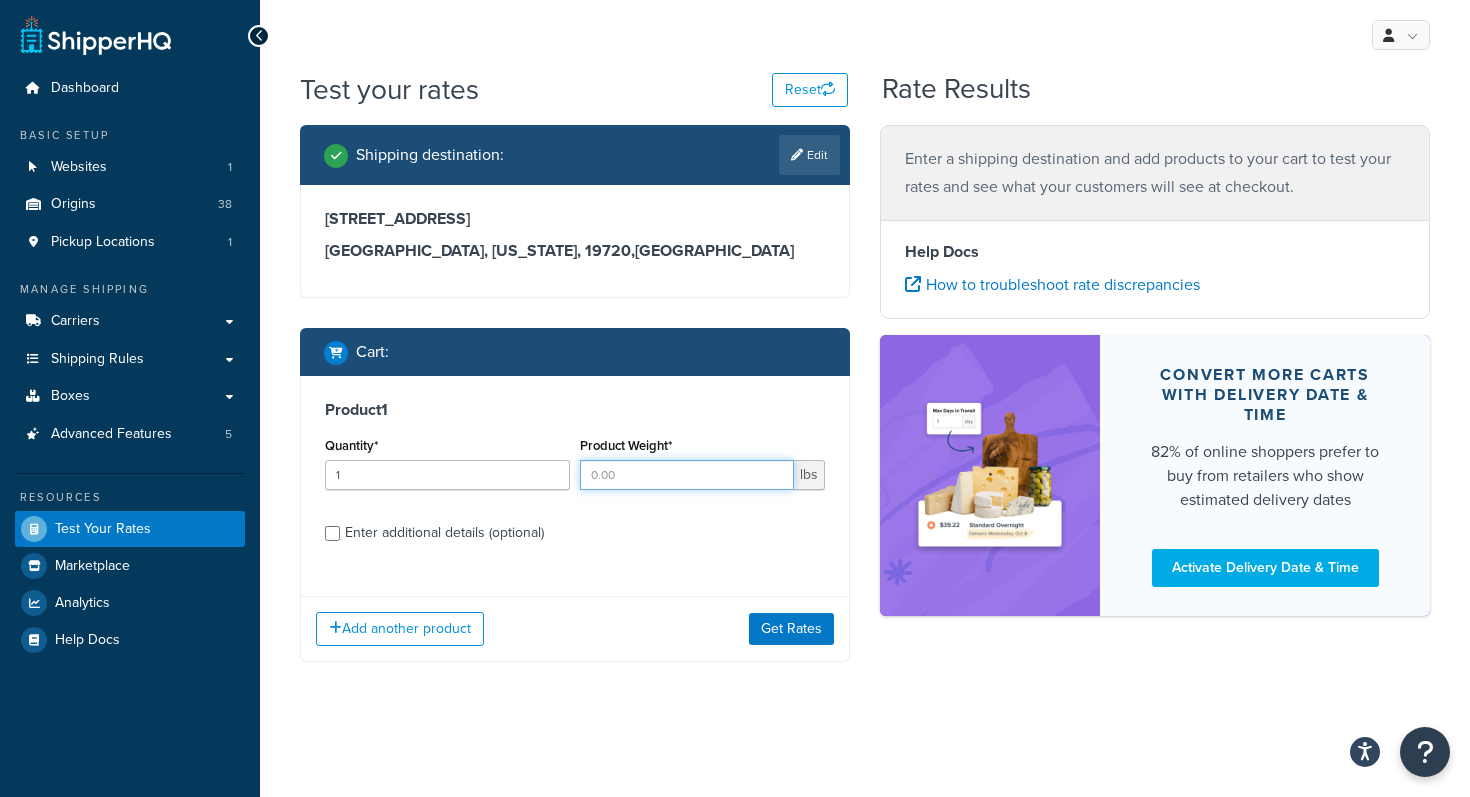 click on "Product Weight*" at bounding box center (687, 475) 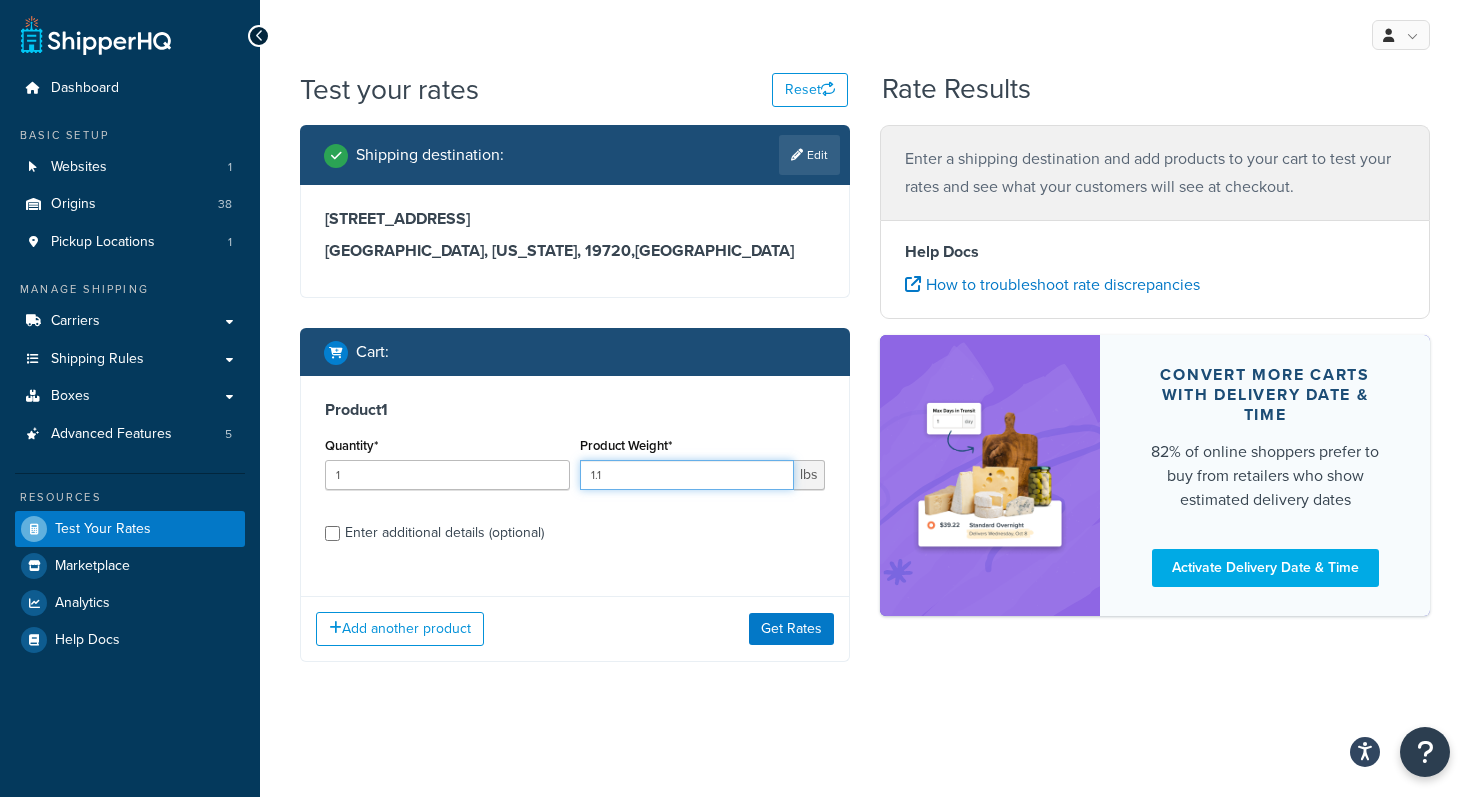 type on "1.1" 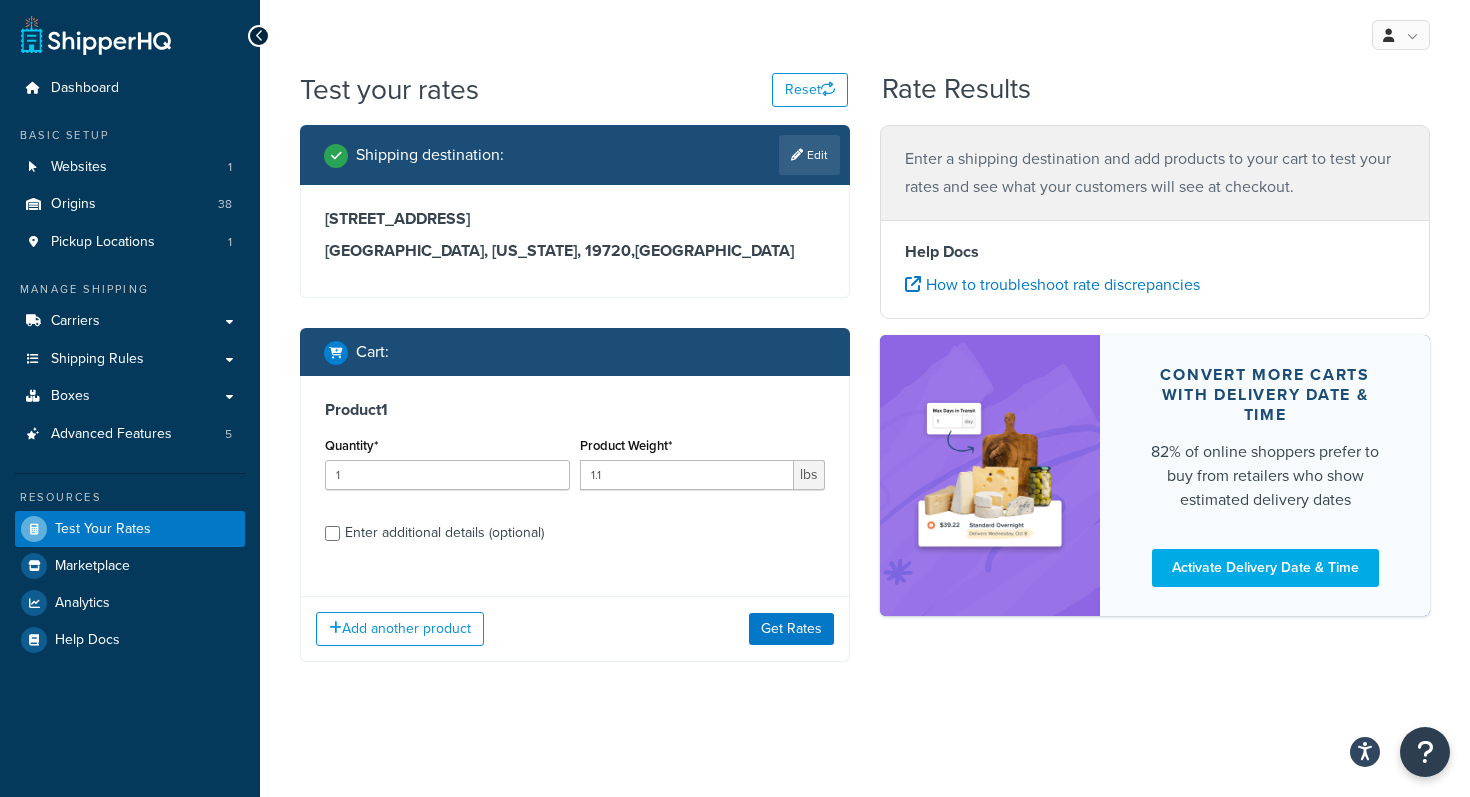 click on "Enter additional details (optional)" at bounding box center [575, 531] 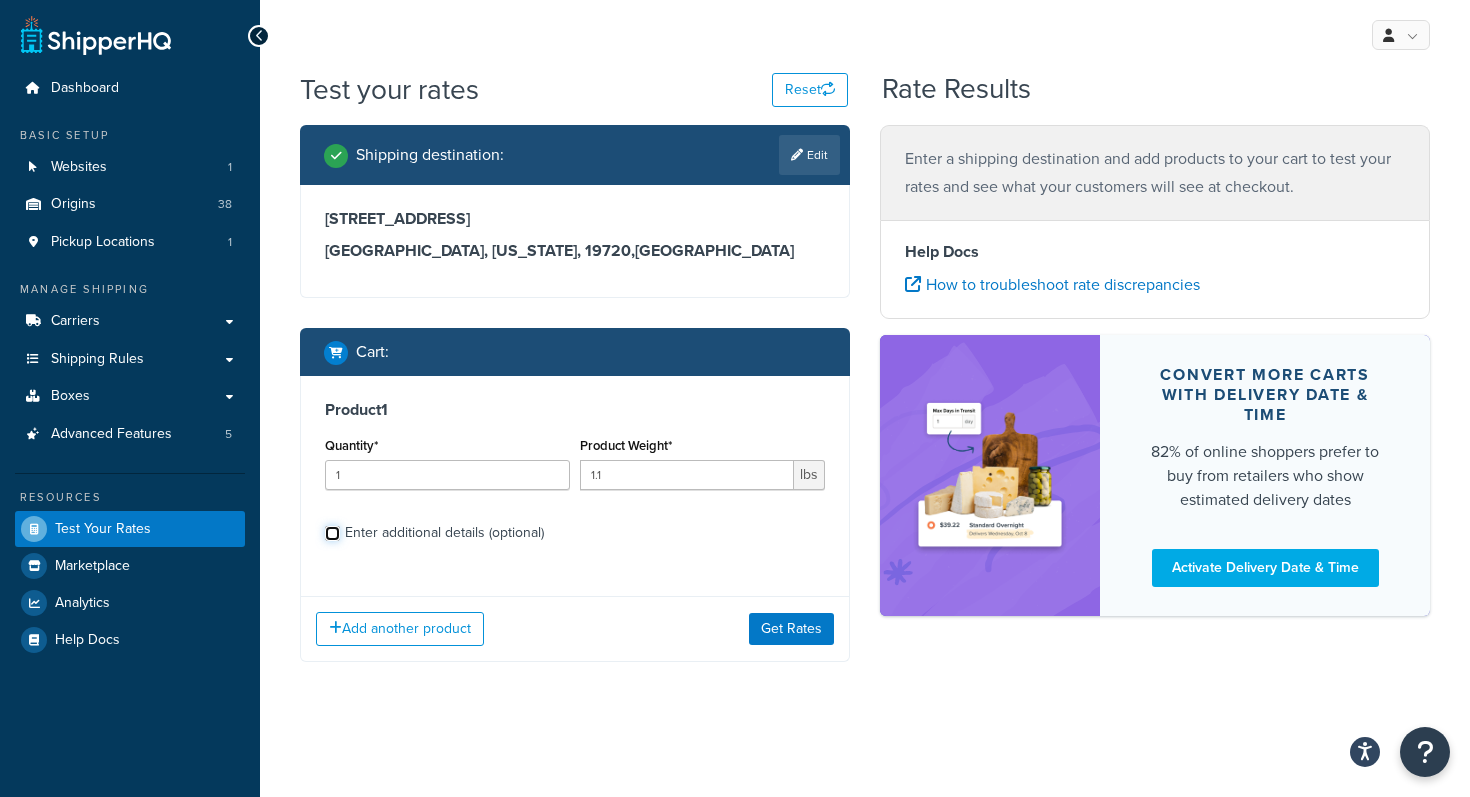 click on "Enter additional details (optional)" at bounding box center [332, 533] 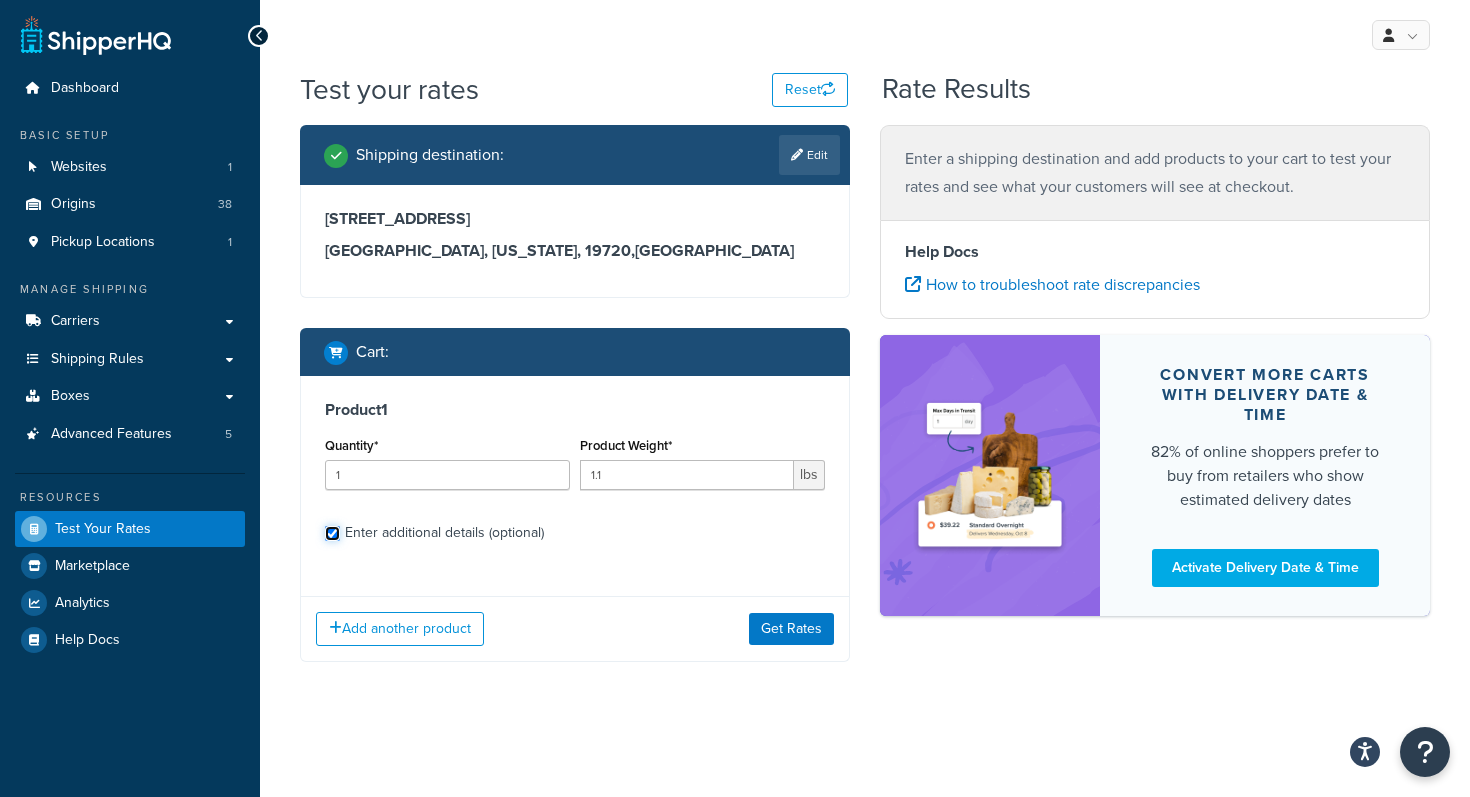 checkbox on "true" 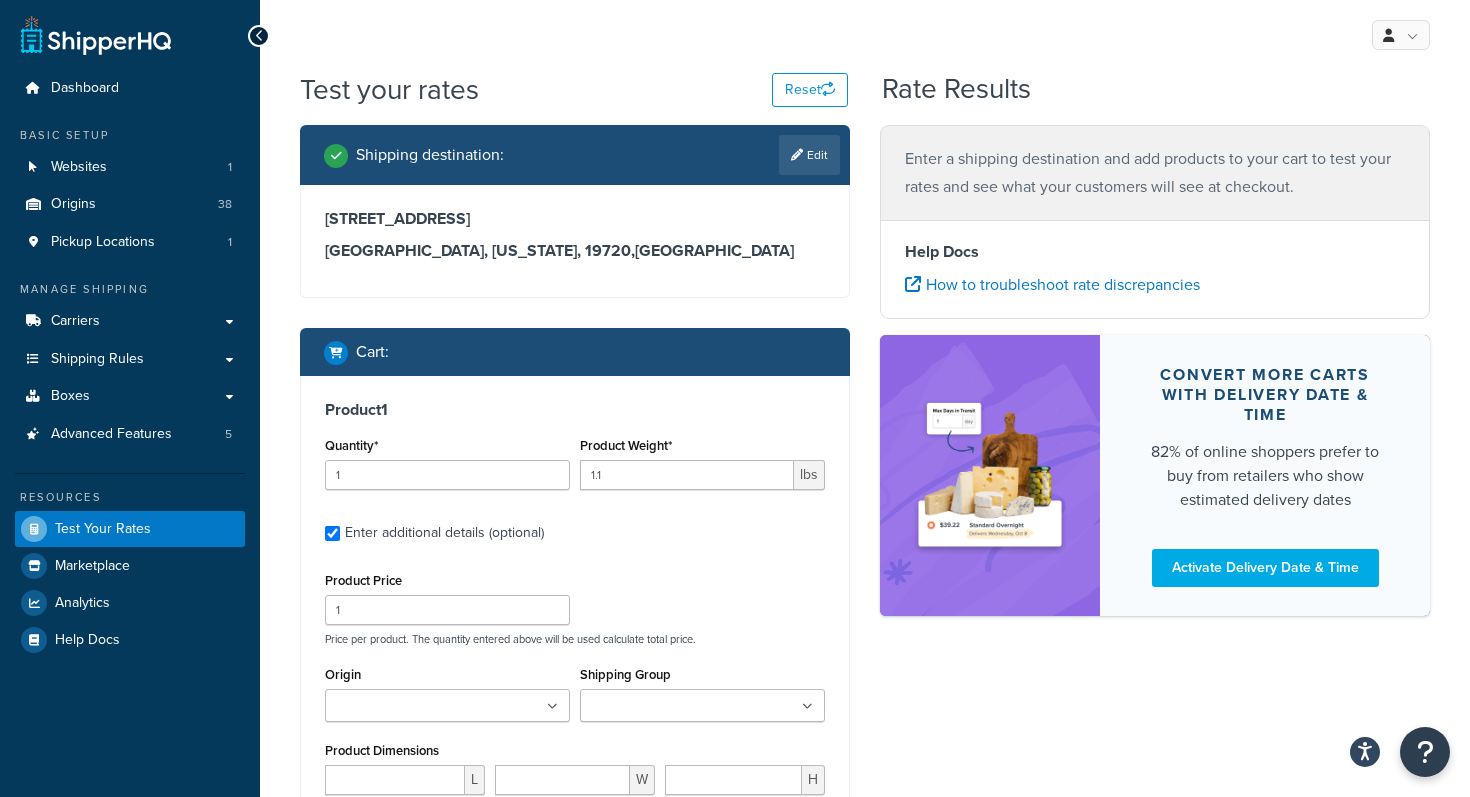 click on "Quantity*   1" at bounding box center (447, 468) 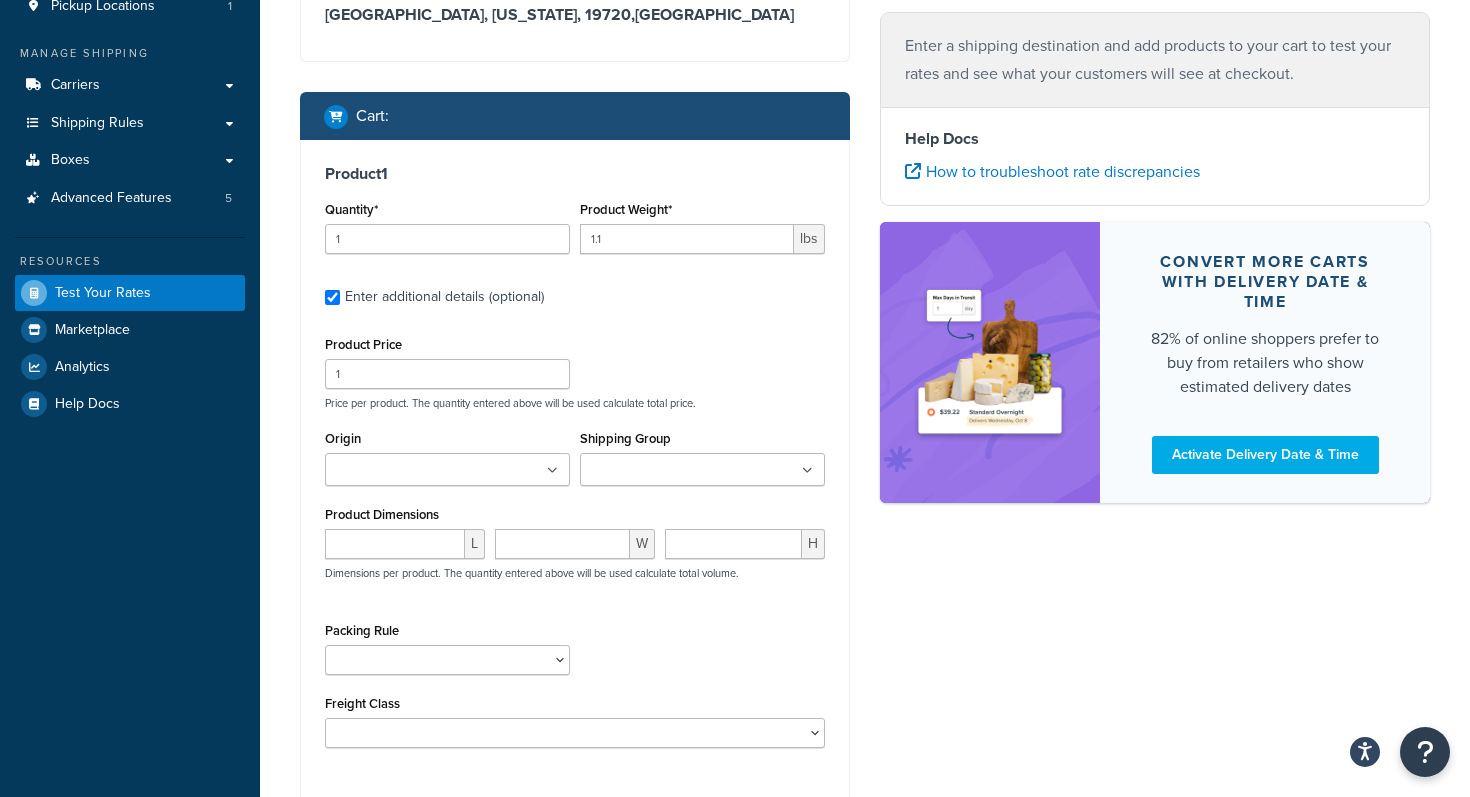 scroll, scrollTop: 240, scrollLeft: 0, axis: vertical 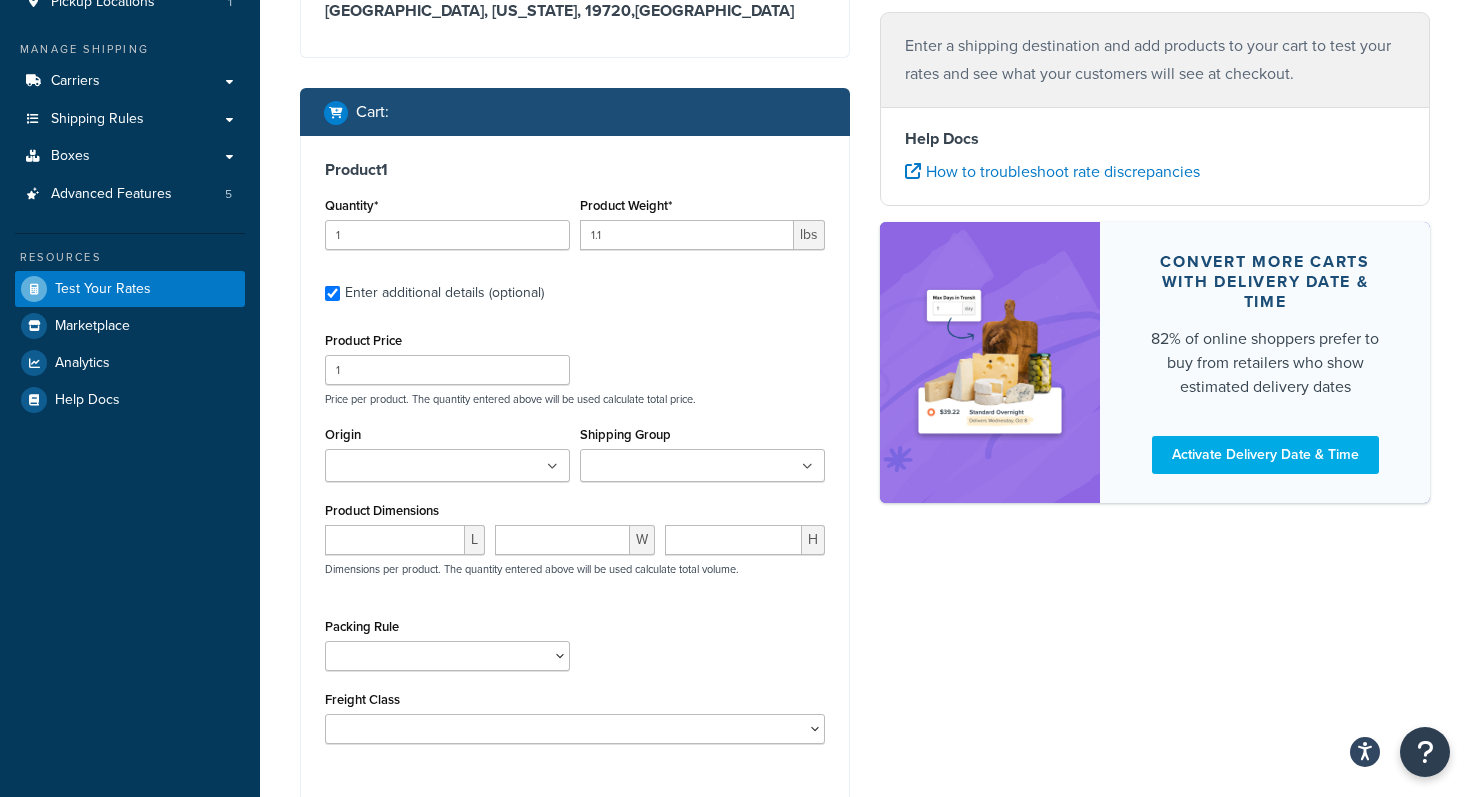 click on "Origin" at bounding box center (419, 467) 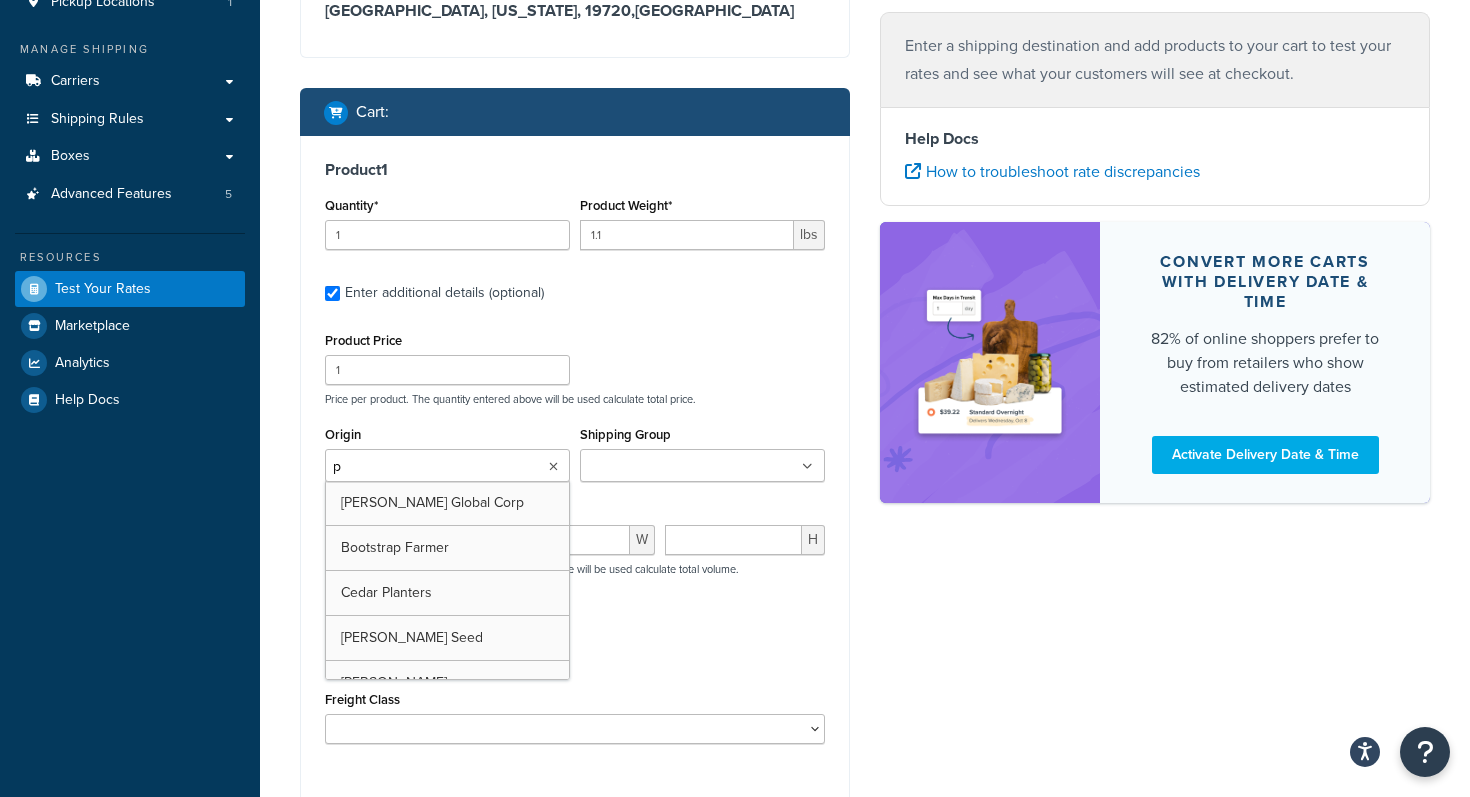 type on "pv" 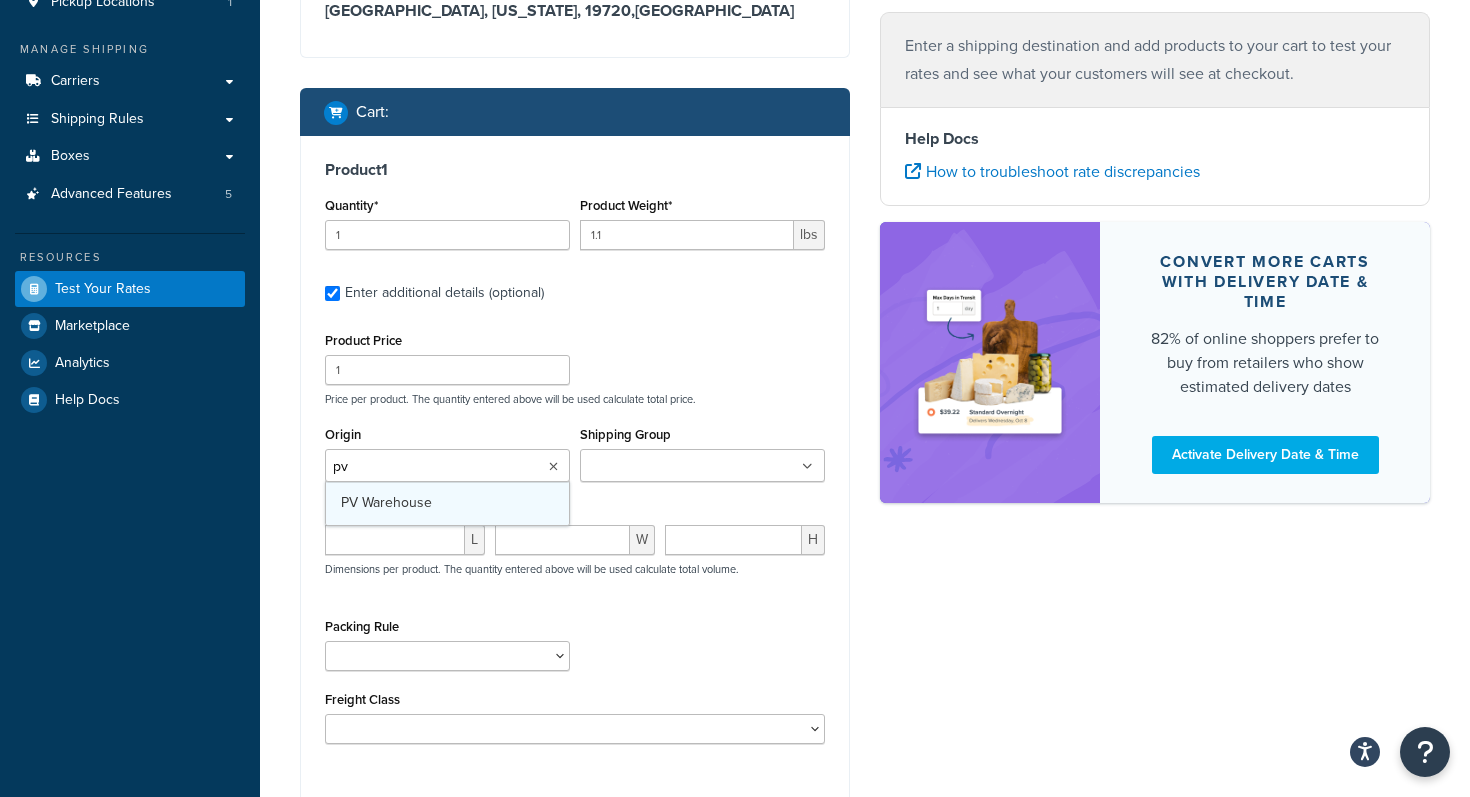 type 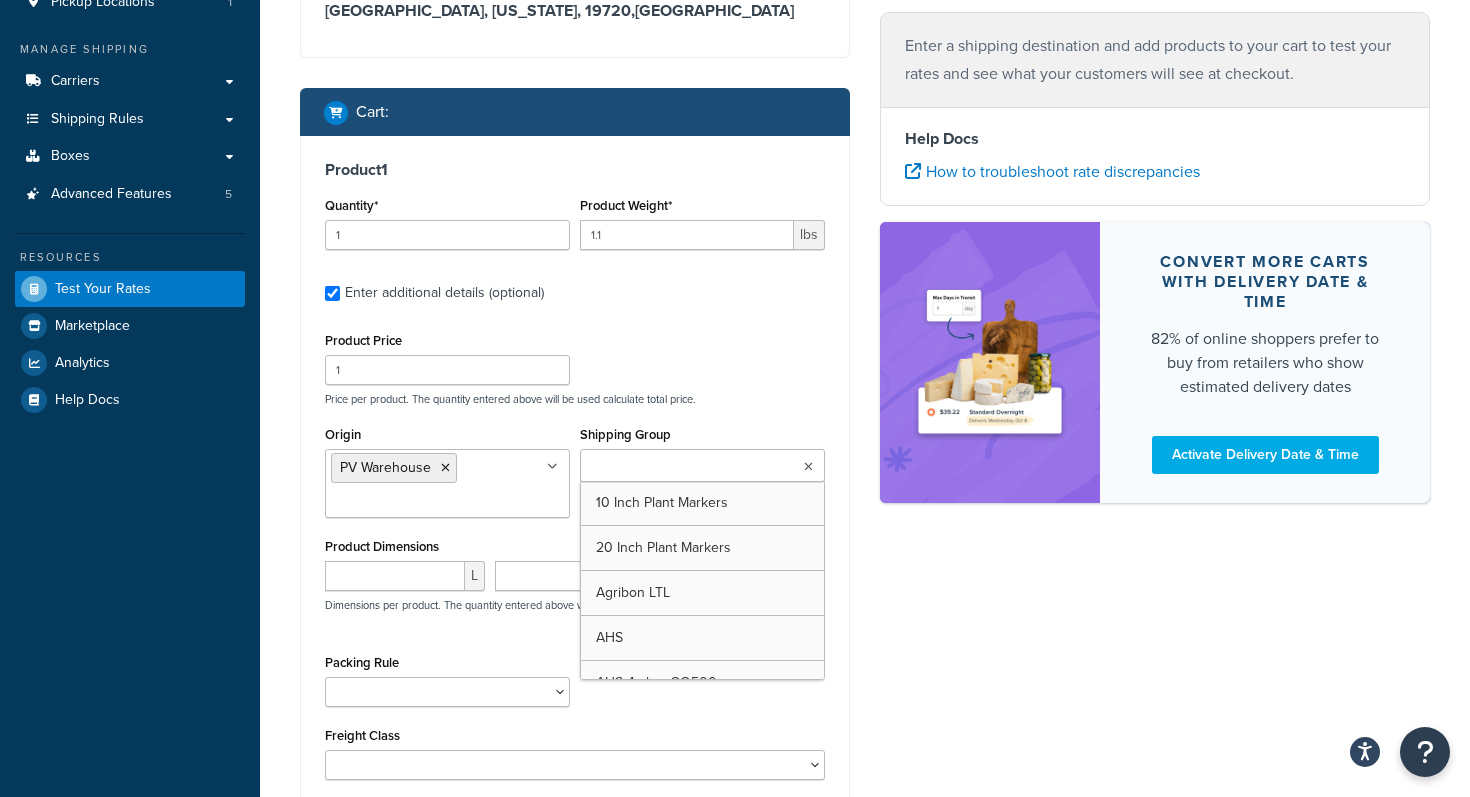 click on "Shipping Group" at bounding box center (674, 467) 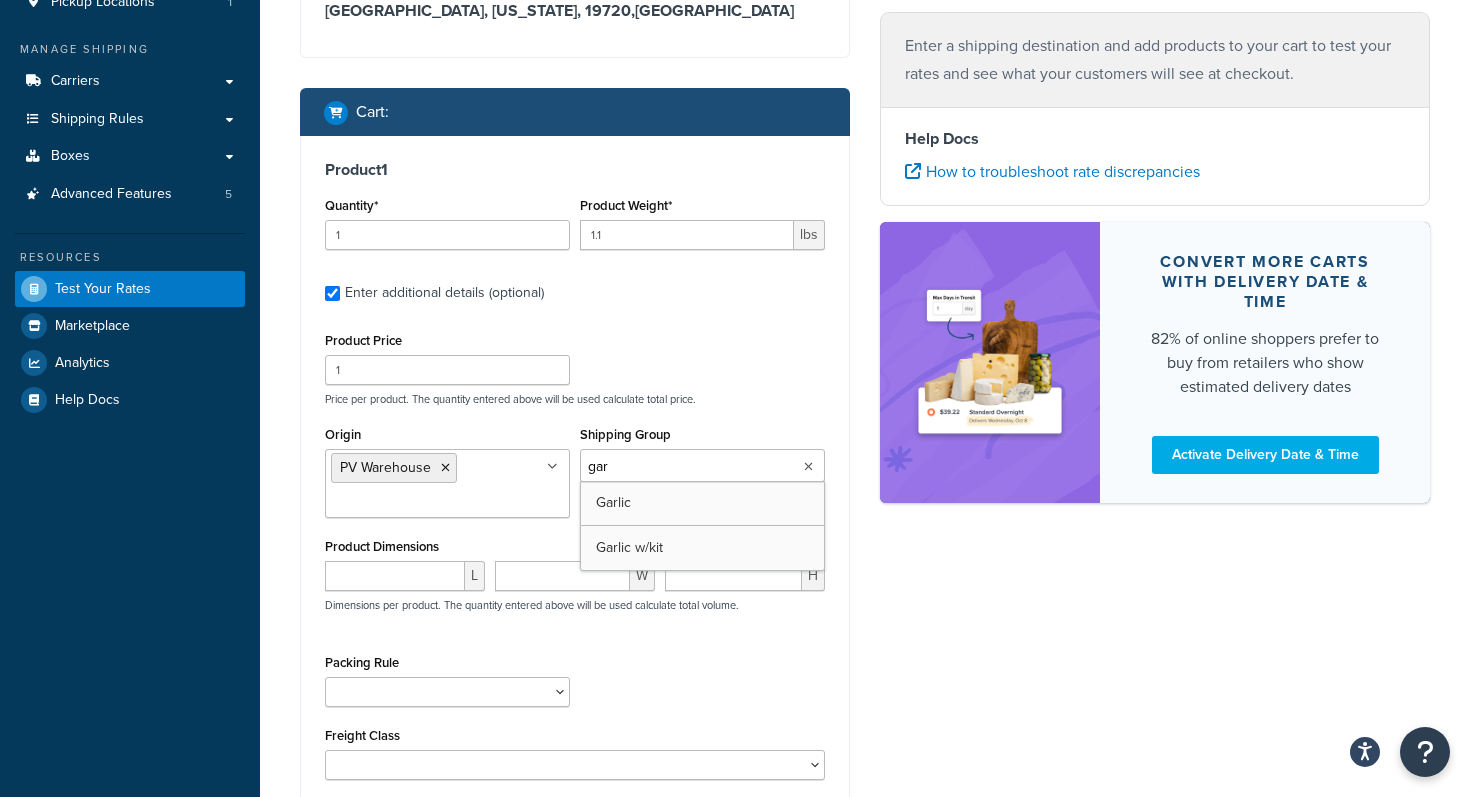 type on "garl" 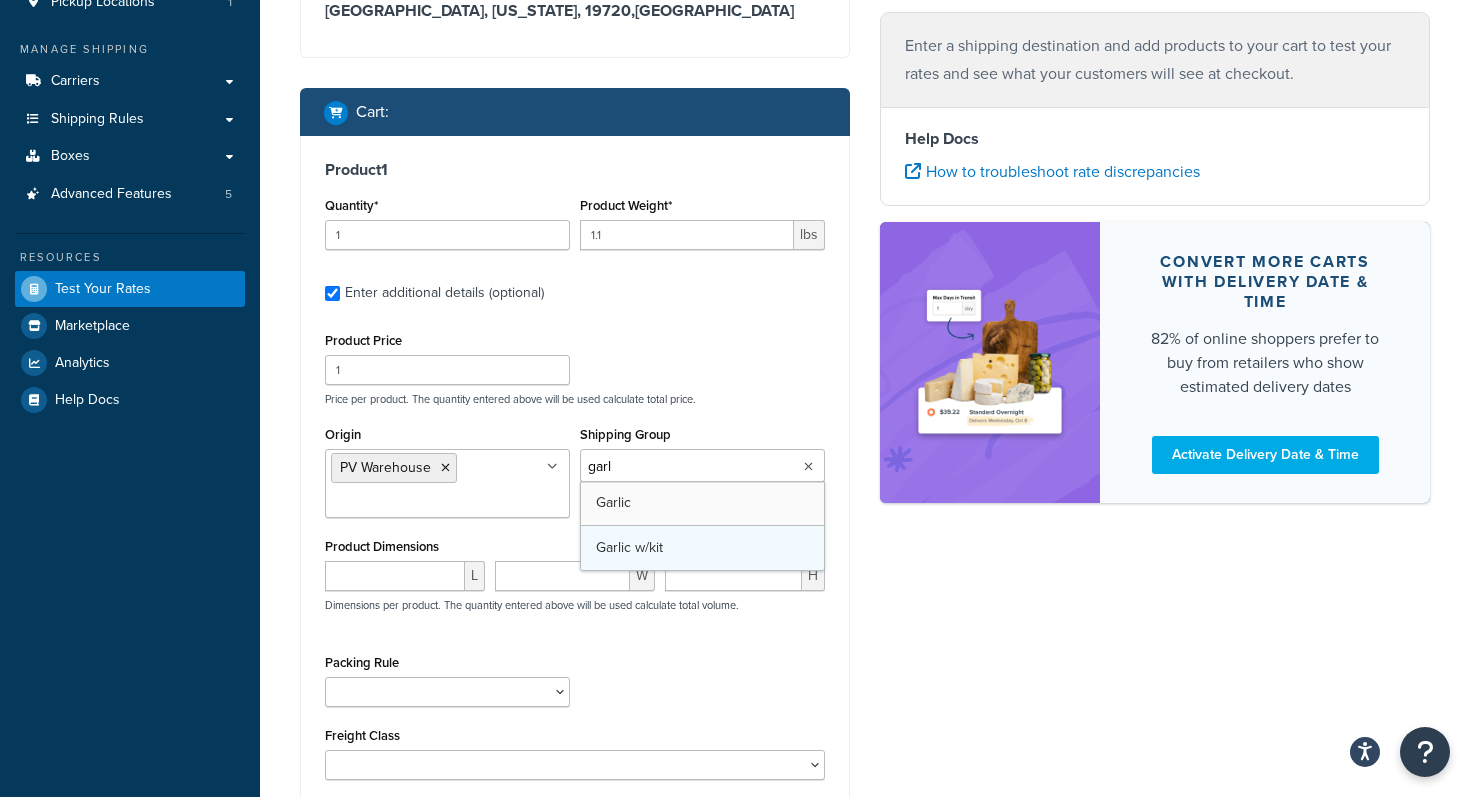 type 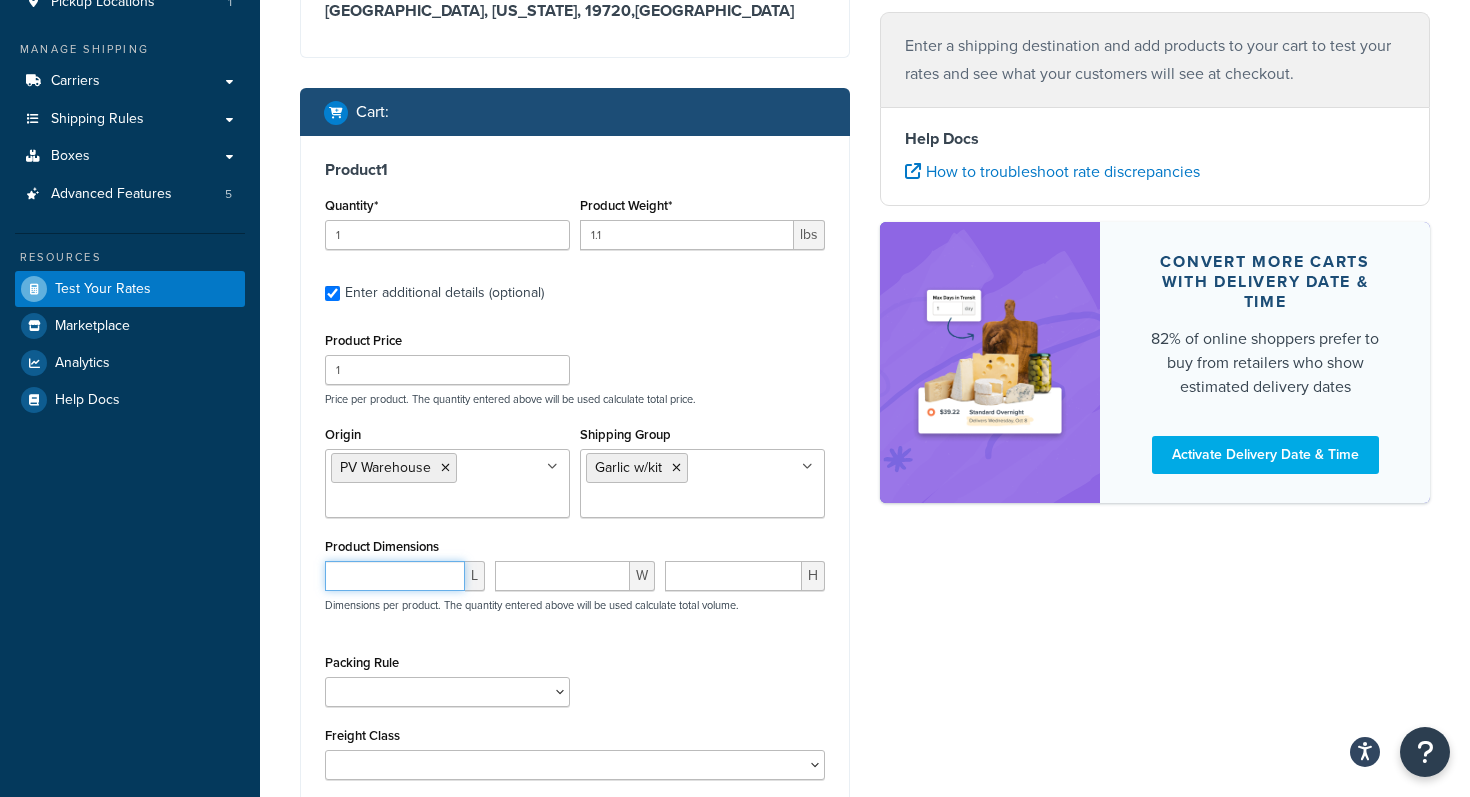 click at bounding box center (395, 576) 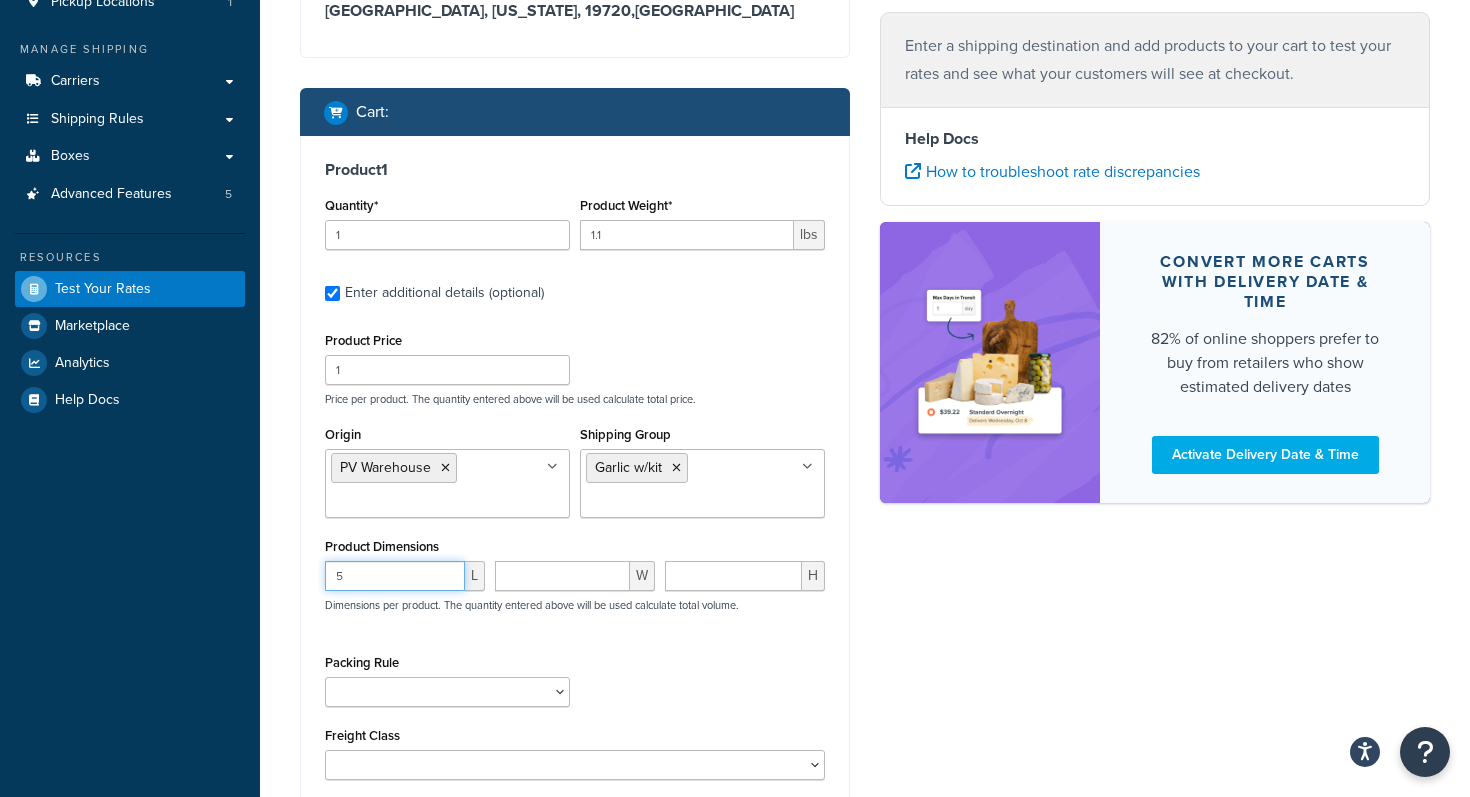 type on "5" 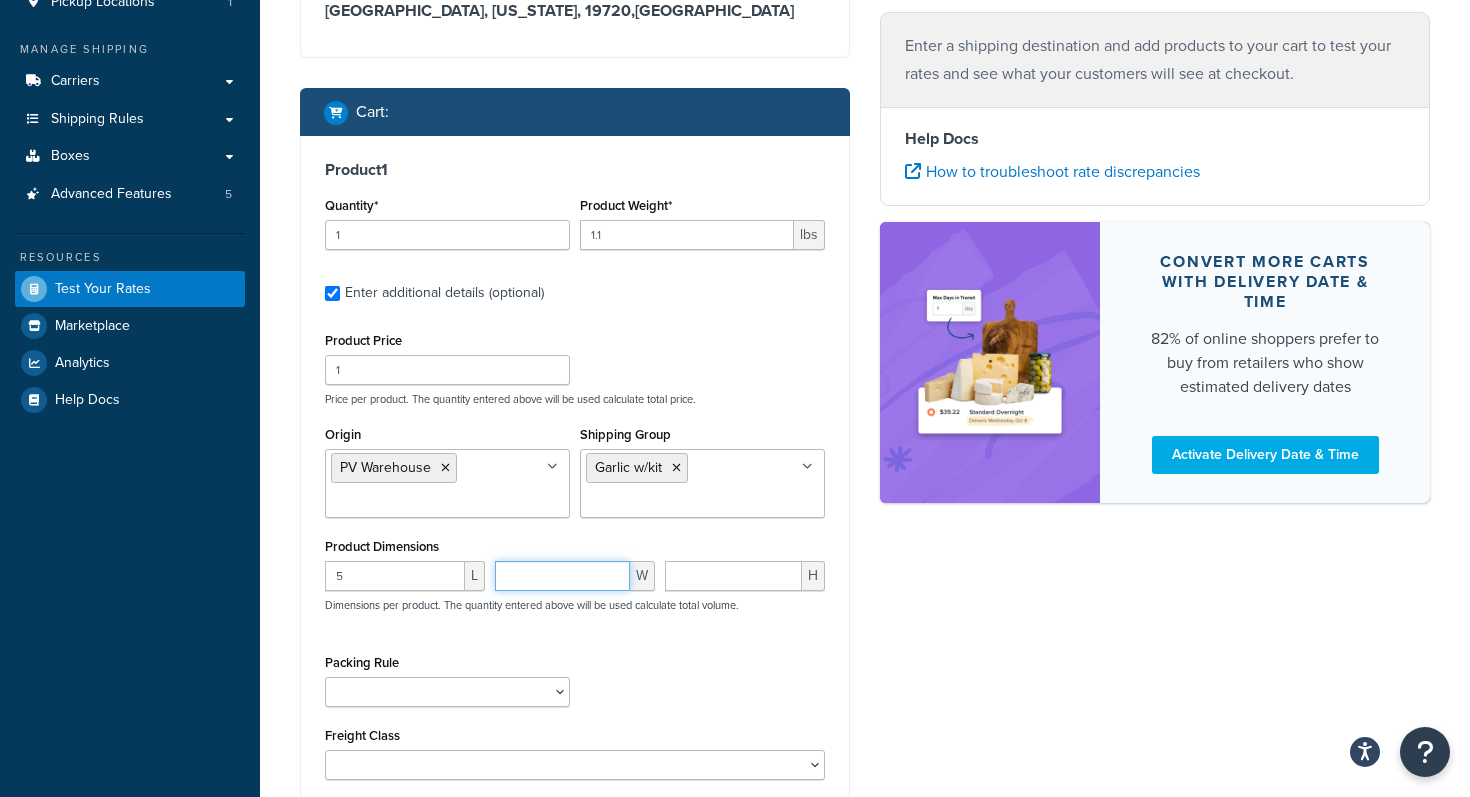 click at bounding box center [562, 576] 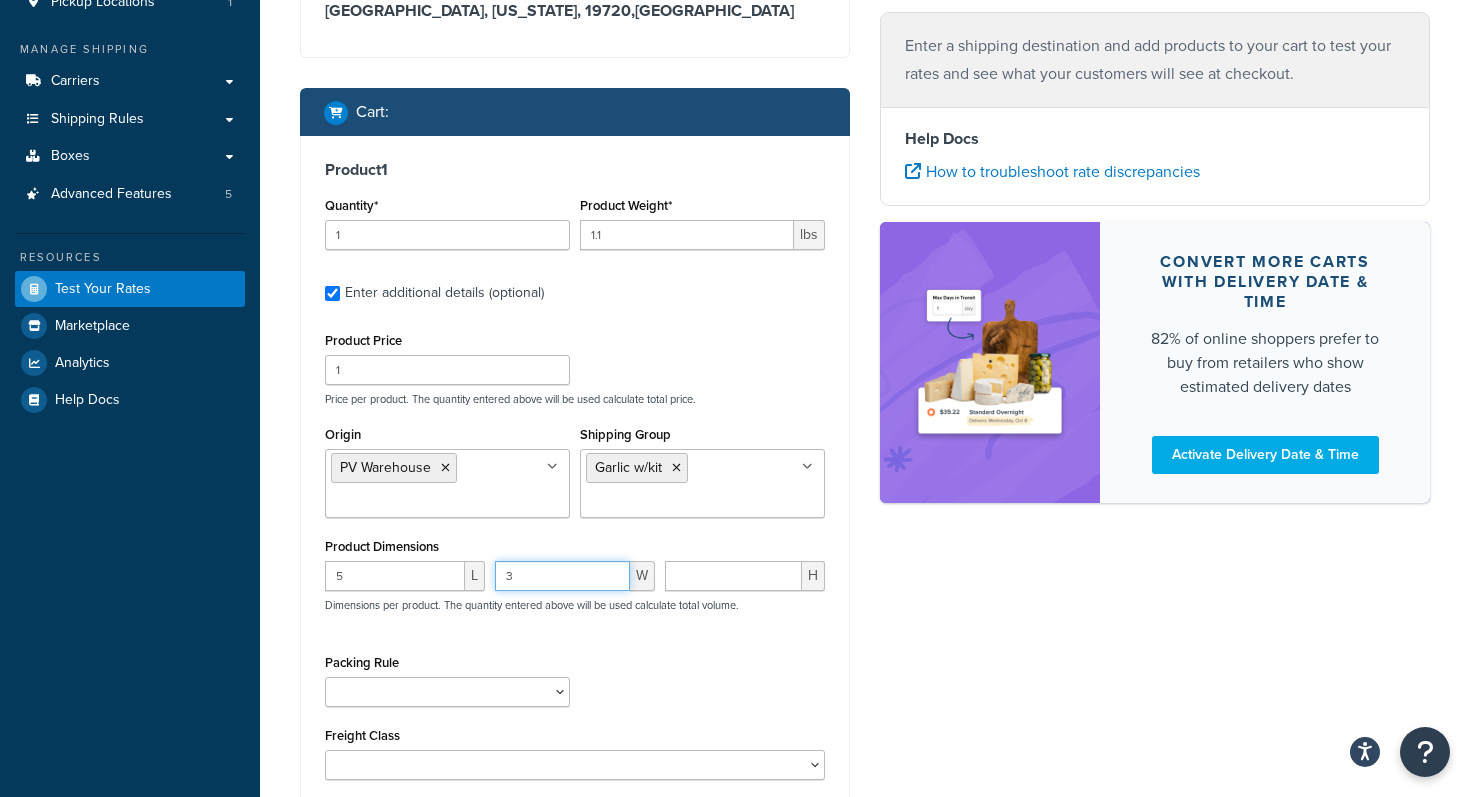 type on "3" 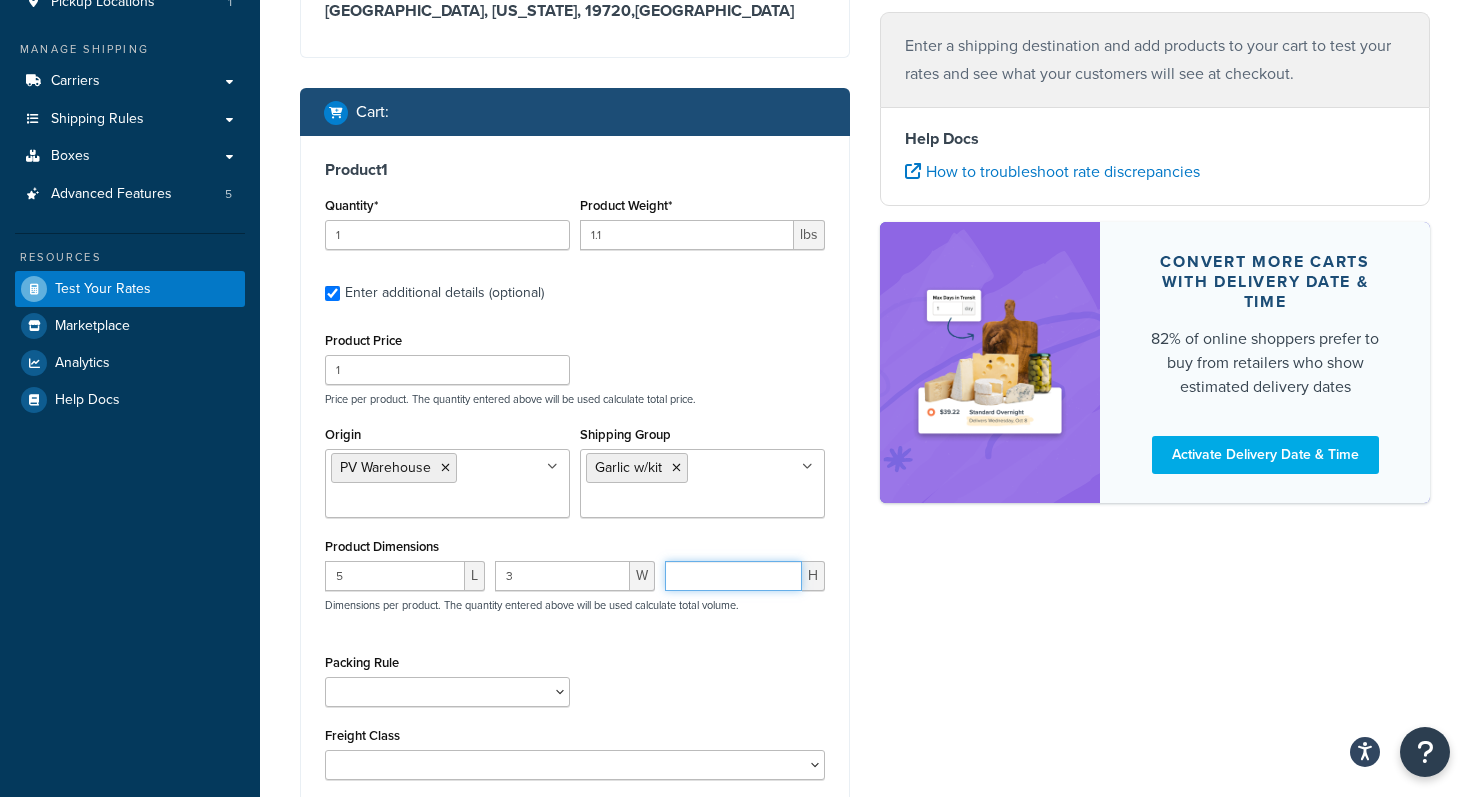 click at bounding box center (733, 576) 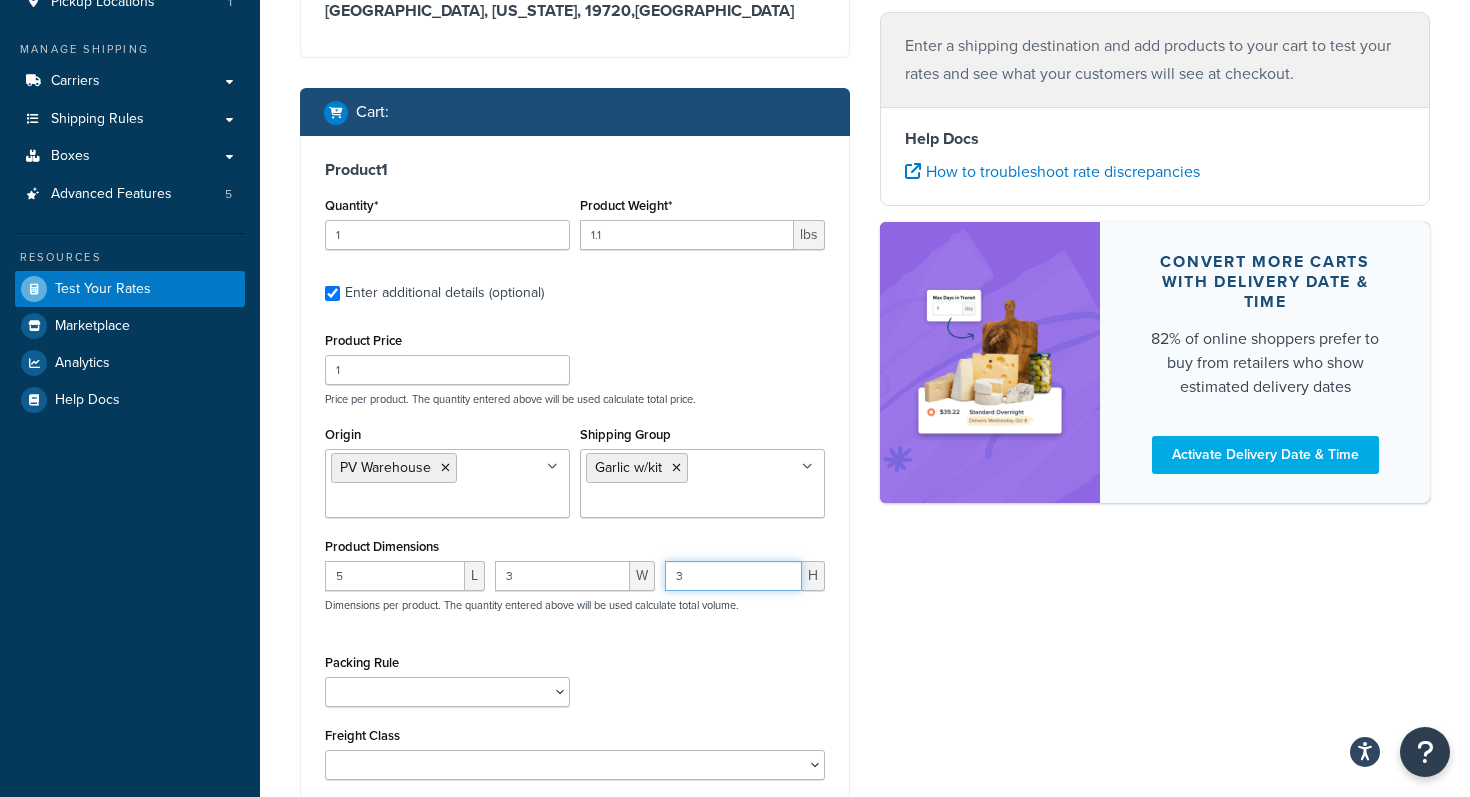 type on "3" 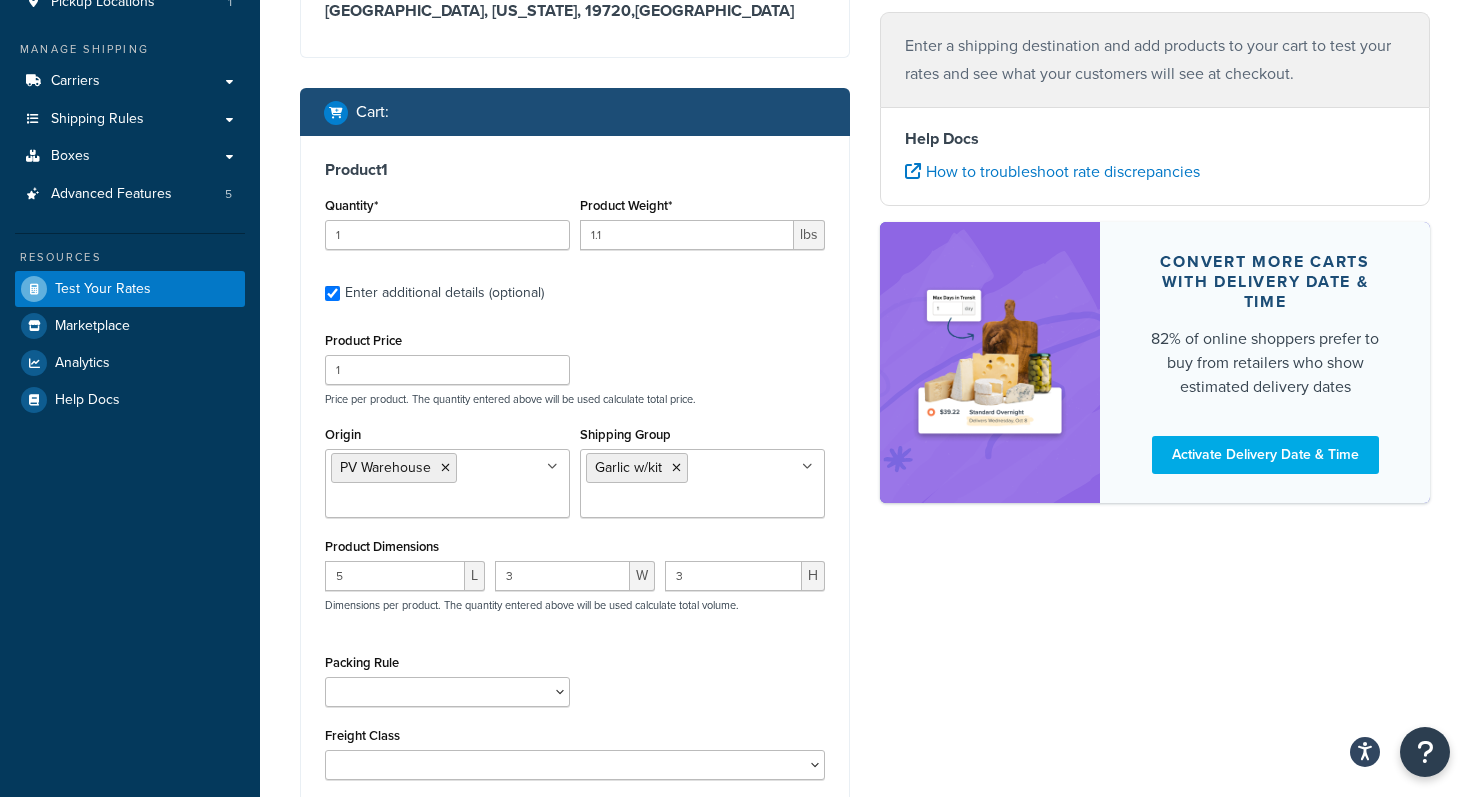 click on "Price per product. The quantity entered above will be used calculate total price." at bounding box center [575, 399] 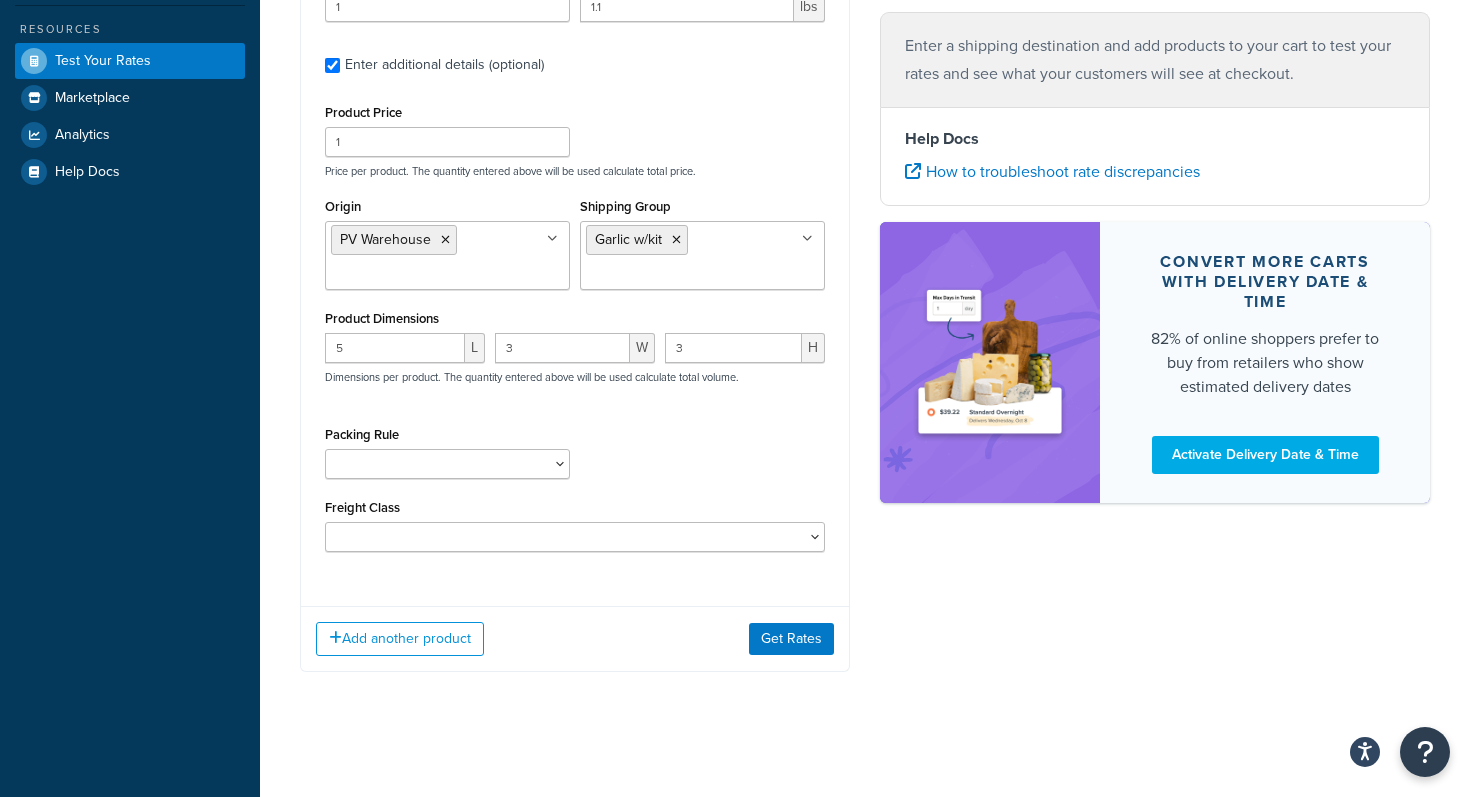 scroll, scrollTop: 475, scrollLeft: 0, axis: vertical 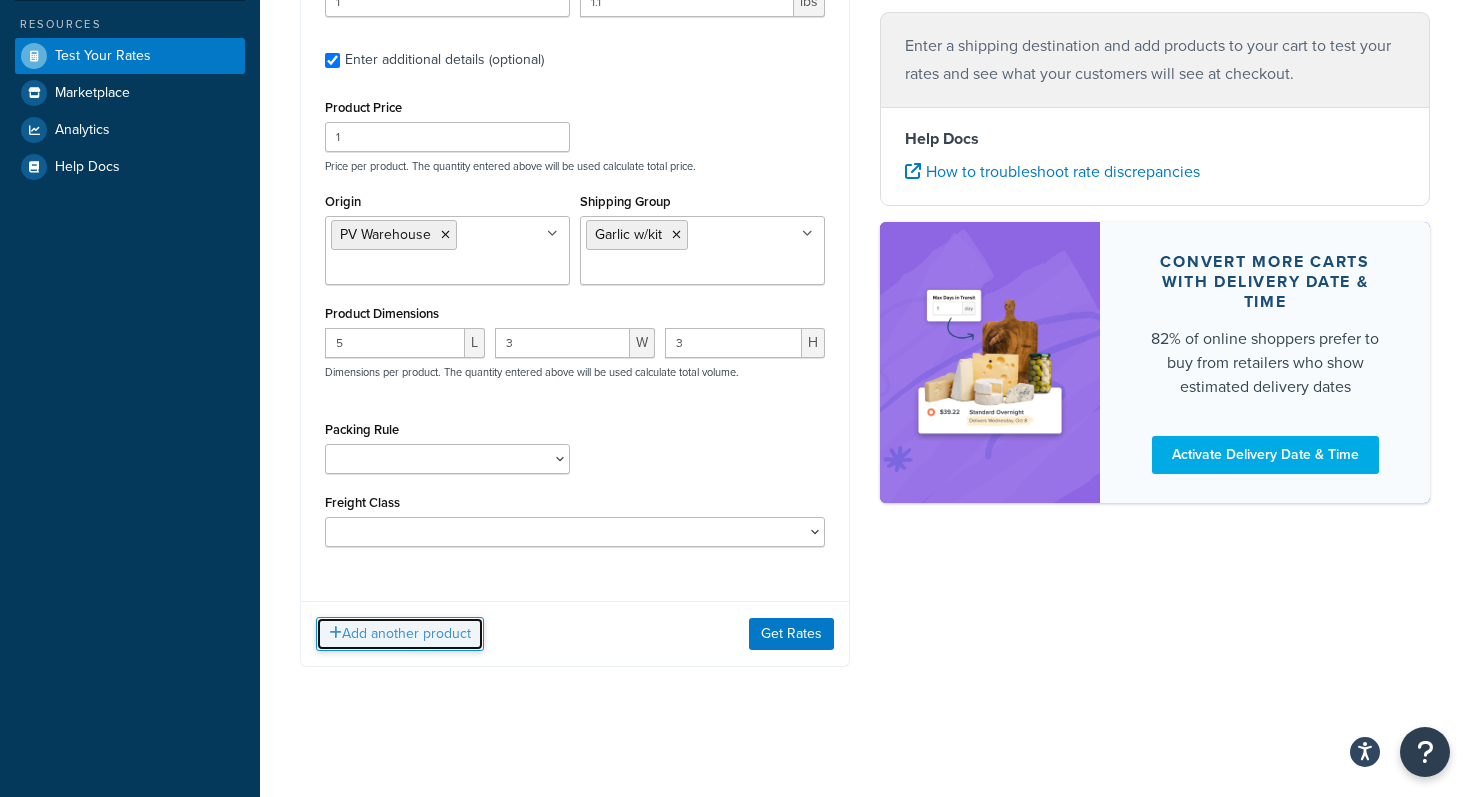click on "Add another product" at bounding box center (400, 634) 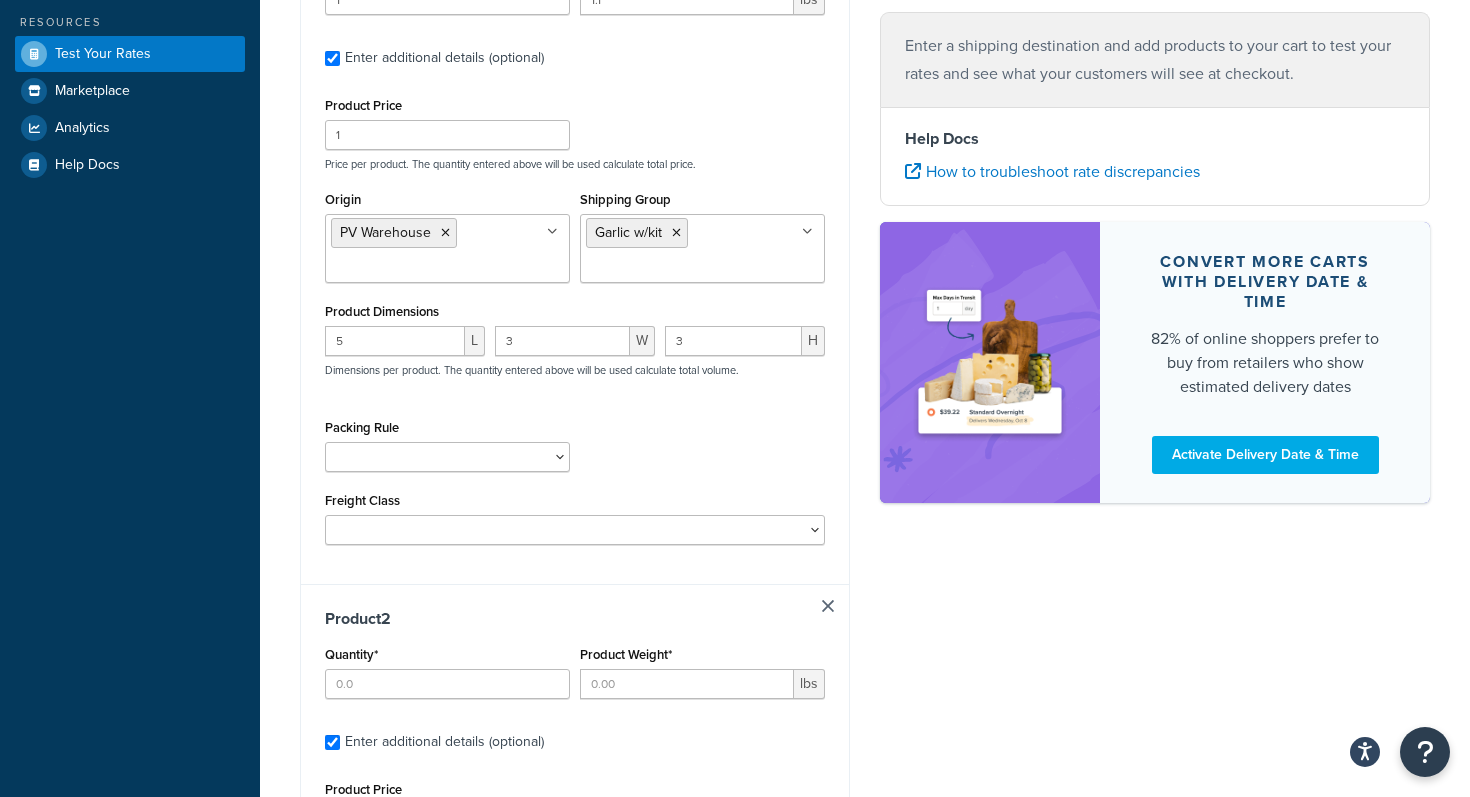 click at bounding box center (828, 606) 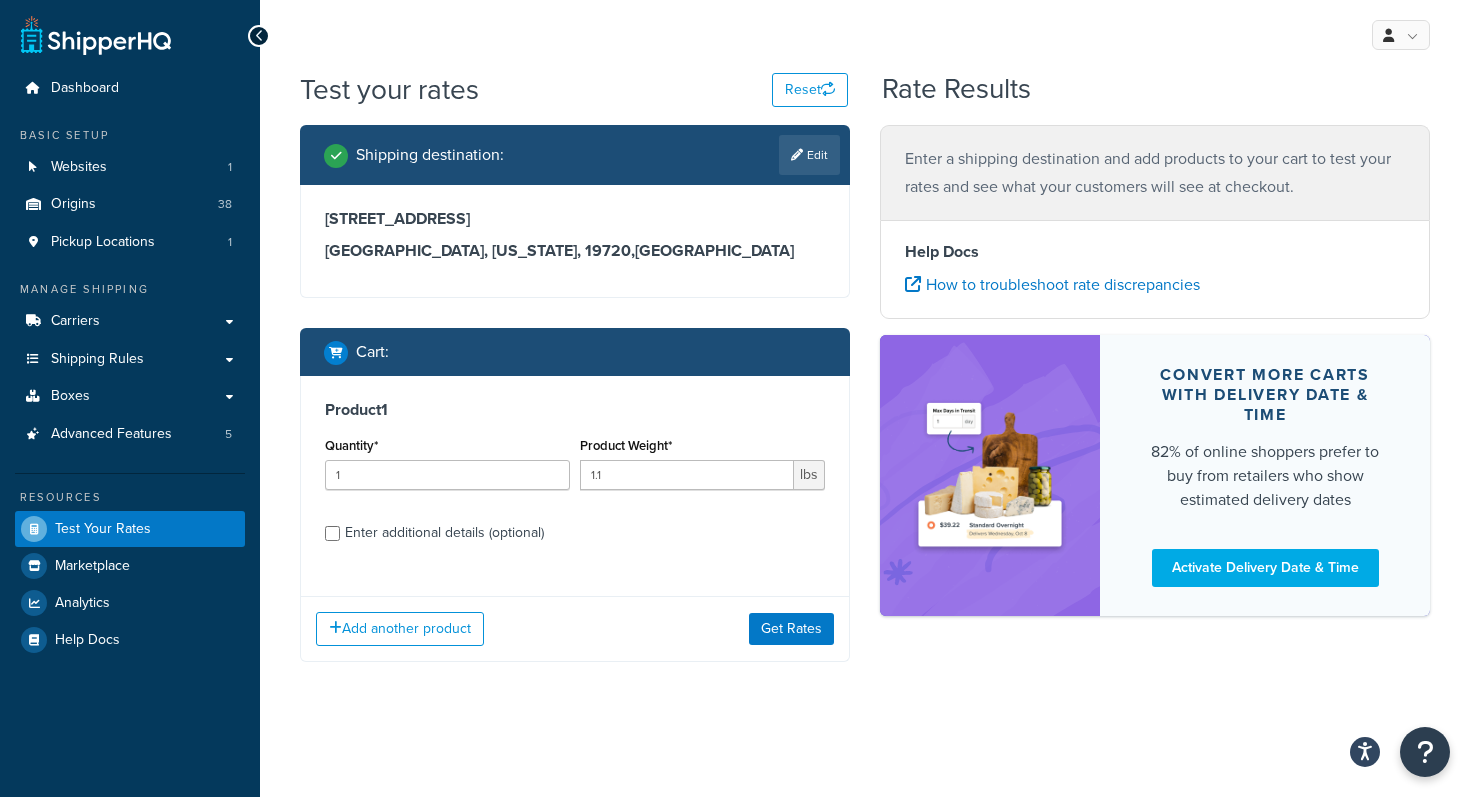 scroll, scrollTop: 0, scrollLeft: 0, axis: both 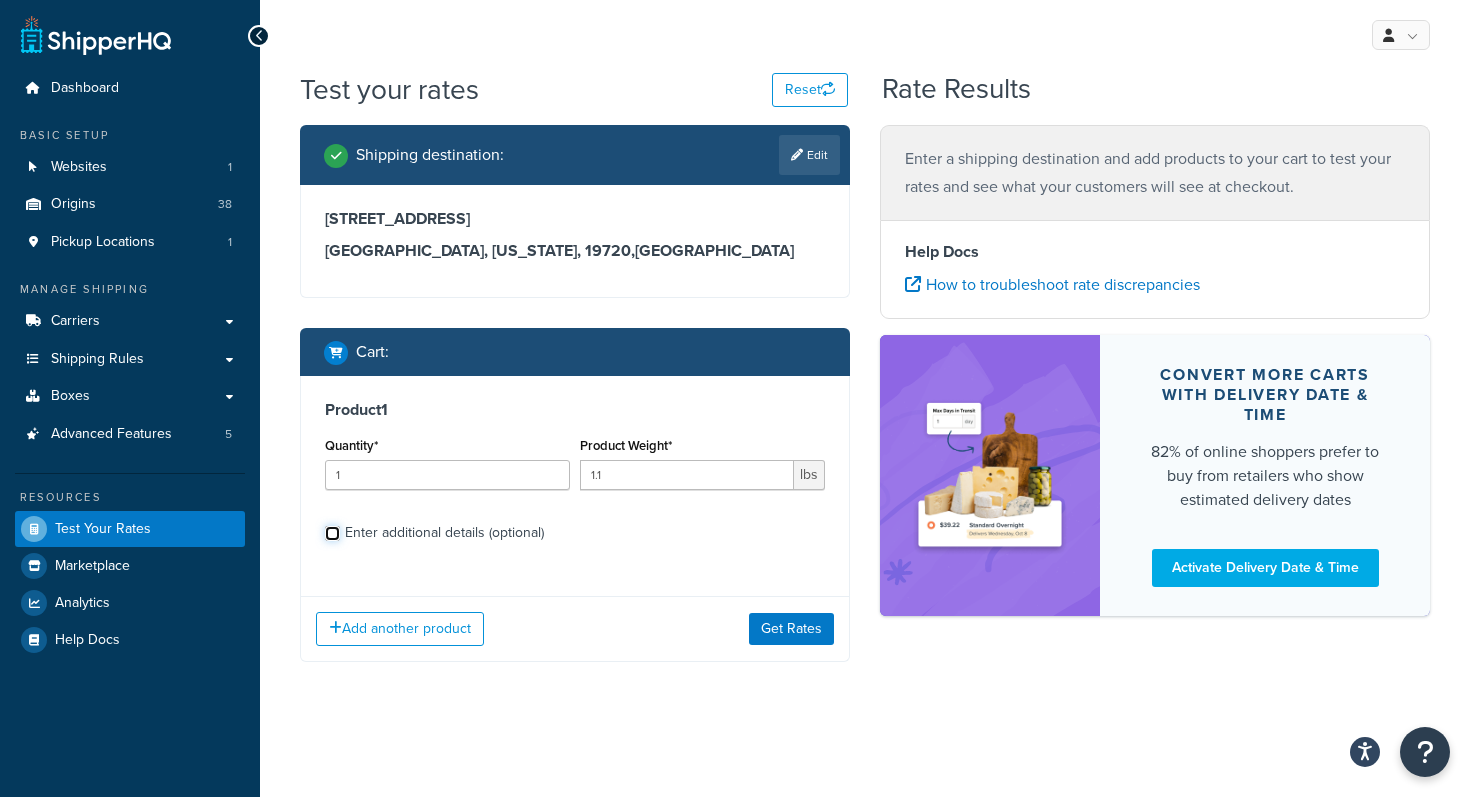 click on "Enter additional details (optional)" at bounding box center [332, 533] 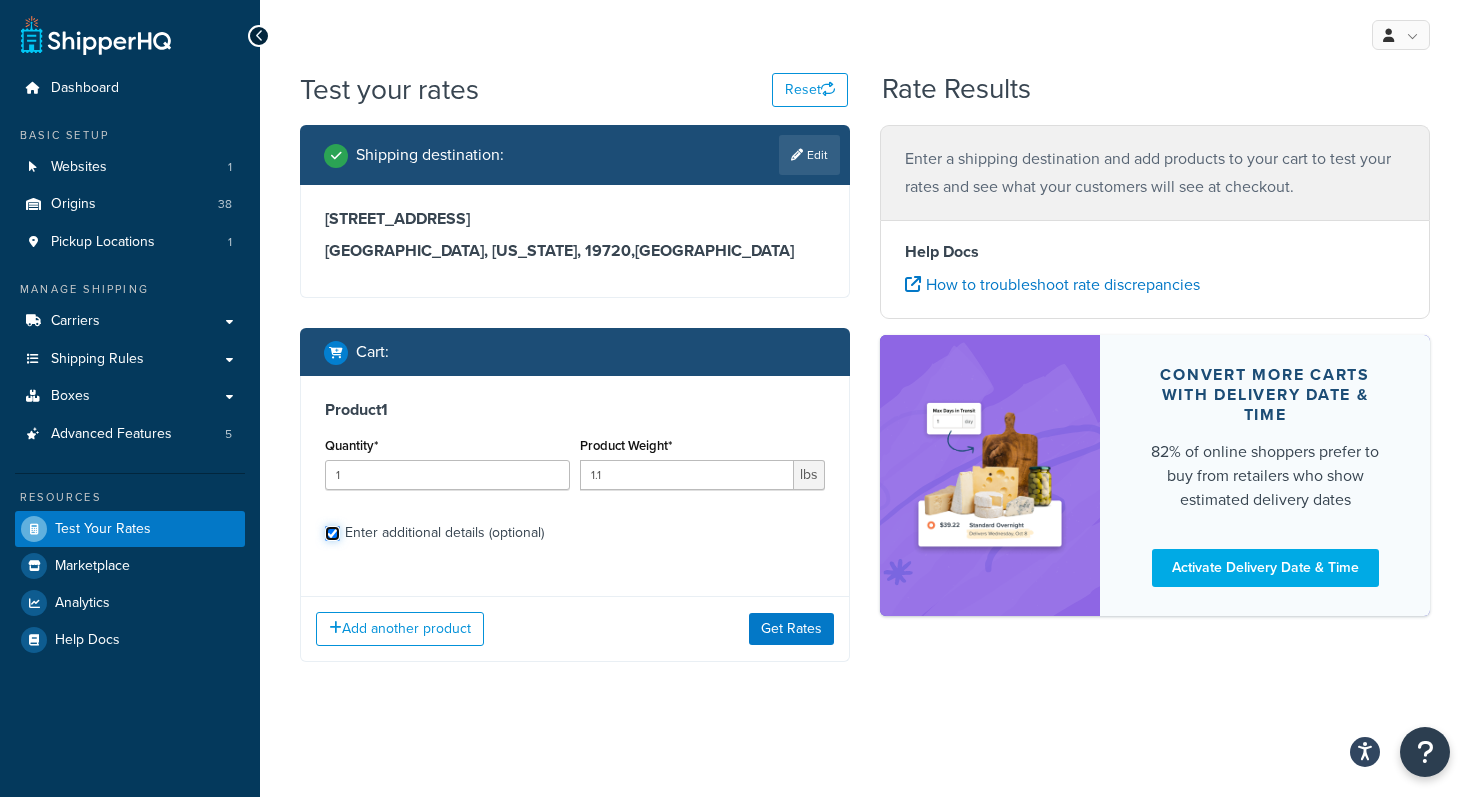 checkbox on "true" 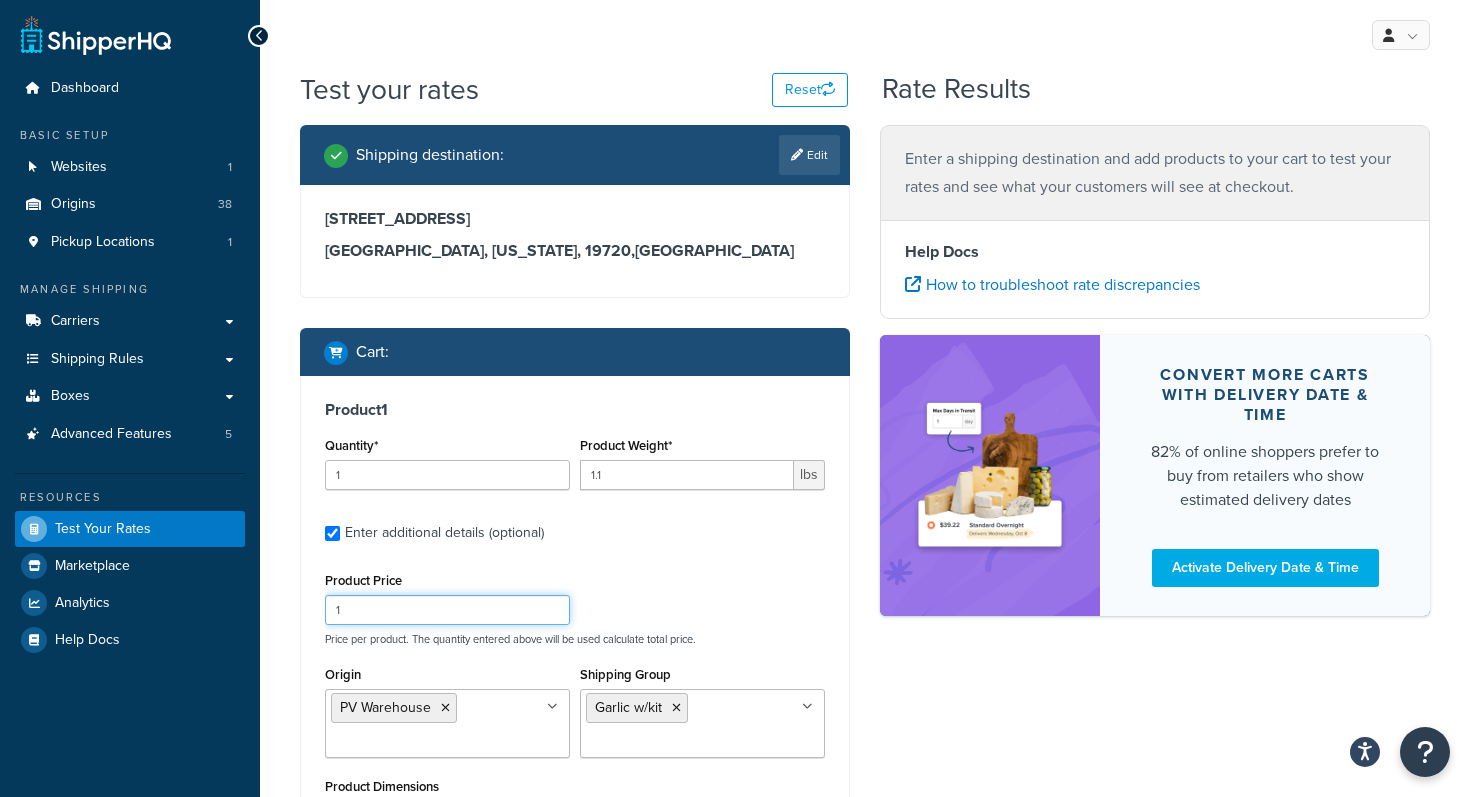 click on "Product Price   1 Price per product. The quantity entered above will be used calculate total price." at bounding box center (575, 606) 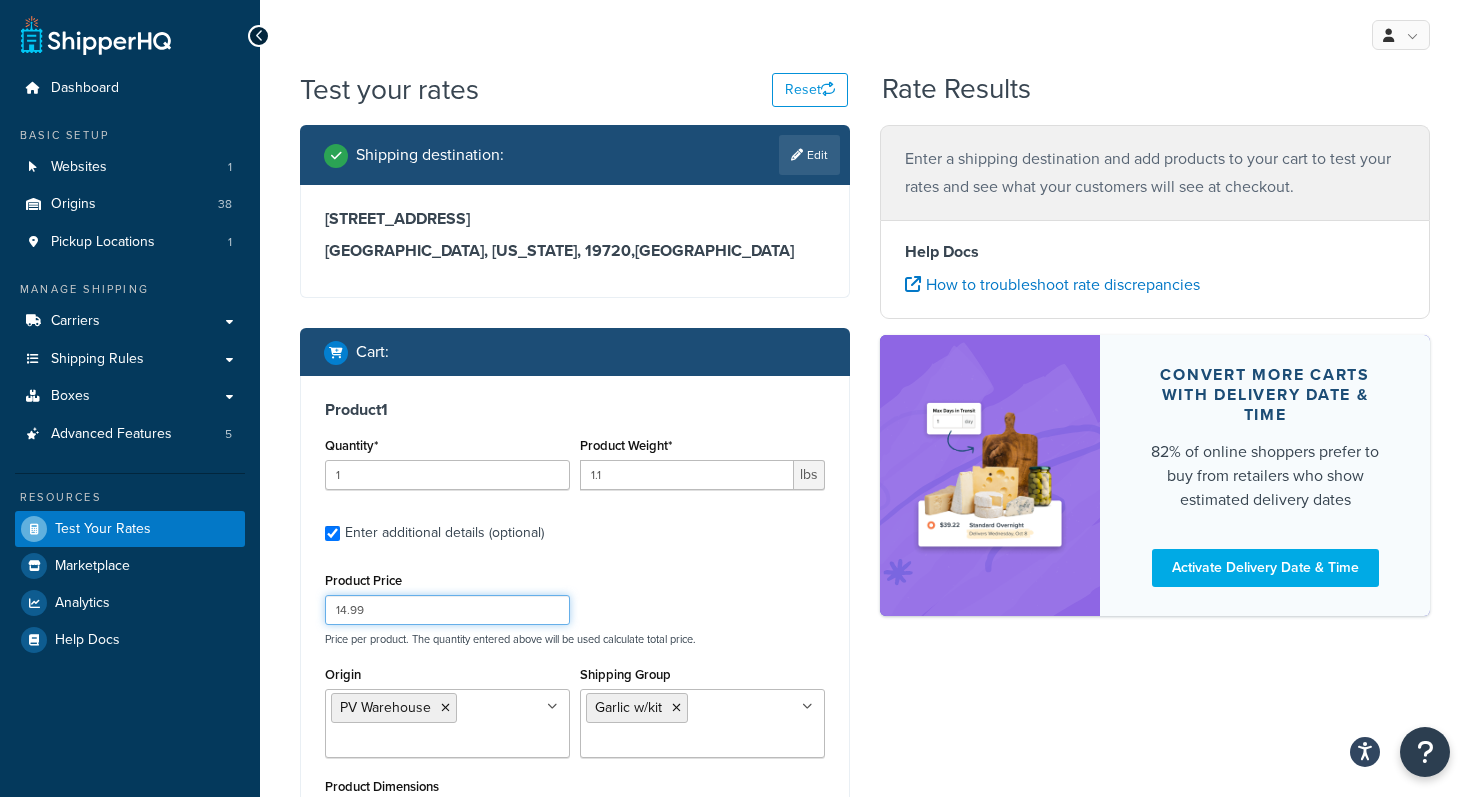 type on "14.99" 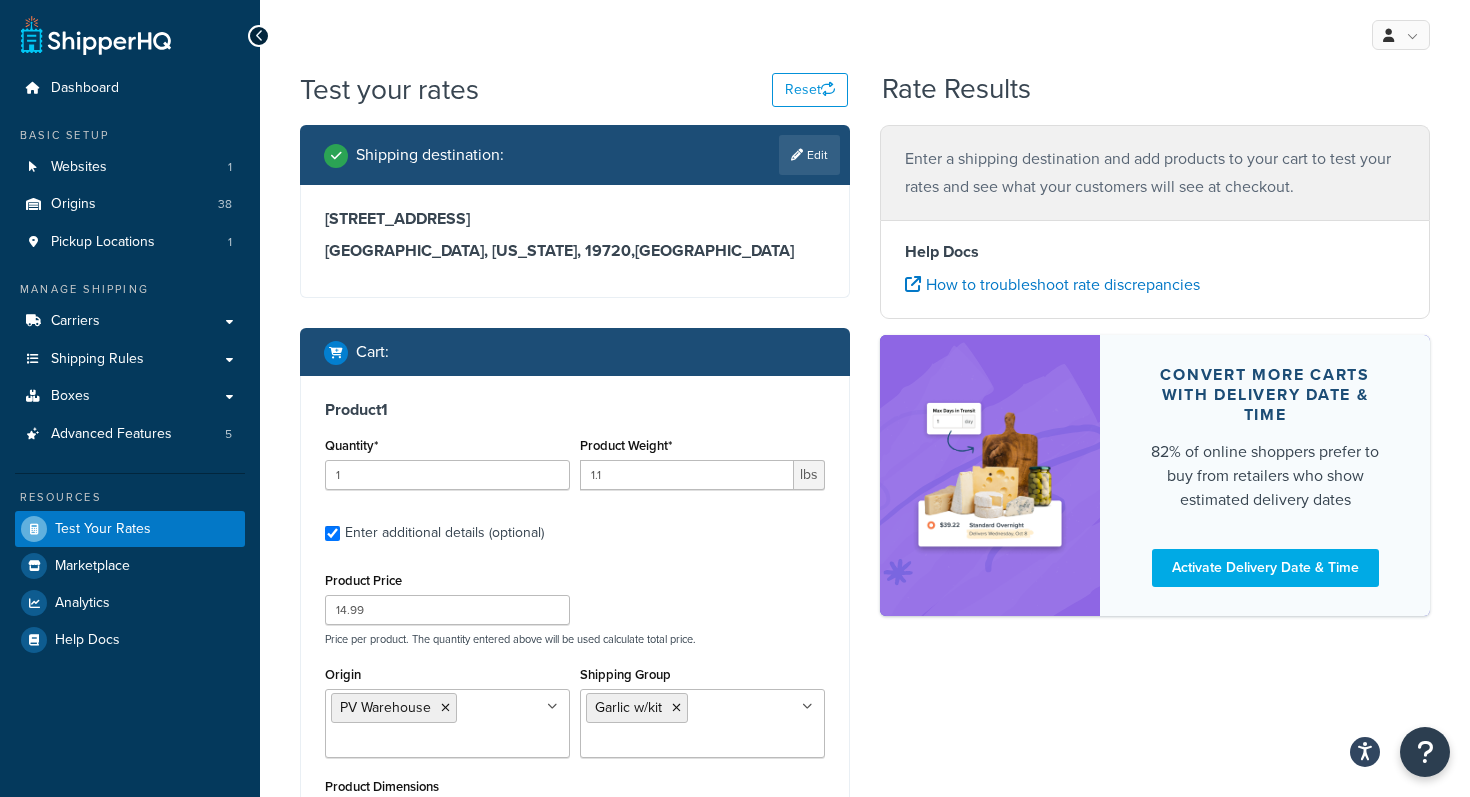 click on "Shipping destination :  Edit 44 Holden Drive New Castle,    Delaware,    19720 ,  United States Cart : Product  1 Quantity*   1 Product Weight*   1.1 lbs   Enter additional details (optional) Product Price   14.99 Price per product. The quantity entered above will be used calculate total price. Origin   PV Warehouse   Arbico Beneficial Insectary Berry Global Corp Boer Bootstrap Farmer Brandt Bridgewell Burchell California Organic Fertilizers Cedar Planters Concentrates Crown Bees DTE Fourwind Ibex Innovative Irish Eyes JMI Kamprath Seed Knox Koppes M & R North Spore Northern Greenhouse NW Beneficials Poltex Readymush Redi-Gro Seattle Urban Farm Co Shield N Seal Stuewe & Sons Stutzman Sunshine Gardenhouse Tiger Sul TSM Products Victoria Pacific Worm Farm Shipping Group   Garlic w/kit   10 Inch Plant Markers 20 Inch Plant Markers Agribon LTL AHS AHS 4 claw GO500 AHS 5 Gal AHS Agribon AHS Bamboo AHS Bird Netting AHS Clip N Pick AHS Cold Frame AHS Deer Fence AHS Gopher Wire AHS Hortonova AHS Long Fruit AHS Mcleod" at bounding box center (865, 647) 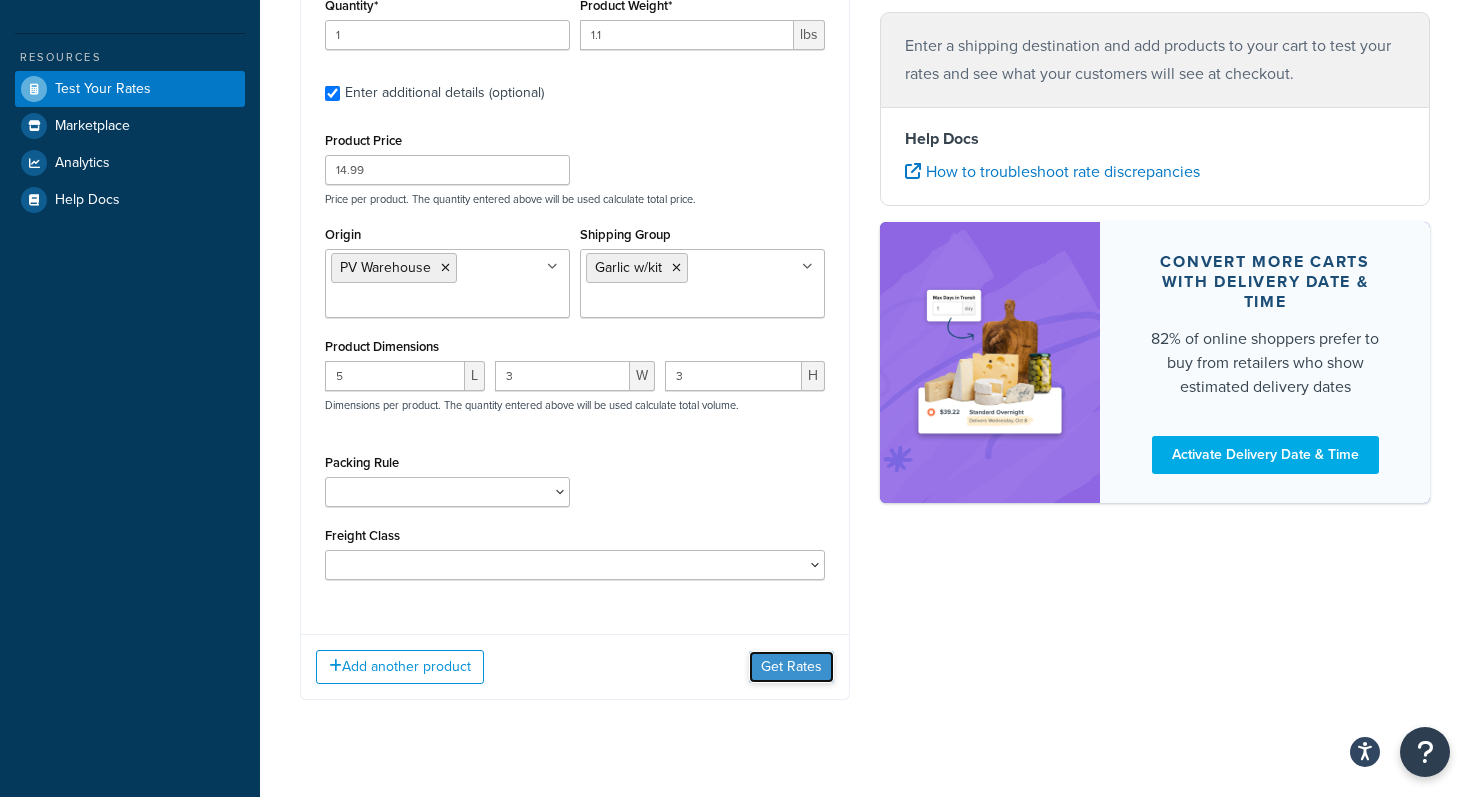 click on "Get Rates" at bounding box center [791, 667] 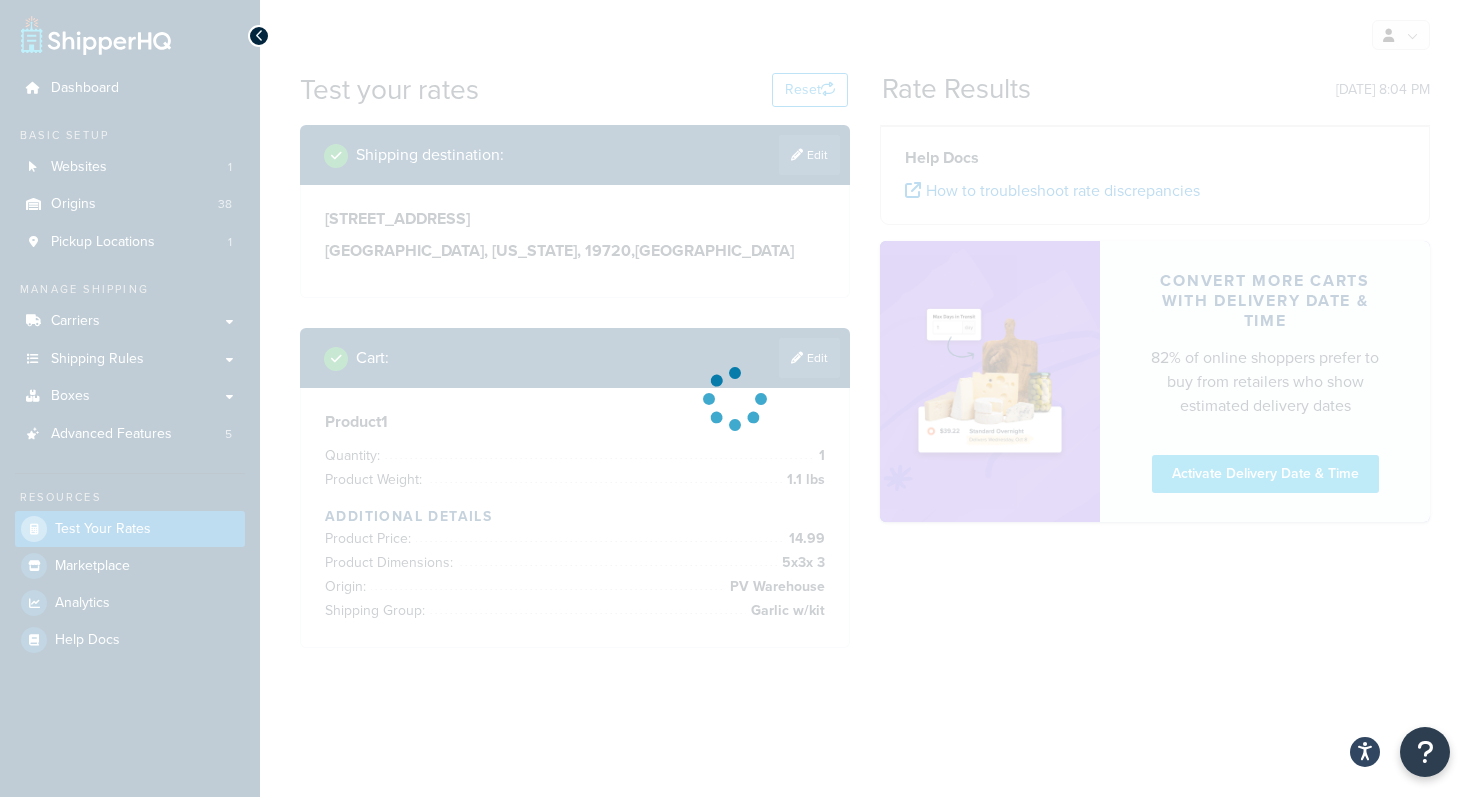 scroll, scrollTop: 0, scrollLeft: 0, axis: both 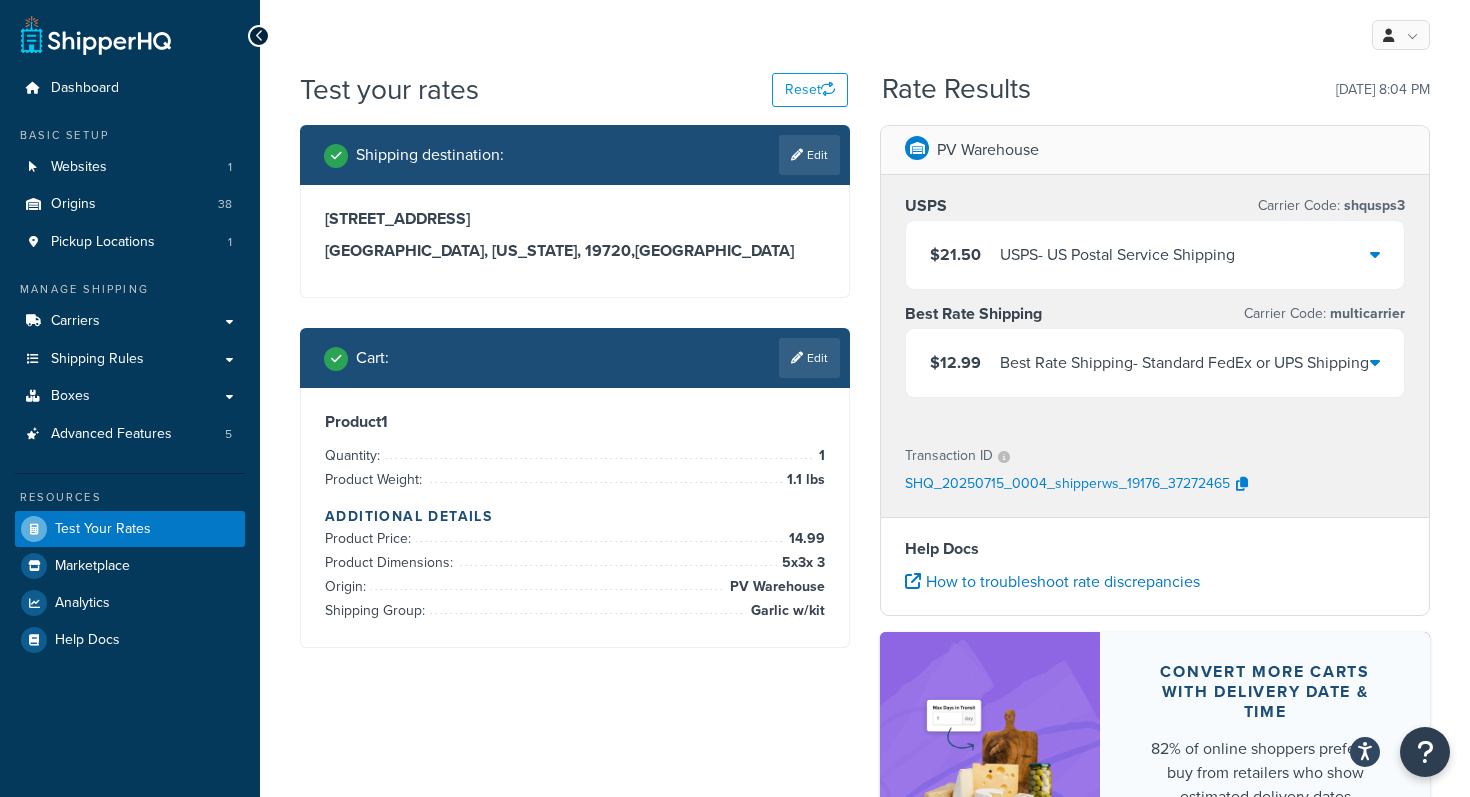 click on "Best Rate Shipping  -   Standard FedEx or UPS Shipping" at bounding box center (1184, 363) 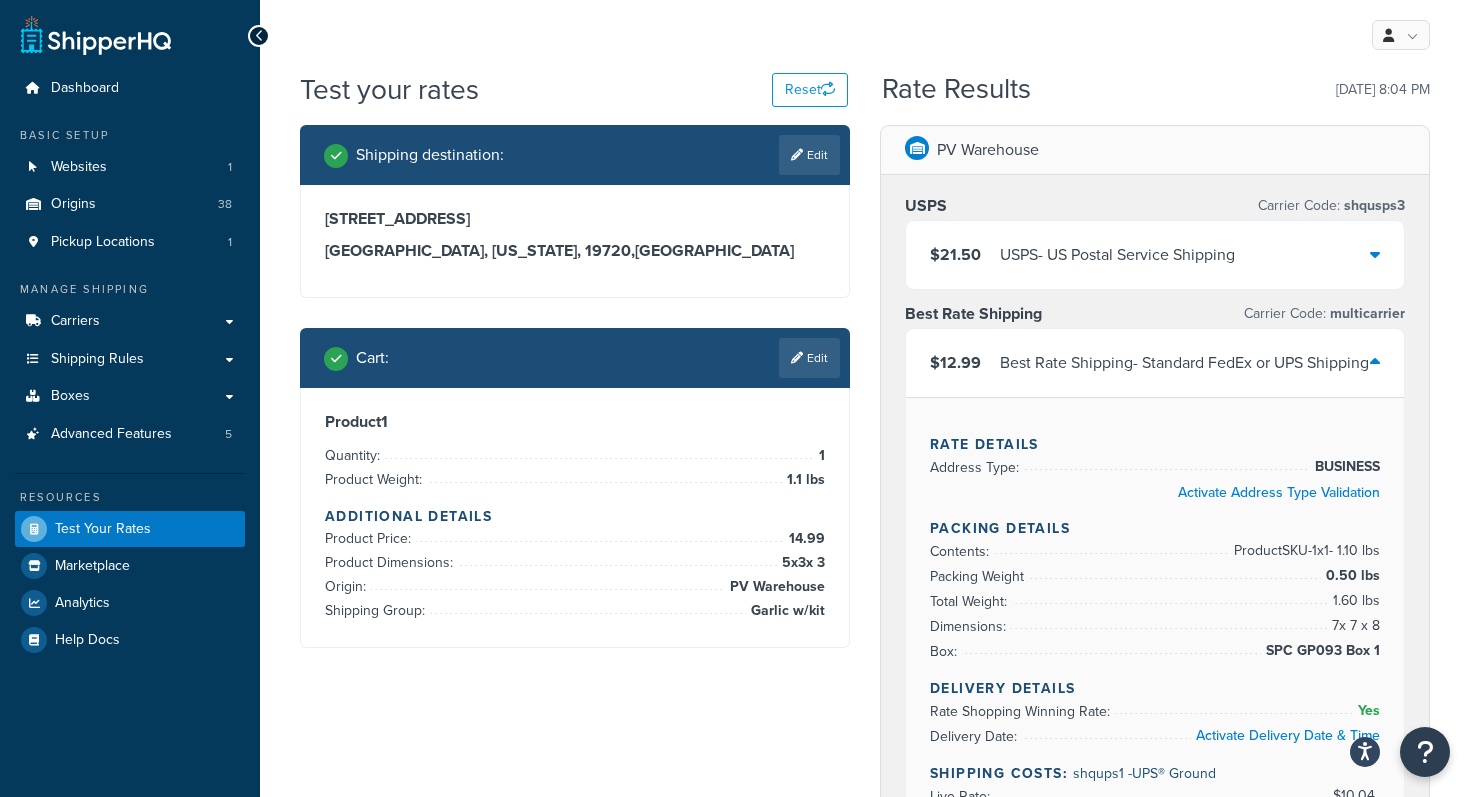 click on "Rate Details" at bounding box center [1155, 444] 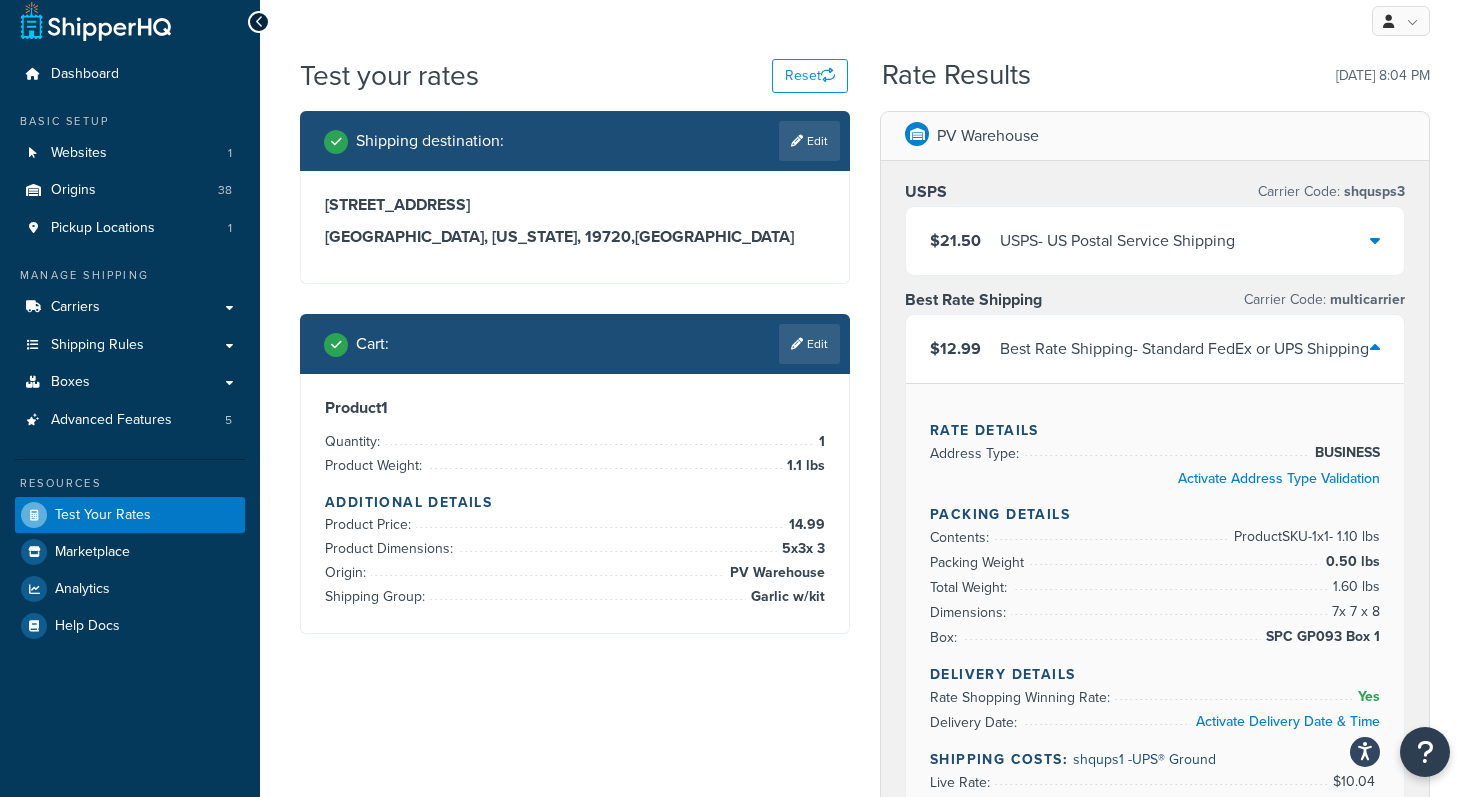 scroll, scrollTop: 0, scrollLeft: 0, axis: both 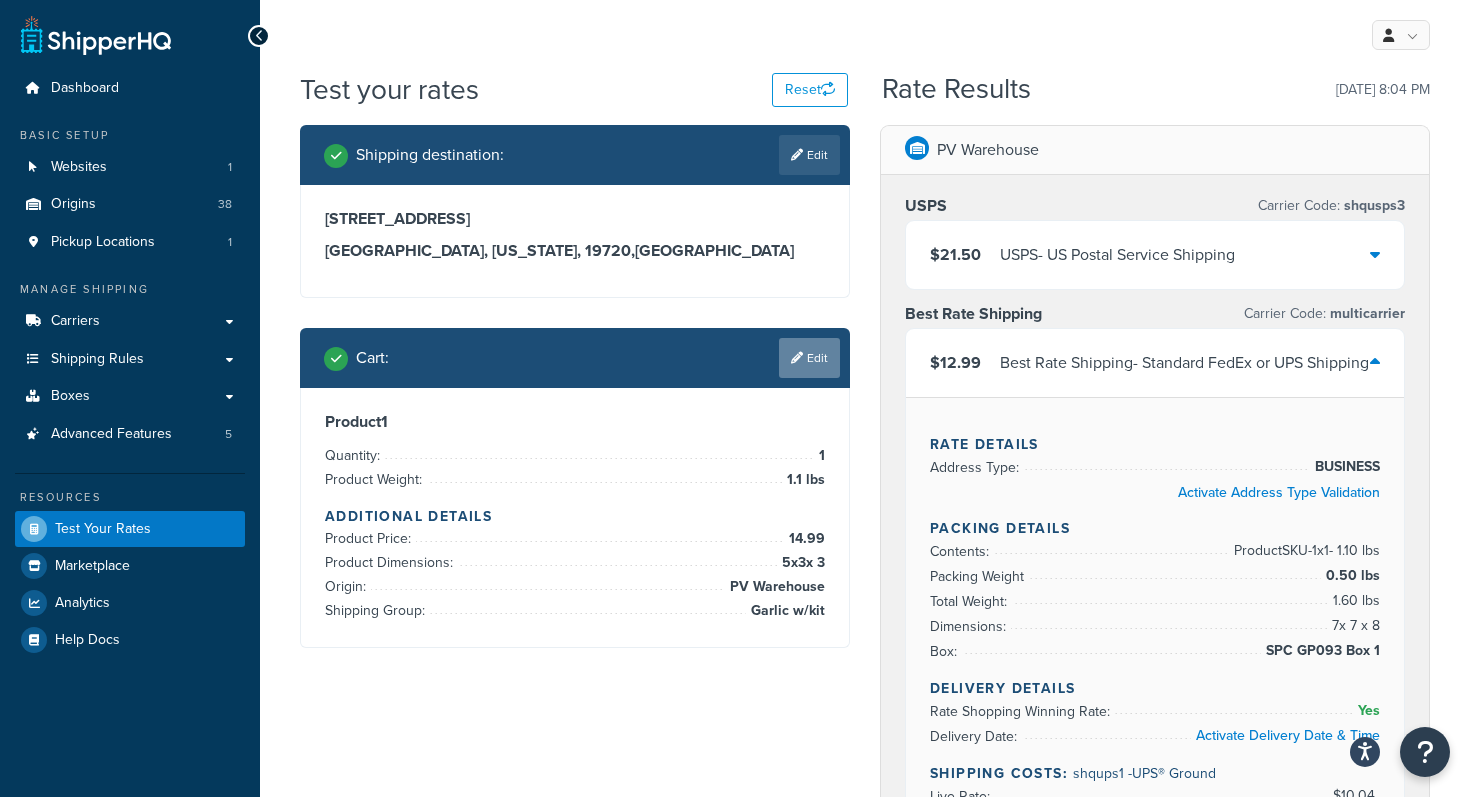click on "Edit" at bounding box center [809, 358] 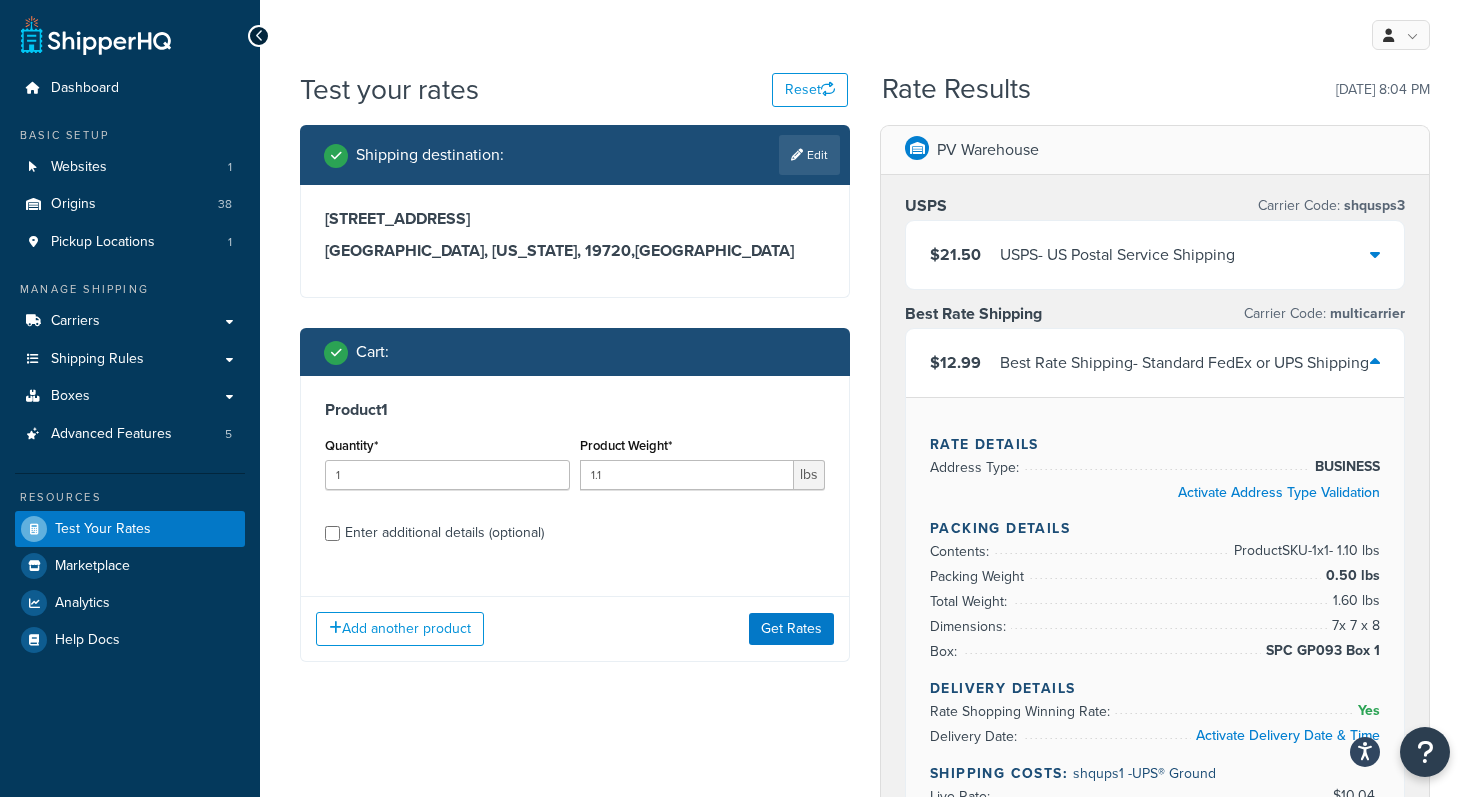 click on "Enter additional details (optional)" at bounding box center [444, 533] 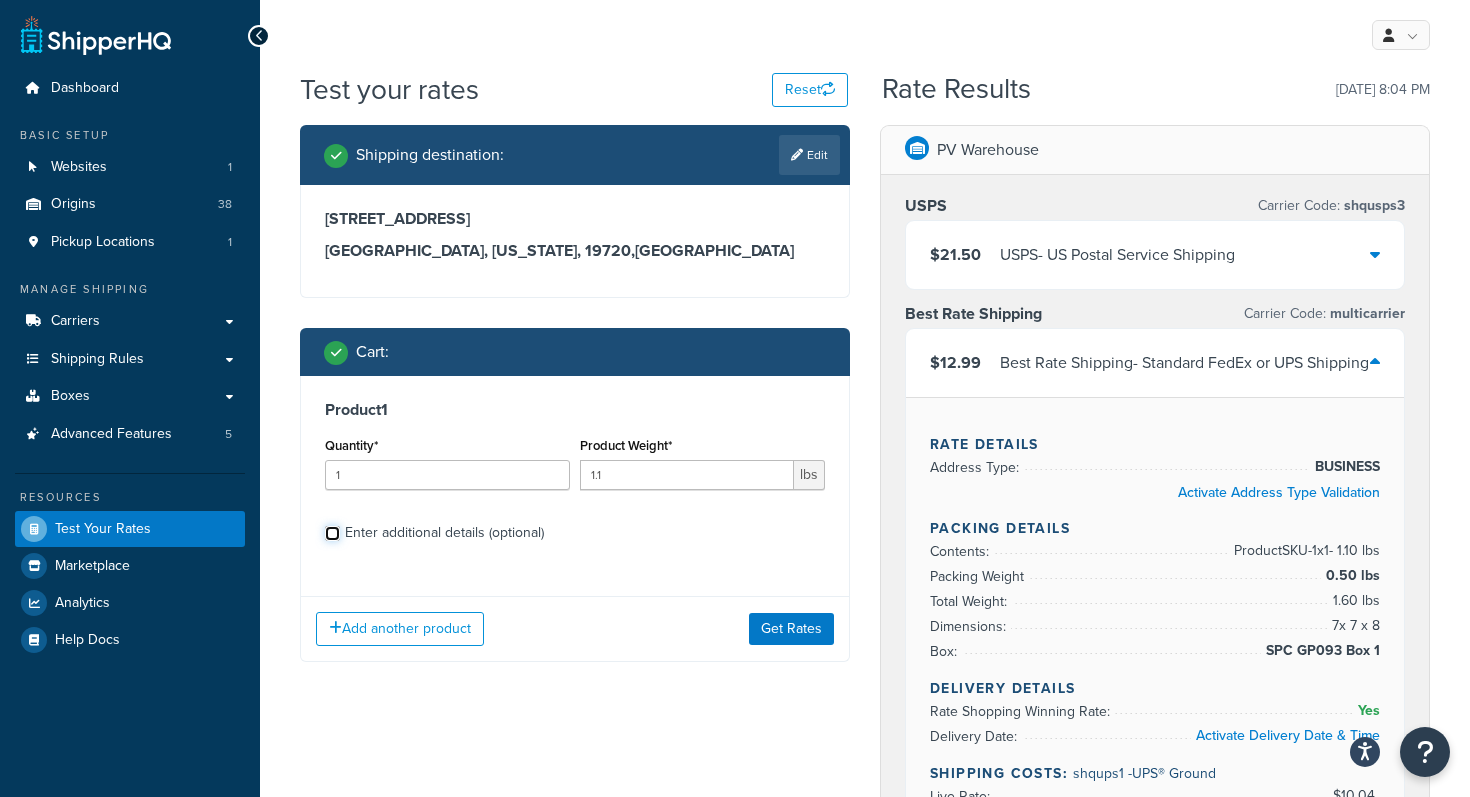 click on "Enter additional details (optional)" at bounding box center [332, 533] 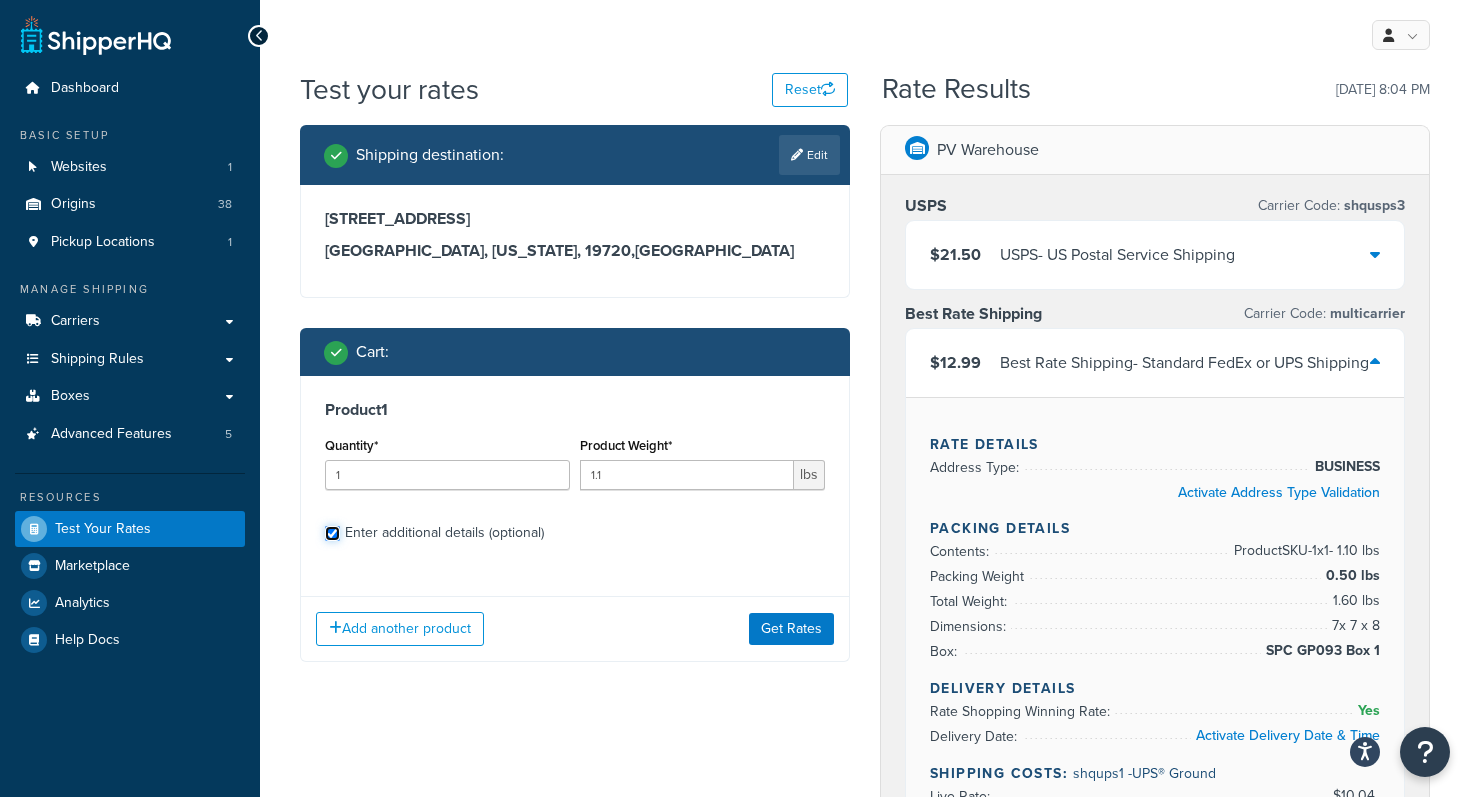 checkbox on "true" 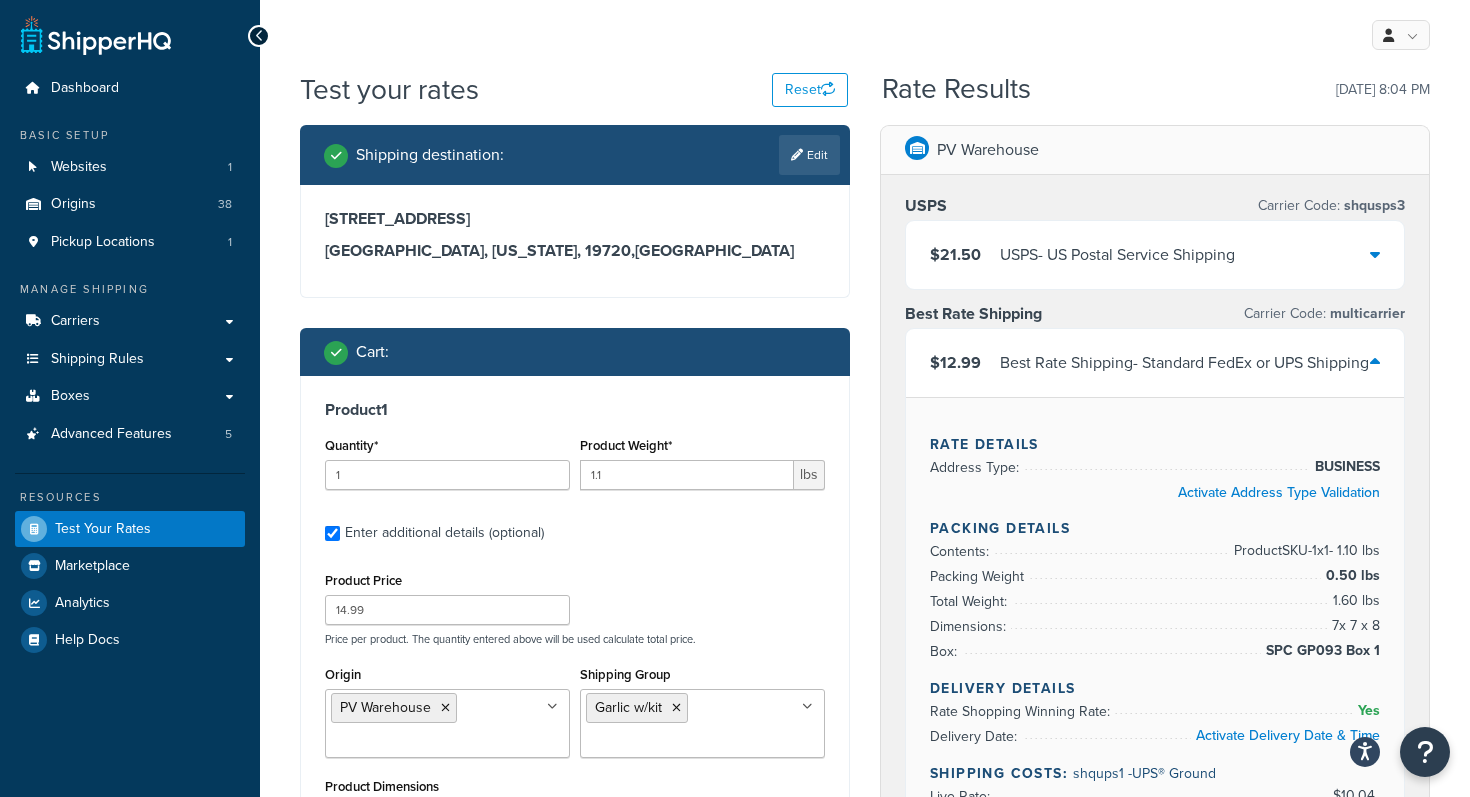click on "Shipping destination :  Edit 44 Holden Drive New Castle,    Delaware,    19720 ,  United States Cart : Product  1 Quantity*   1 Product Weight*   1.1 lbs   Enter additional details (optional) Product Price   14.99 Price per product. The quantity entered above will be used calculate total price. Origin   PV Warehouse   Arbico Beneficial Insectary Berry Global Corp Boer Bootstrap Farmer Brandt Bridgewell Burchell California Organic Fertilizers Cedar Planters Concentrates Crown Bees DTE Fourwind Ibex Innovative Irish Eyes JMI Kamprath Seed Knox Koppes M & R North Spore Northern Greenhouse NW Beneficials Poltex Readymush Redi-Gro Seattle Urban Farm Co Shield N Seal Stuewe & Sons Stutzman Sunshine Gardenhouse Tiger Sul TSM Products Victoria Pacific Worm Farm Shipping Group   Garlic w/kit   10 Inch Plant Markers 20 Inch Plant Markers Agribon LTL AHS AHS 4 claw GO500 AHS 5 Gal AHS Agribon AHS Bamboo AHS Bird Netting AHS Clip N Pick AHS Cold Frame AHS Deer Fence AHS Gopher Wire AHS Hortonova AHS Long Fruit AHS Mcleod" at bounding box center (575, 647) 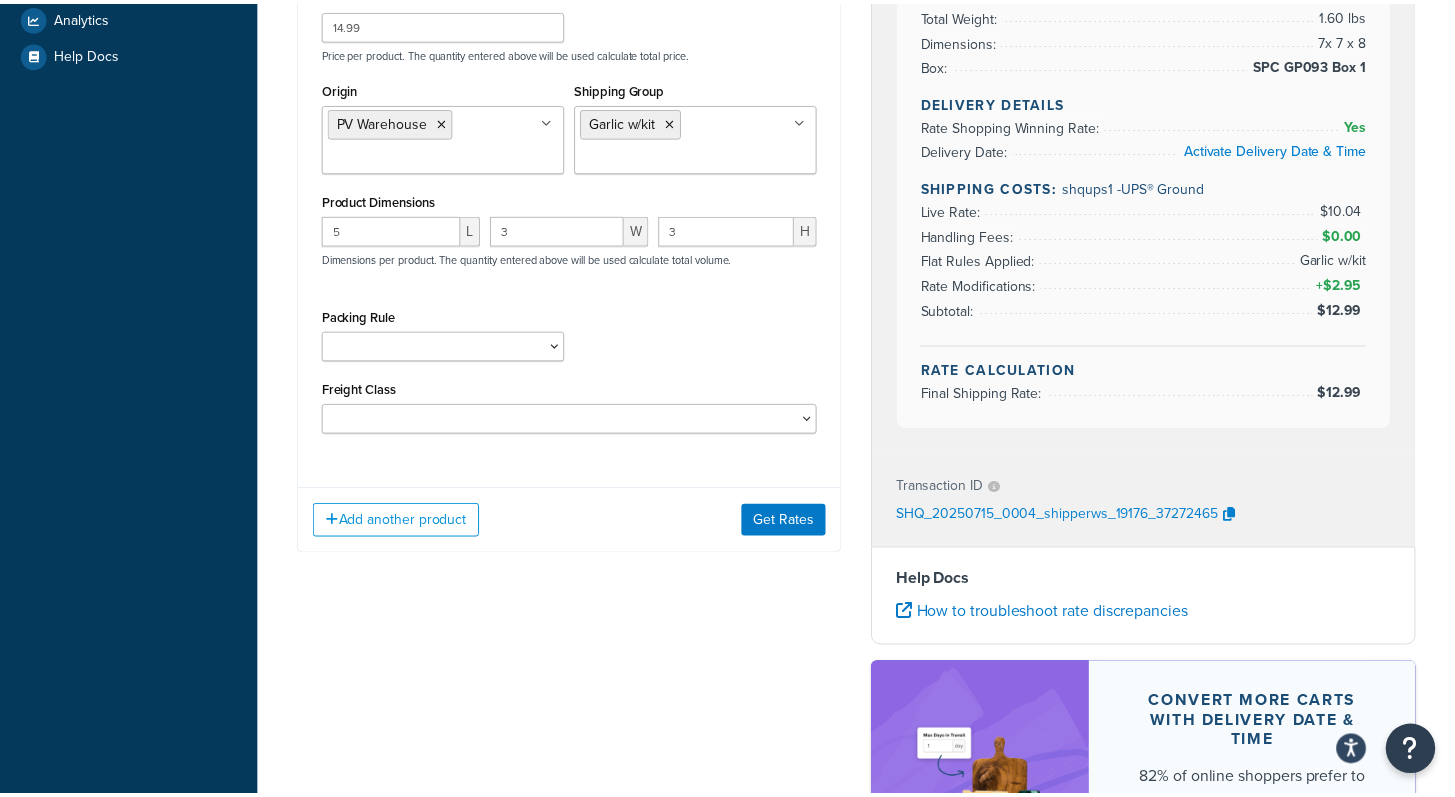 scroll, scrollTop: 600, scrollLeft: 0, axis: vertical 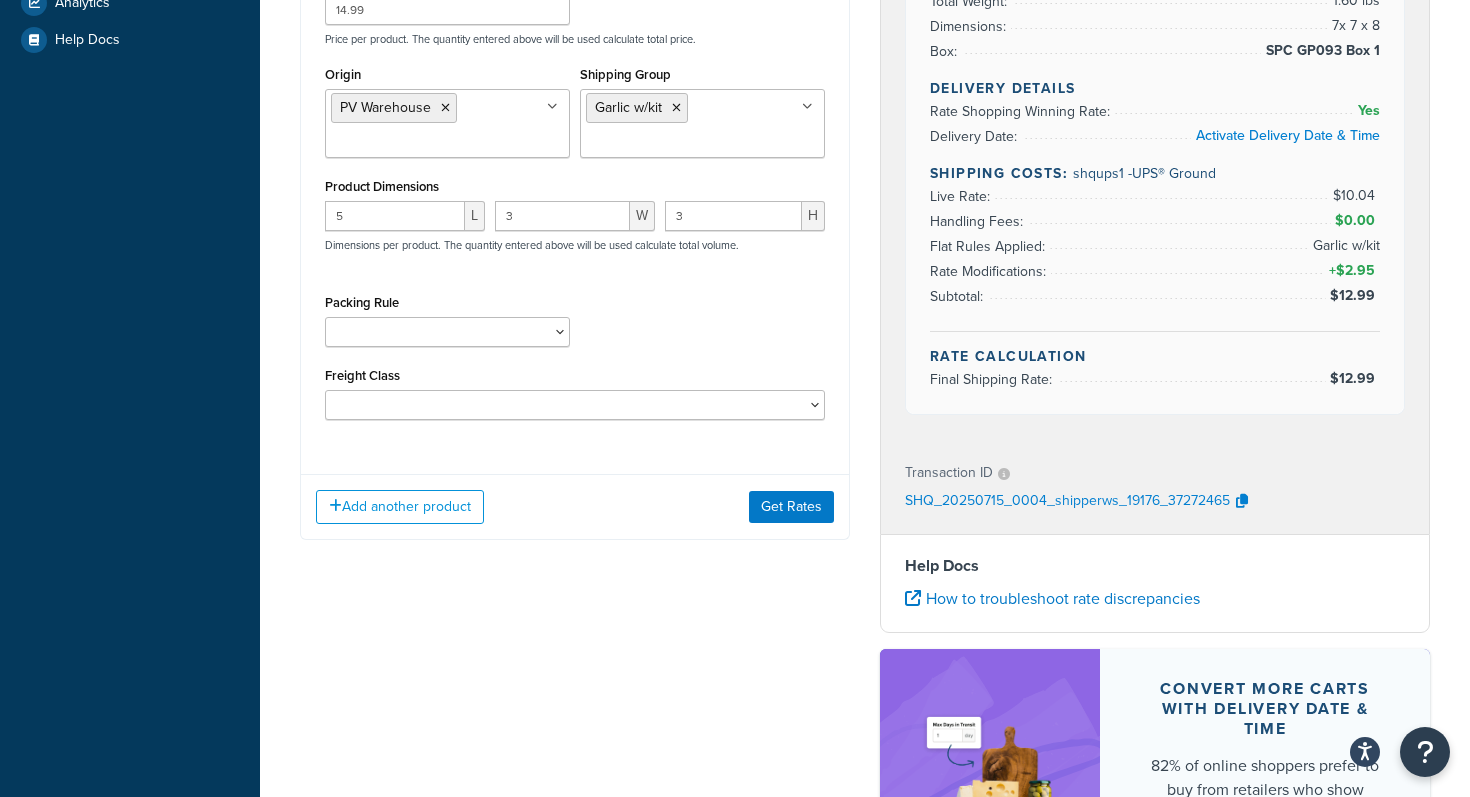 click on "Add another product Get Rates" at bounding box center (575, 506) 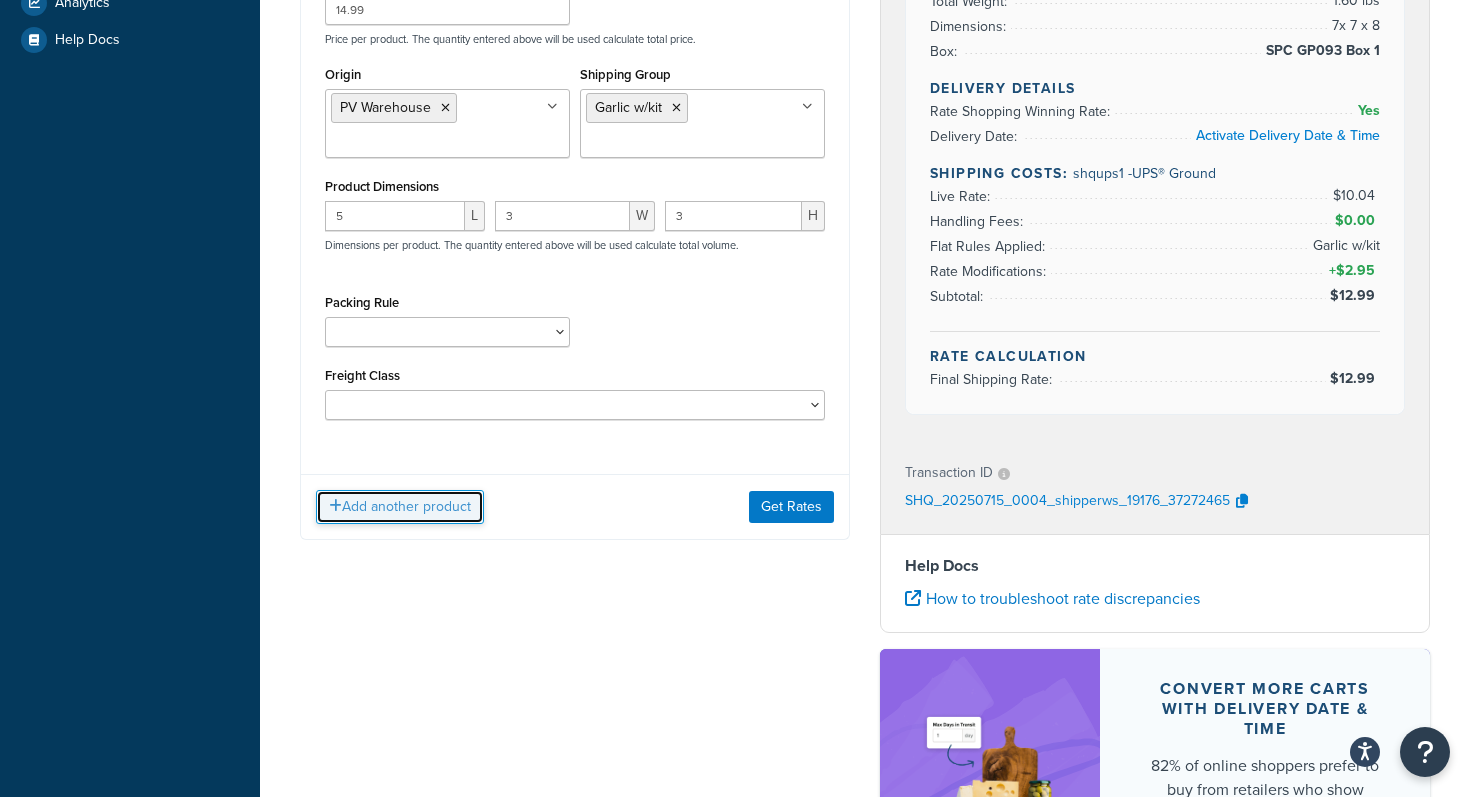 click on "Add another product" at bounding box center [400, 507] 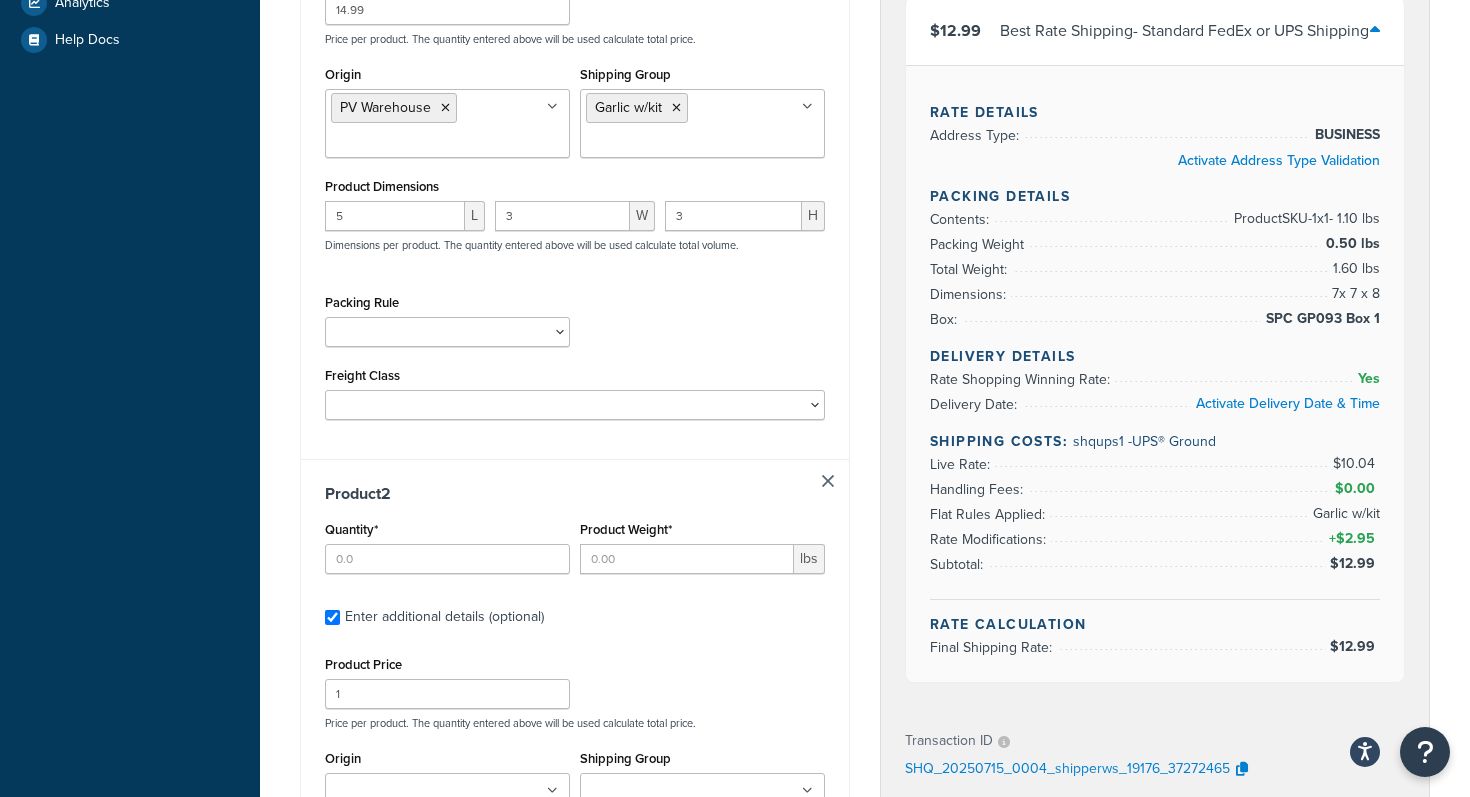 type 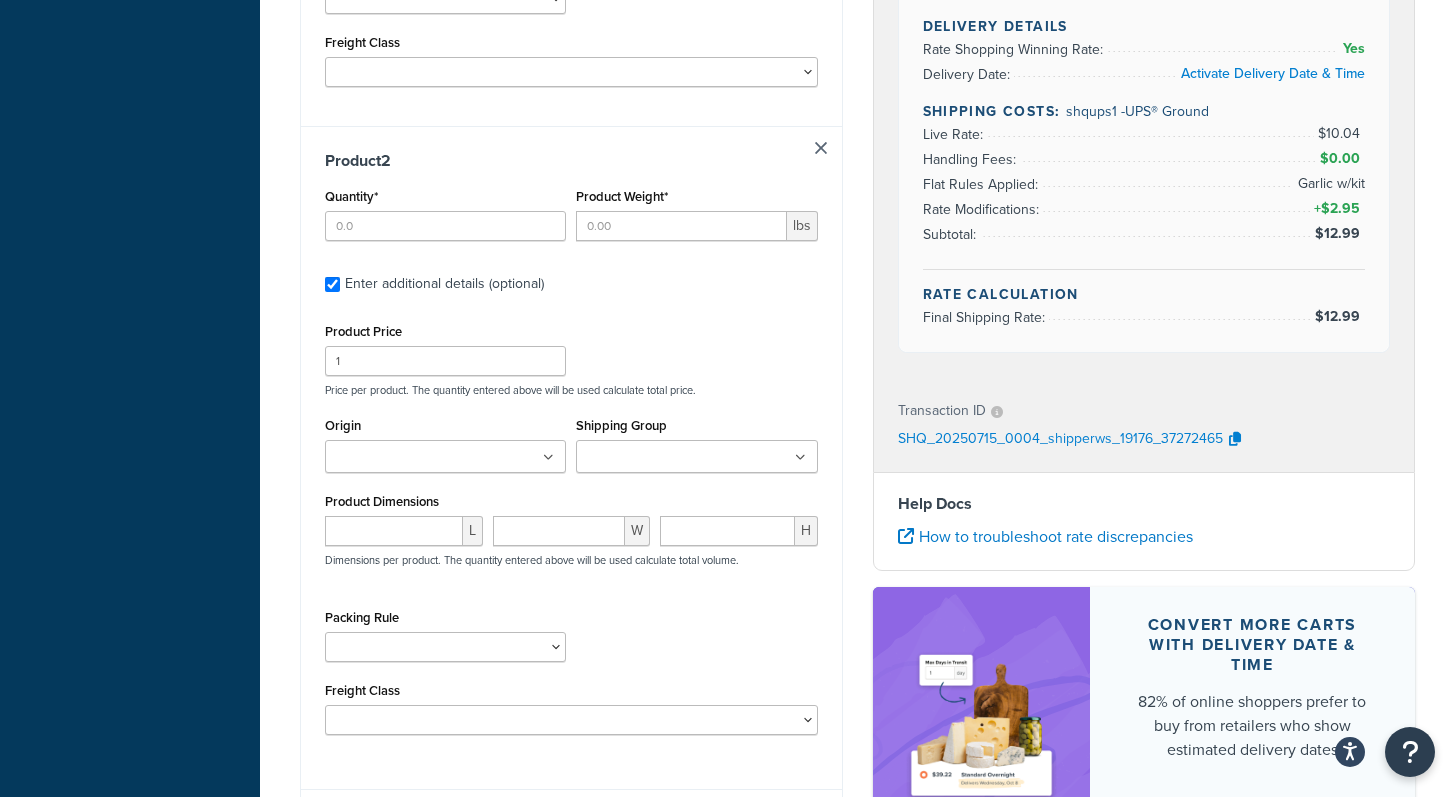 scroll, scrollTop: 1126, scrollLeft: 0, axis: vertical 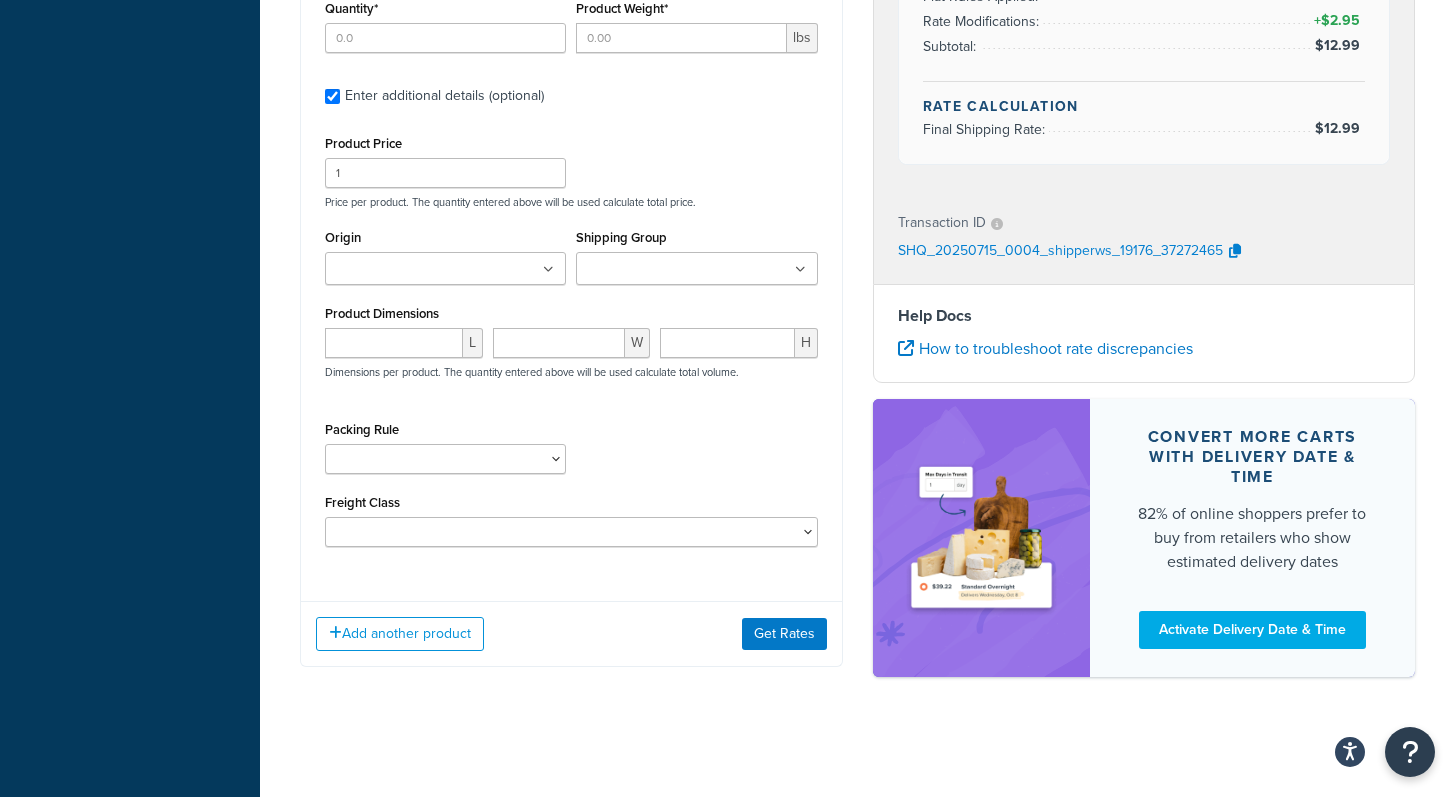 click at bounding box center [445, 268] 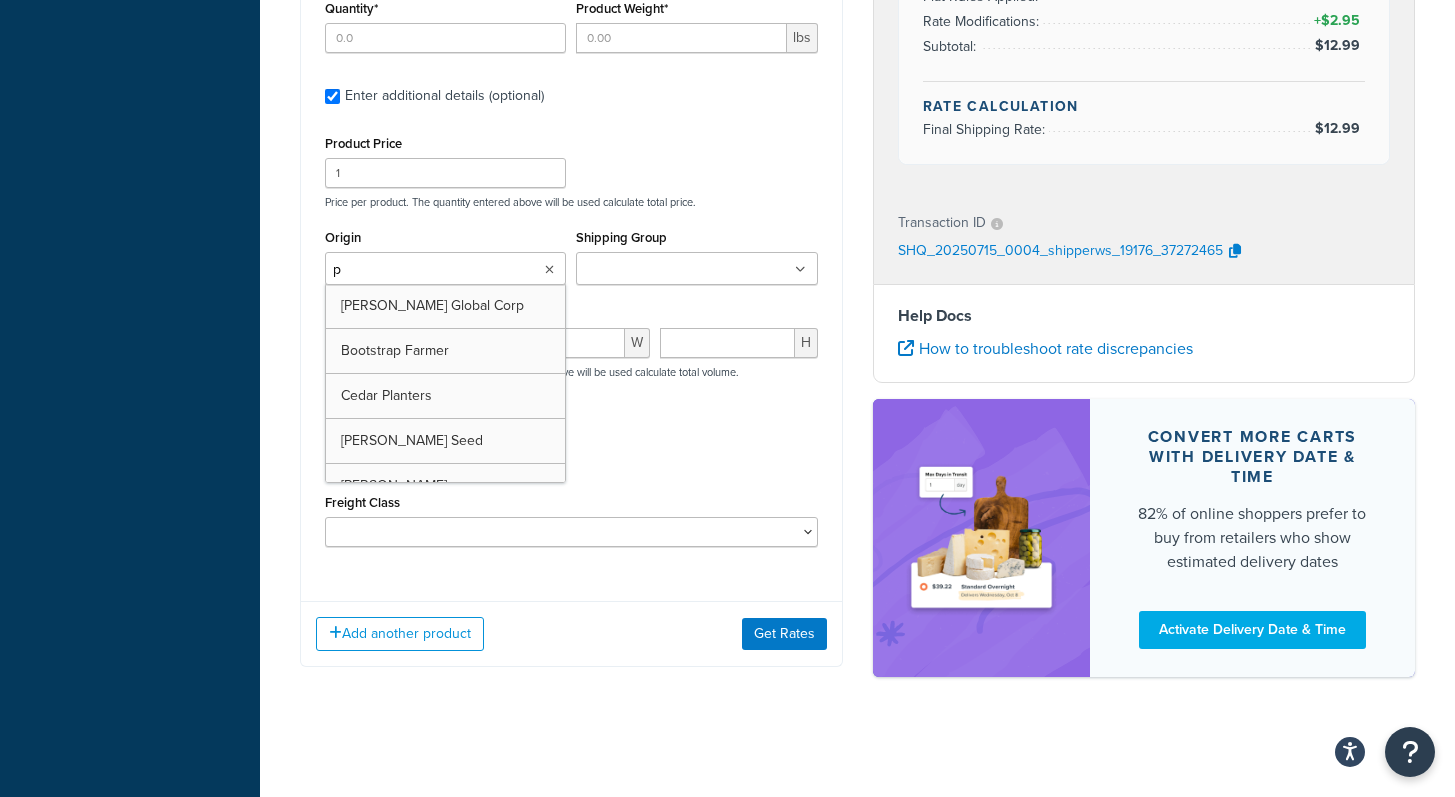 type on "pv" 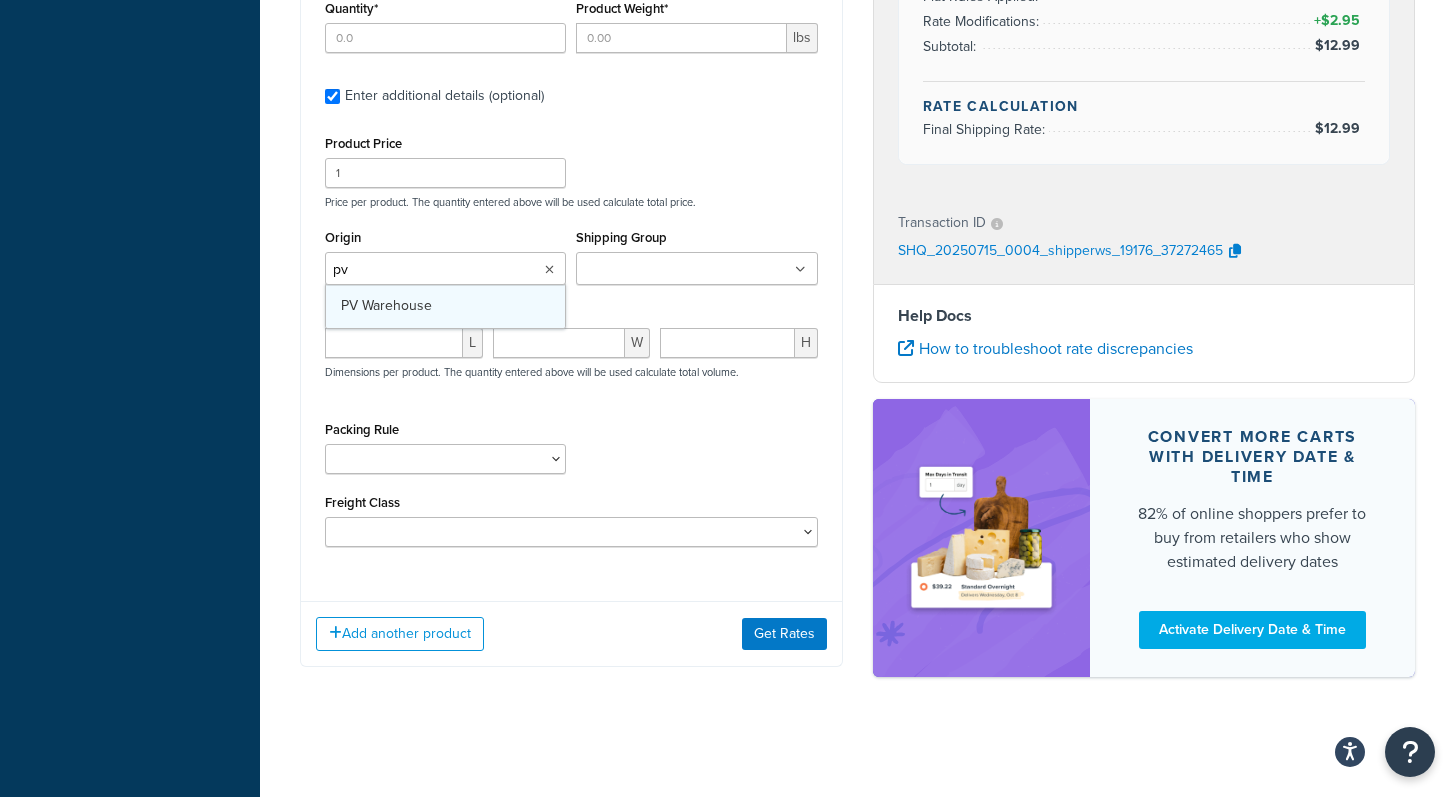 type 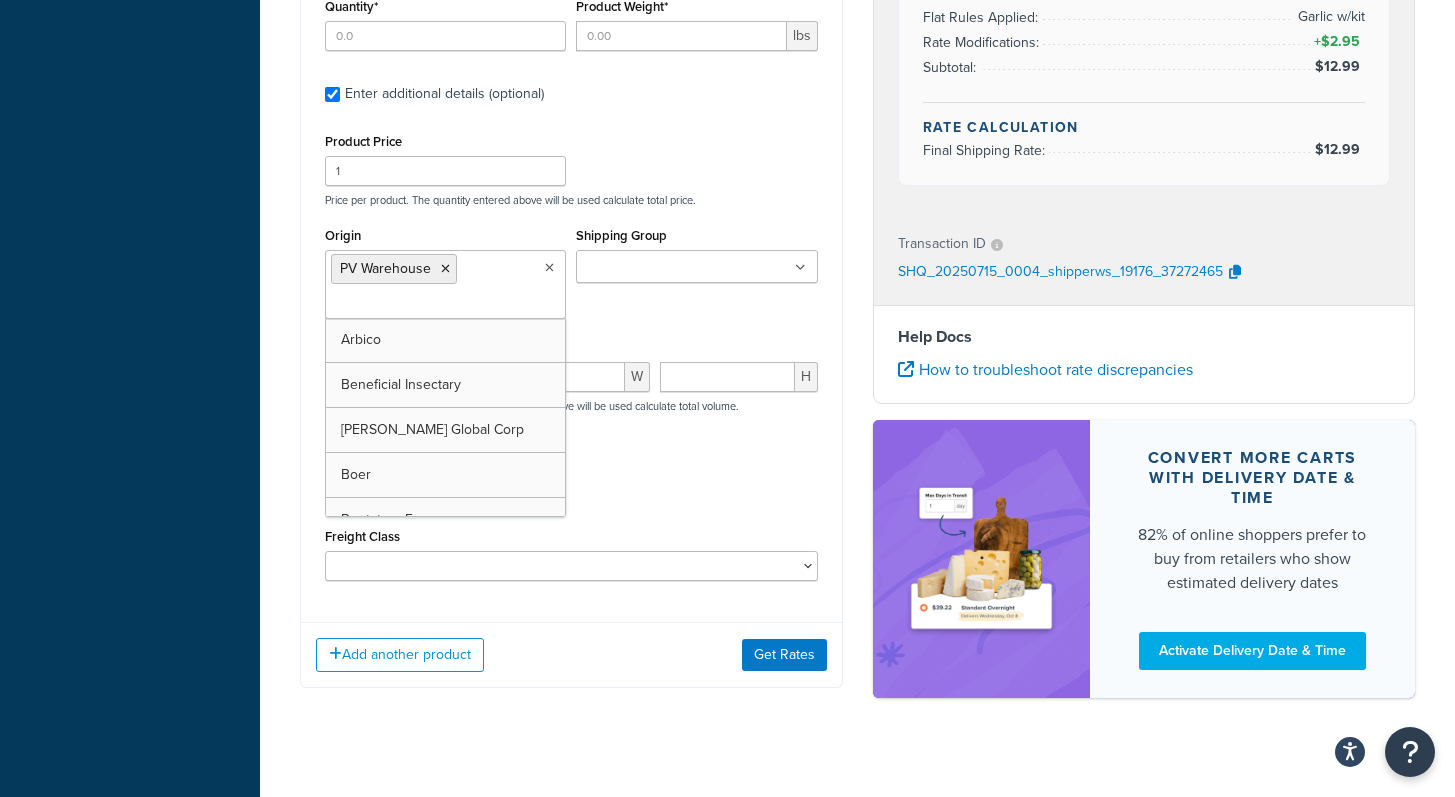 scroll, scrollTop: 1126, scrollLeft: 0, axis: vertical 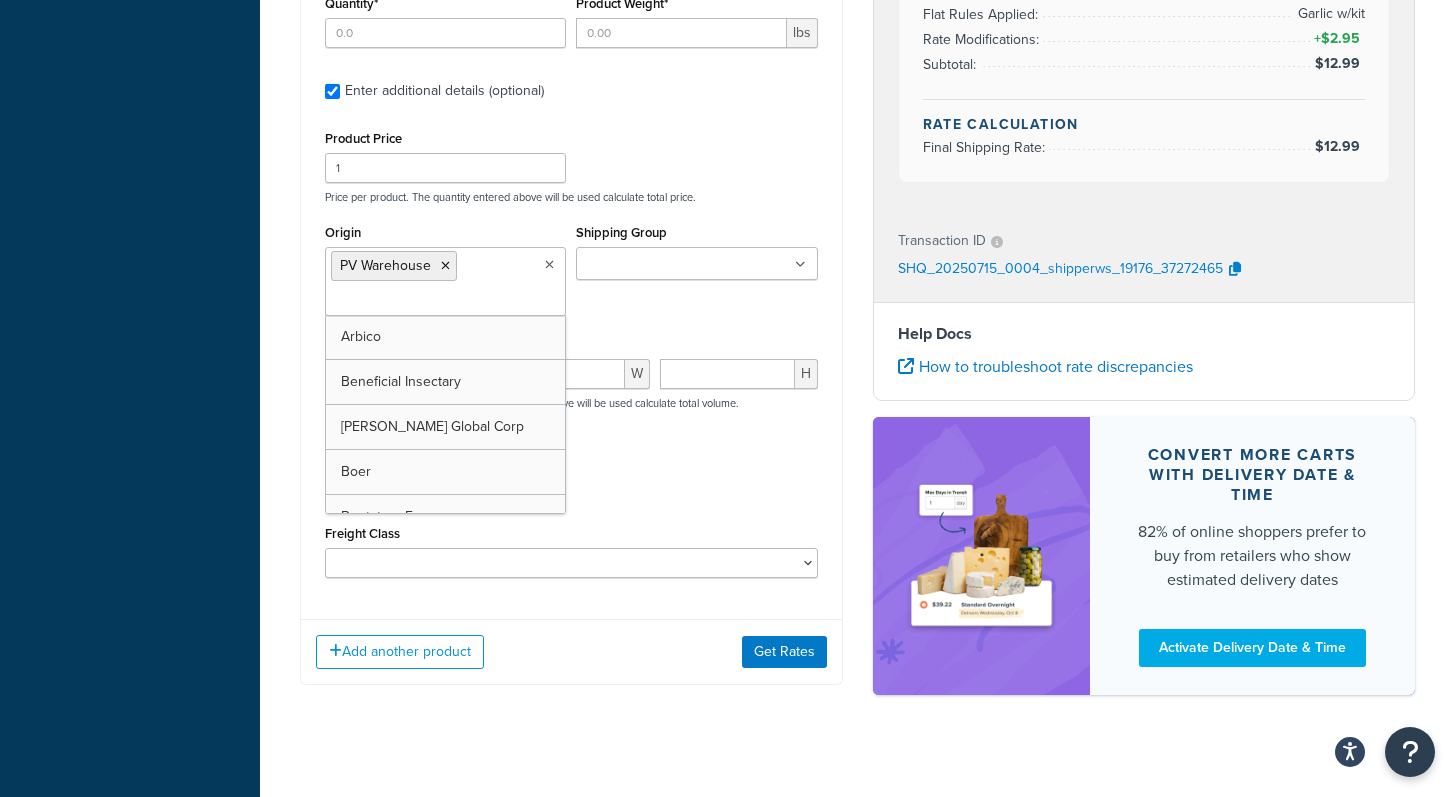 click on "Origin   PV Warehouse   Arbico Beneficial Insectary Berry Global Corp Boer Bootstrap Farmer Brandt Bridgewell Burchell California Organic Fertilizers Cedar Planters Concentrates Crown Bees DTE Fourwind Ibex Innovative Irish Eyes JMI Kamprath Seed Knox Koppes M & R North Spore Northern Greenhouse NW Beneficials Poltex Readymush Redi-Gro Seattle Urban Farm Co Shield N Seal Stuewe & Sons Stutzman Sunshine Gardenhouse Tiger Sul TSM Products Victoria Pacific Worm Farm Shipping Group   10 Inch Plant Markers 20 Inch Plant Markers Agribon LTL AHS AHS 4 claw GO500 AHS 5 Gal AHS Agribon AHS Bamboo AHS Bird Netting AHS Clip N Pick AHS Cold Frame AHS Deer Fence AHS Gopher Wire AHS Hortonova AHS Long Fruit AHS Long Handle AHS Mcleod AHS Mulch Film AHS PF1060 AHS Post Hole AHS Pruner AHS Pulaski AHS Rice Hulls AHS Squat Pot AHS Sunbelt AHS Tools AHS Tubing AHS Tufflite AHS Uproot AHS Wire Annie's Annuals Arbico BareRoot Trees Beneficial Overnight Bootstrap BR-Slippable Broadfork Bulky Burchell DS Crown Bees Crown Bees 10" at bounding box center (571, 275) 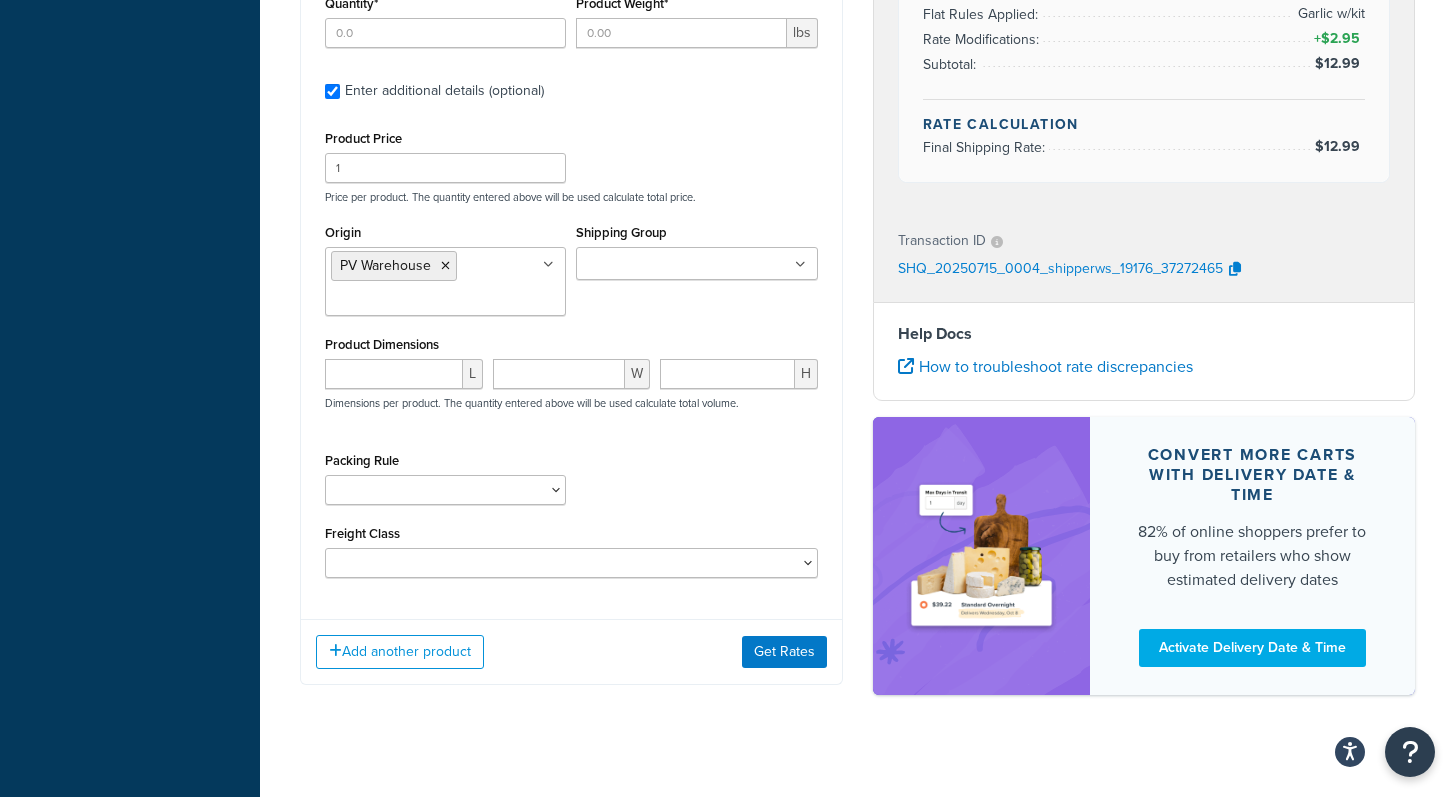 click on "Shipping Group" at bounding box center [670, 265] 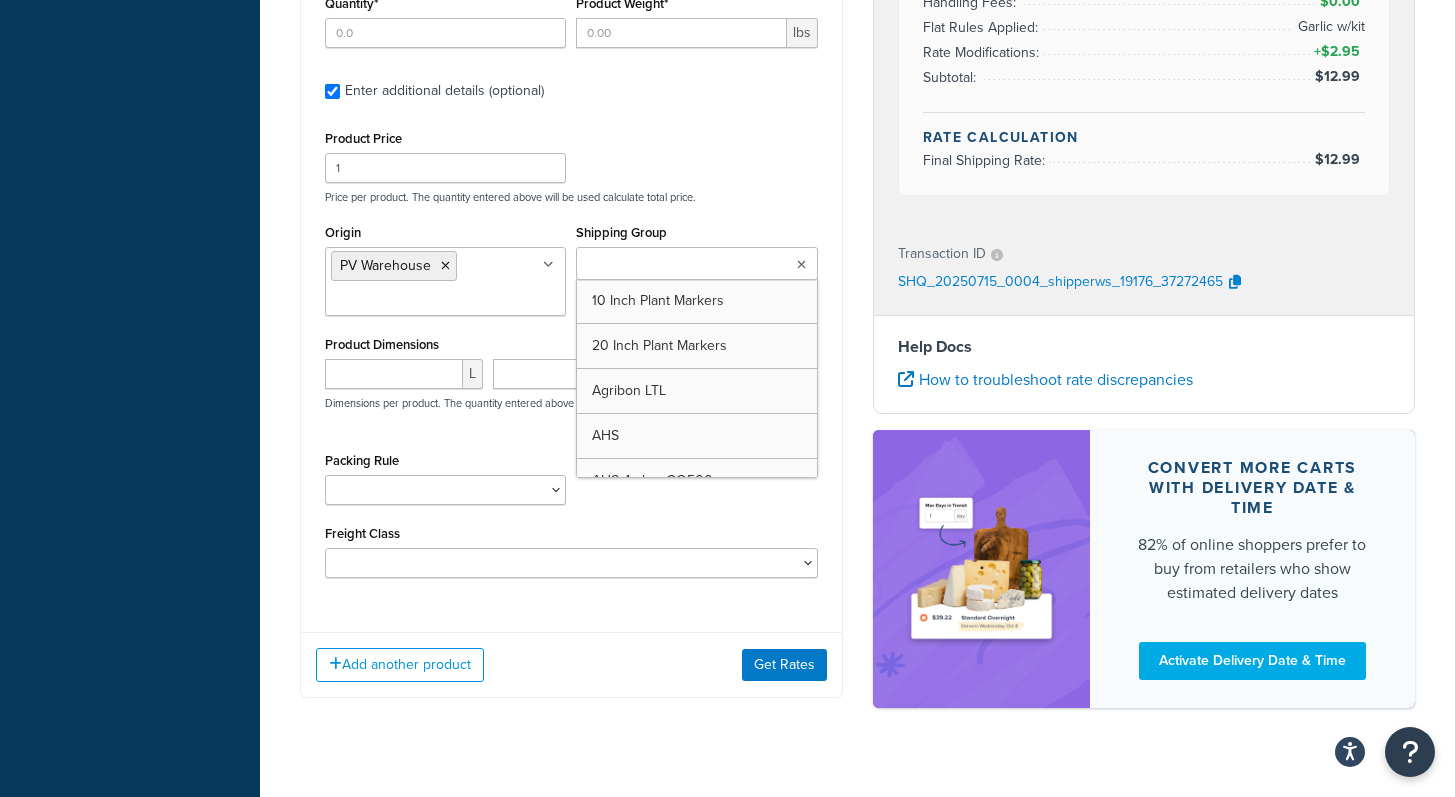 paste on "Under 9 Free Shipping" 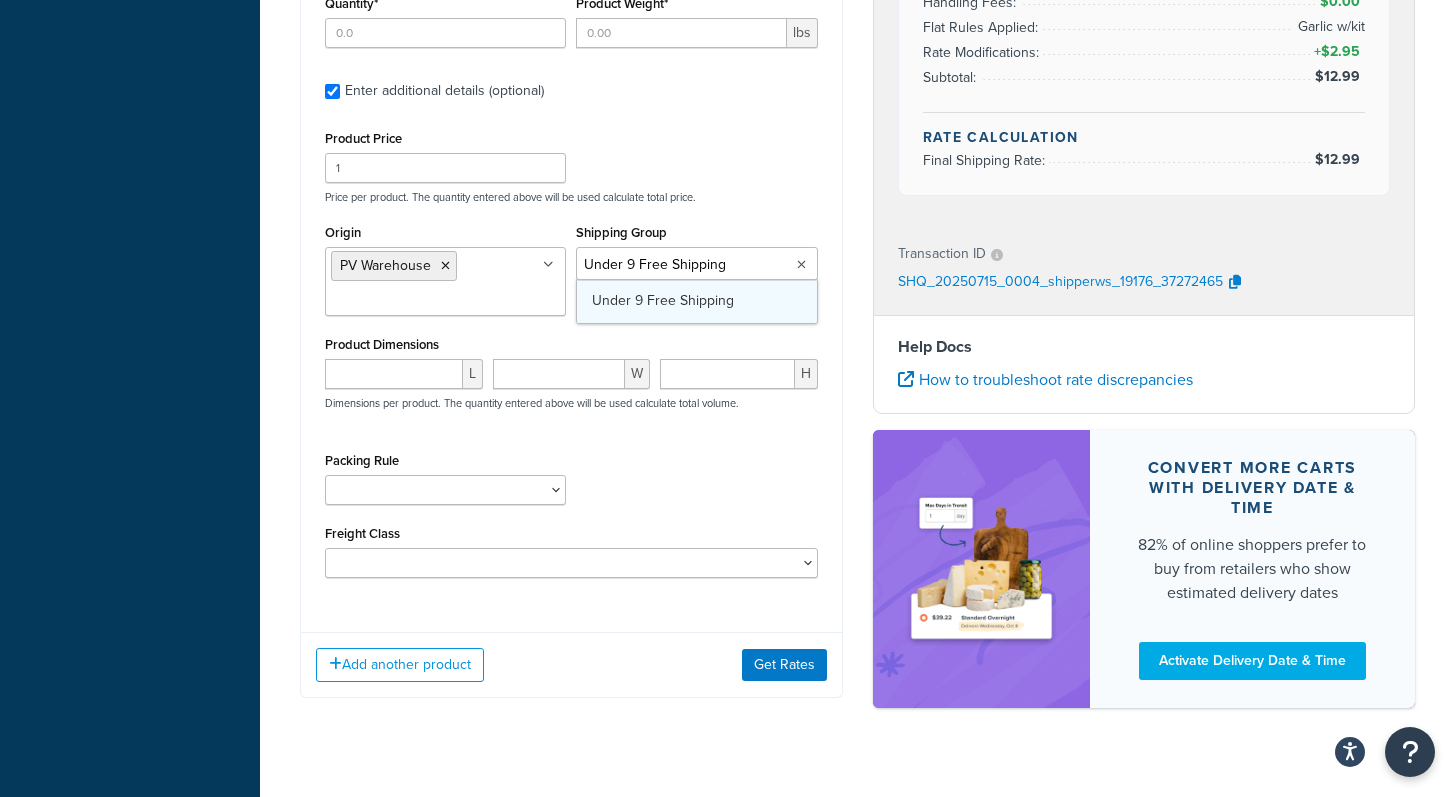 type 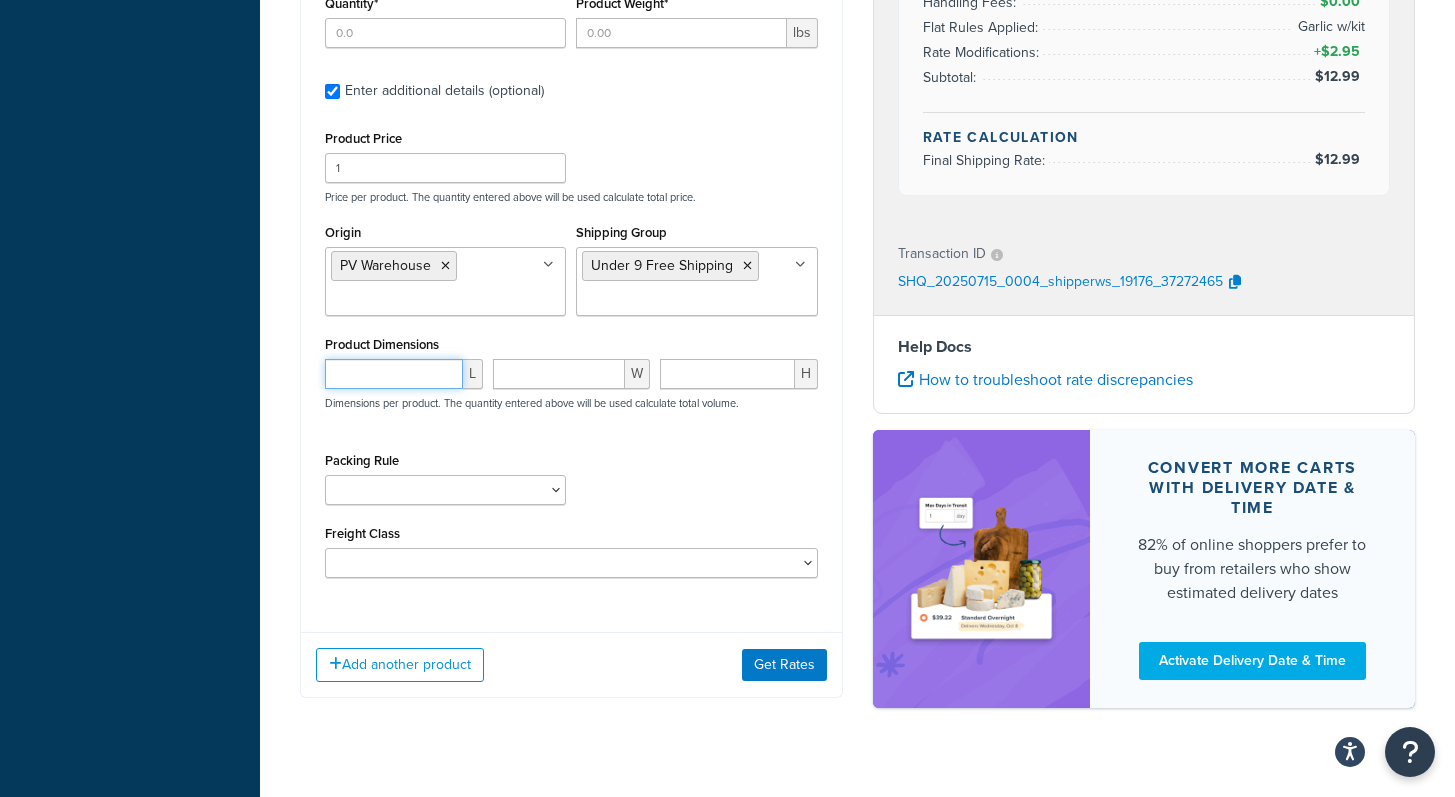 click at bounding box center [394, 374] 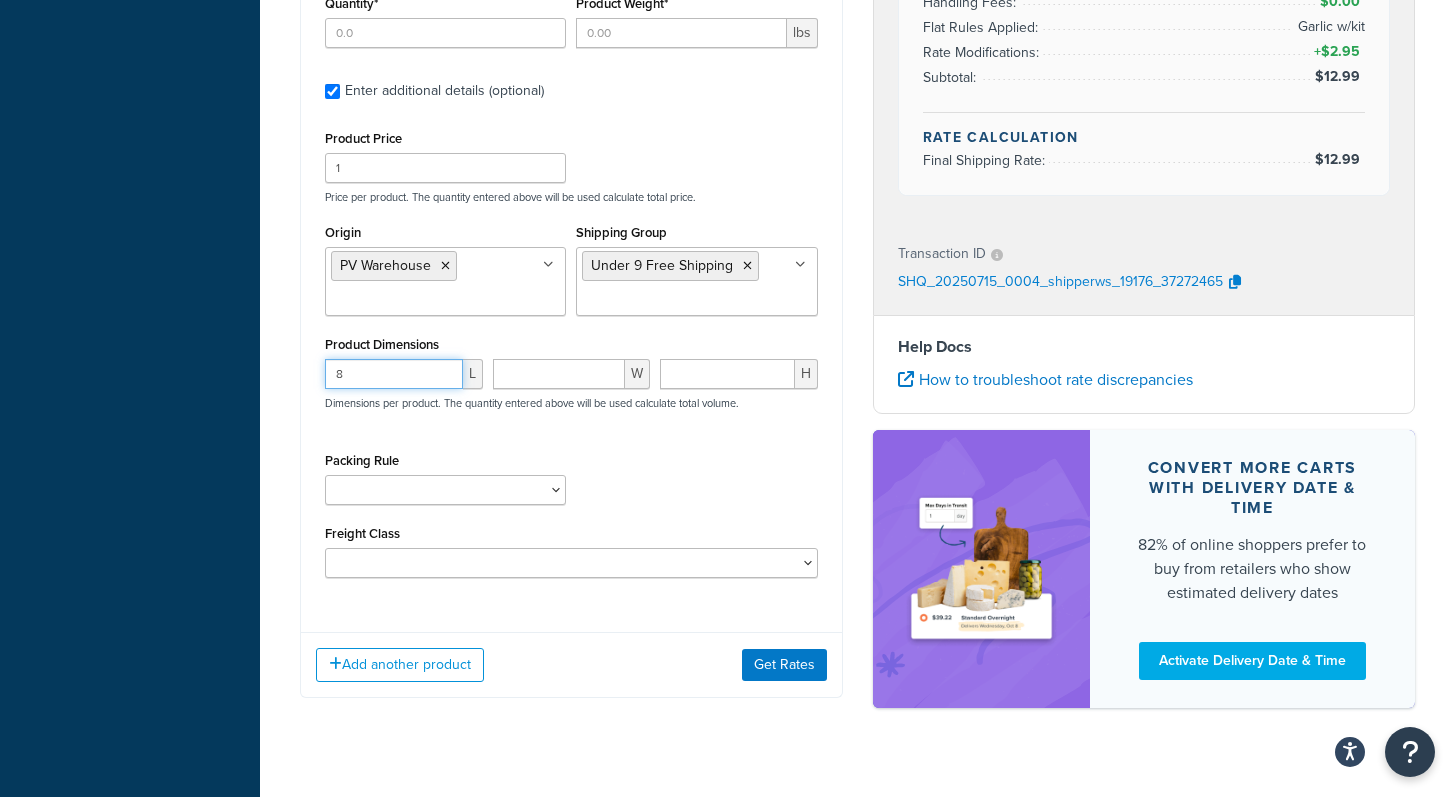 type on "8" 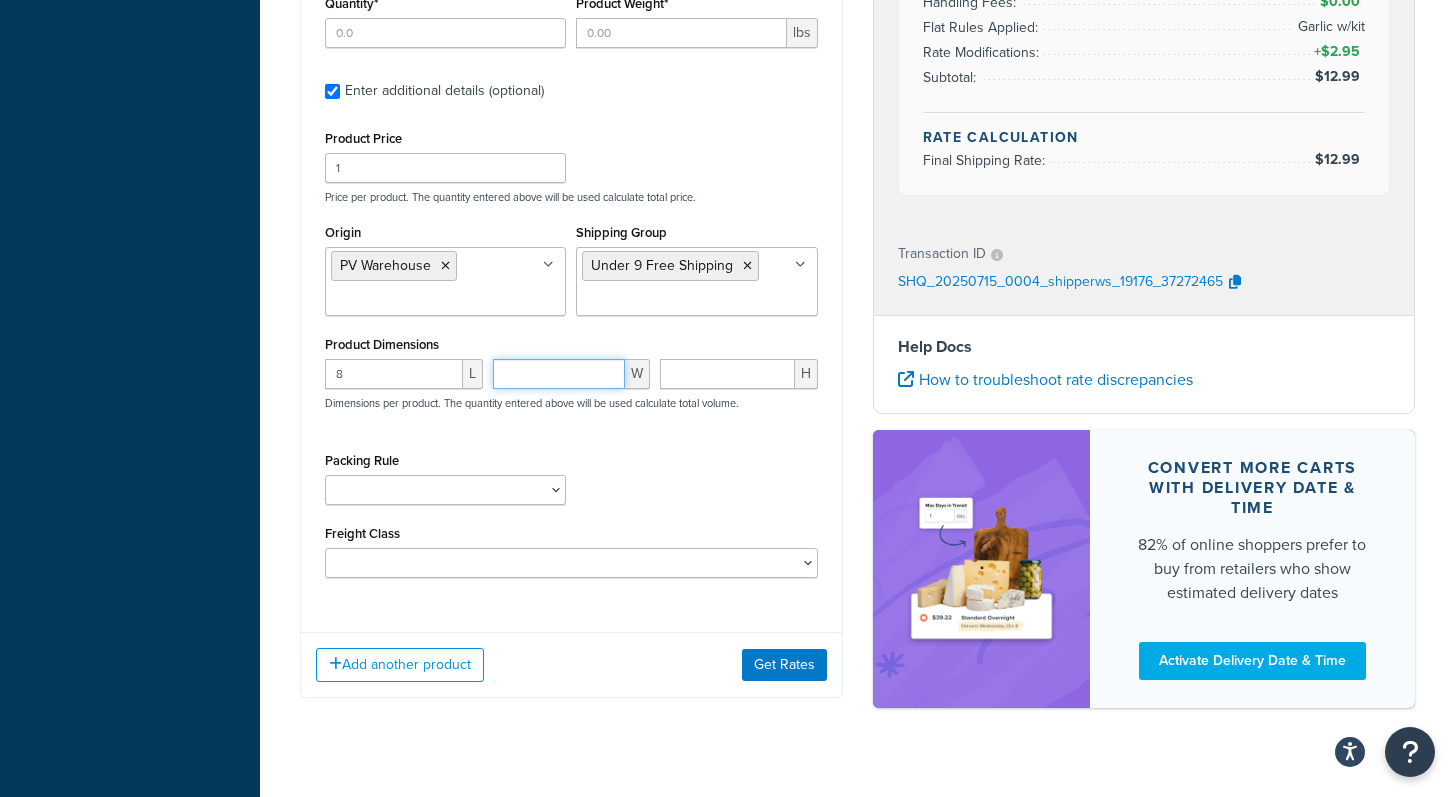 click at bounding box center [559, 374] 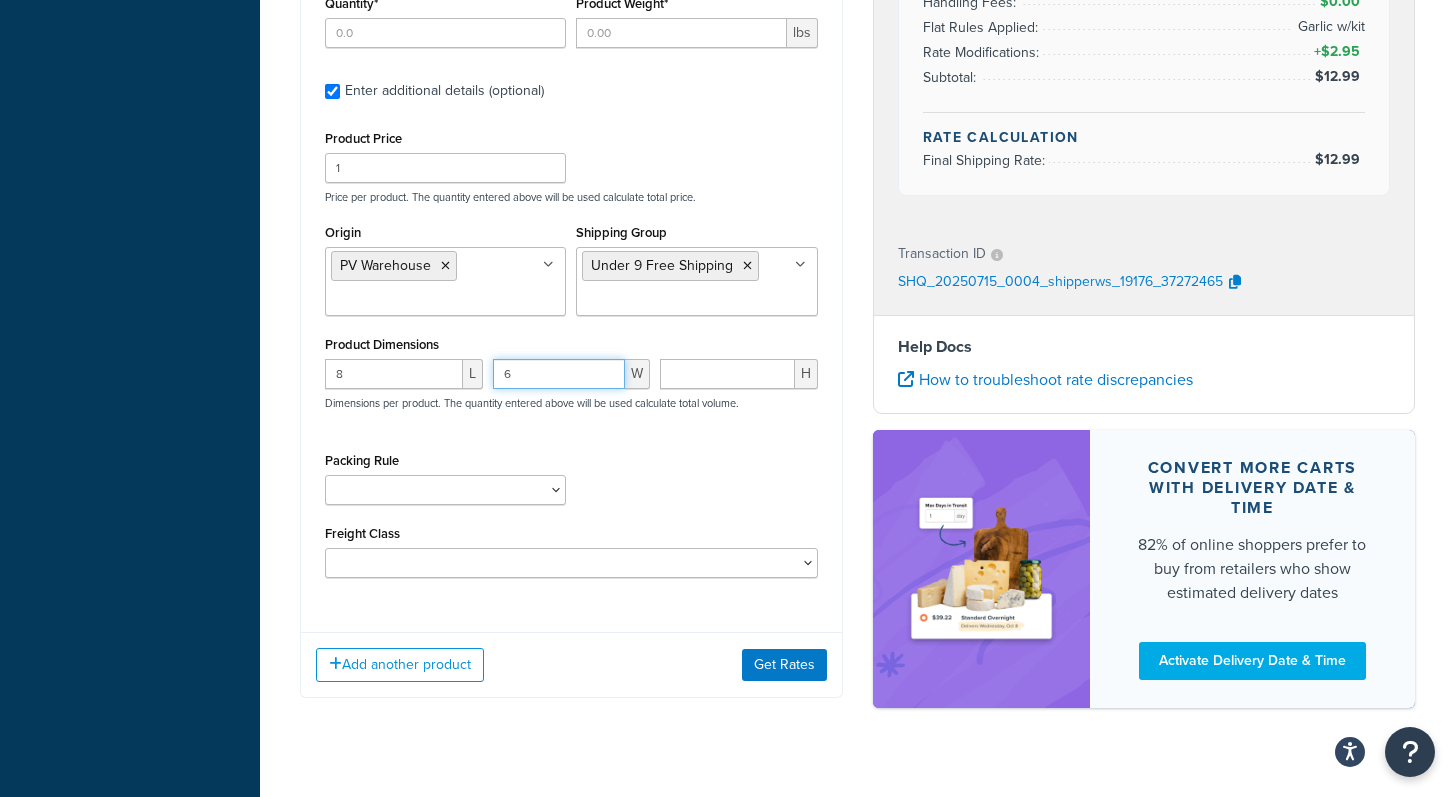 type on "6" 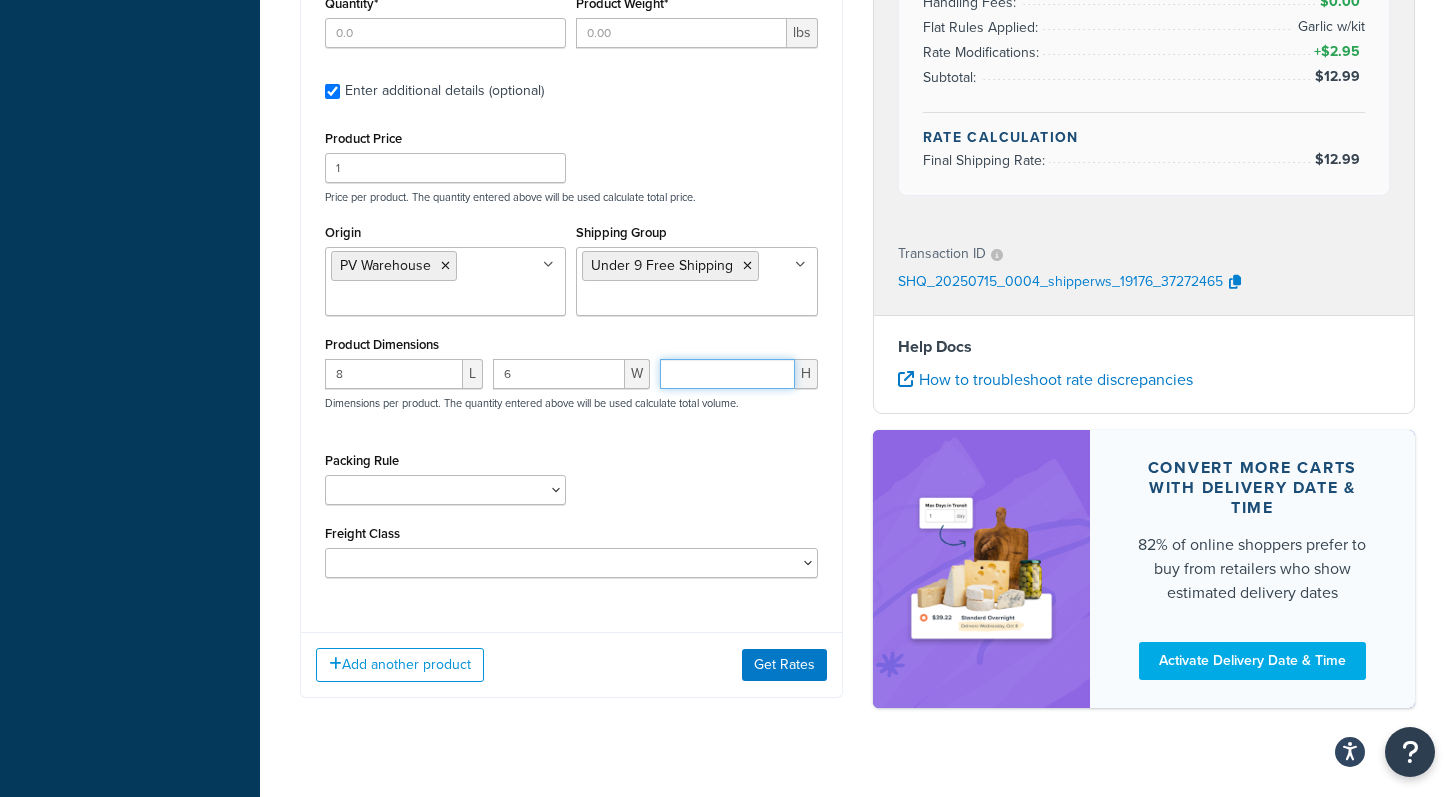 click at bounding box center (727, 374) 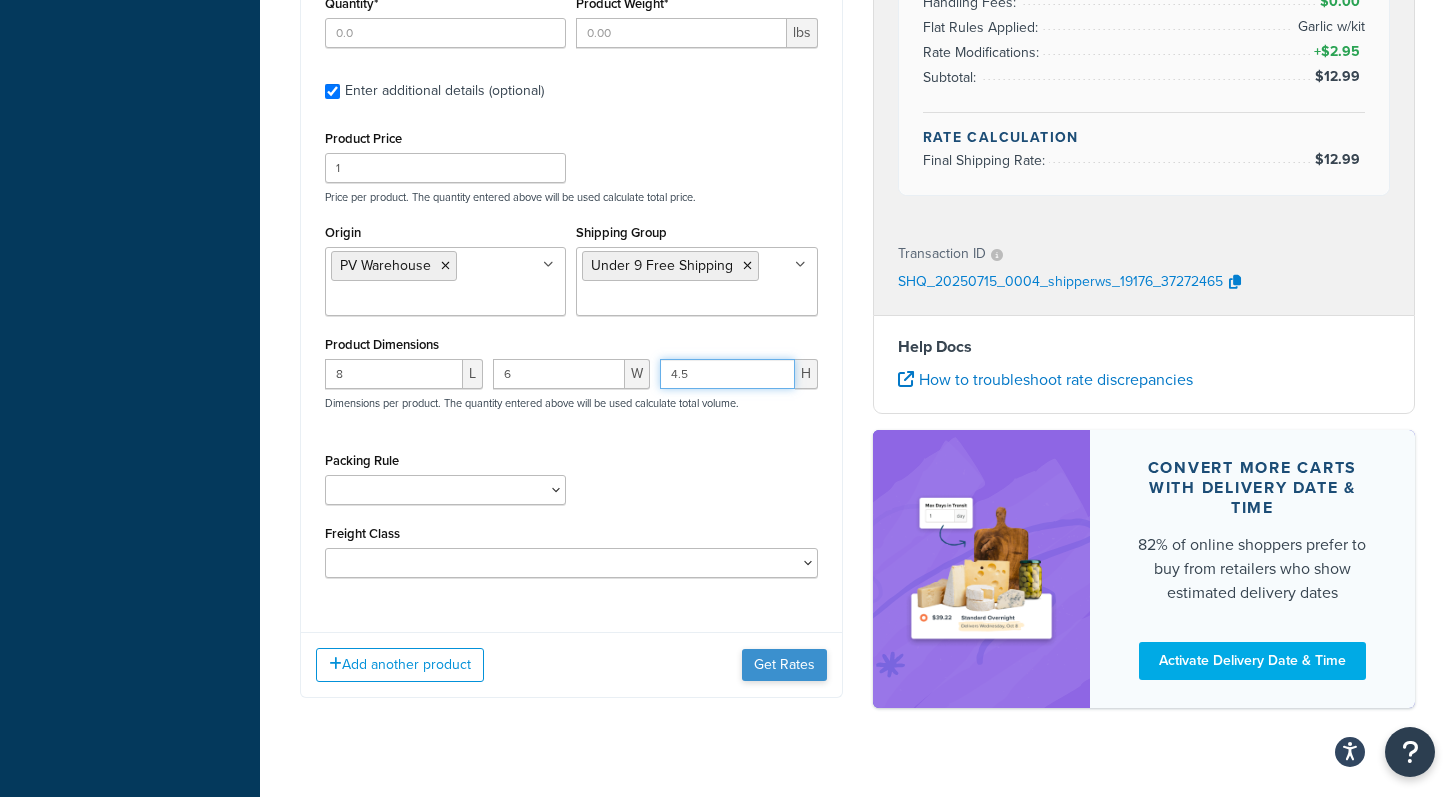 type on "4.5" 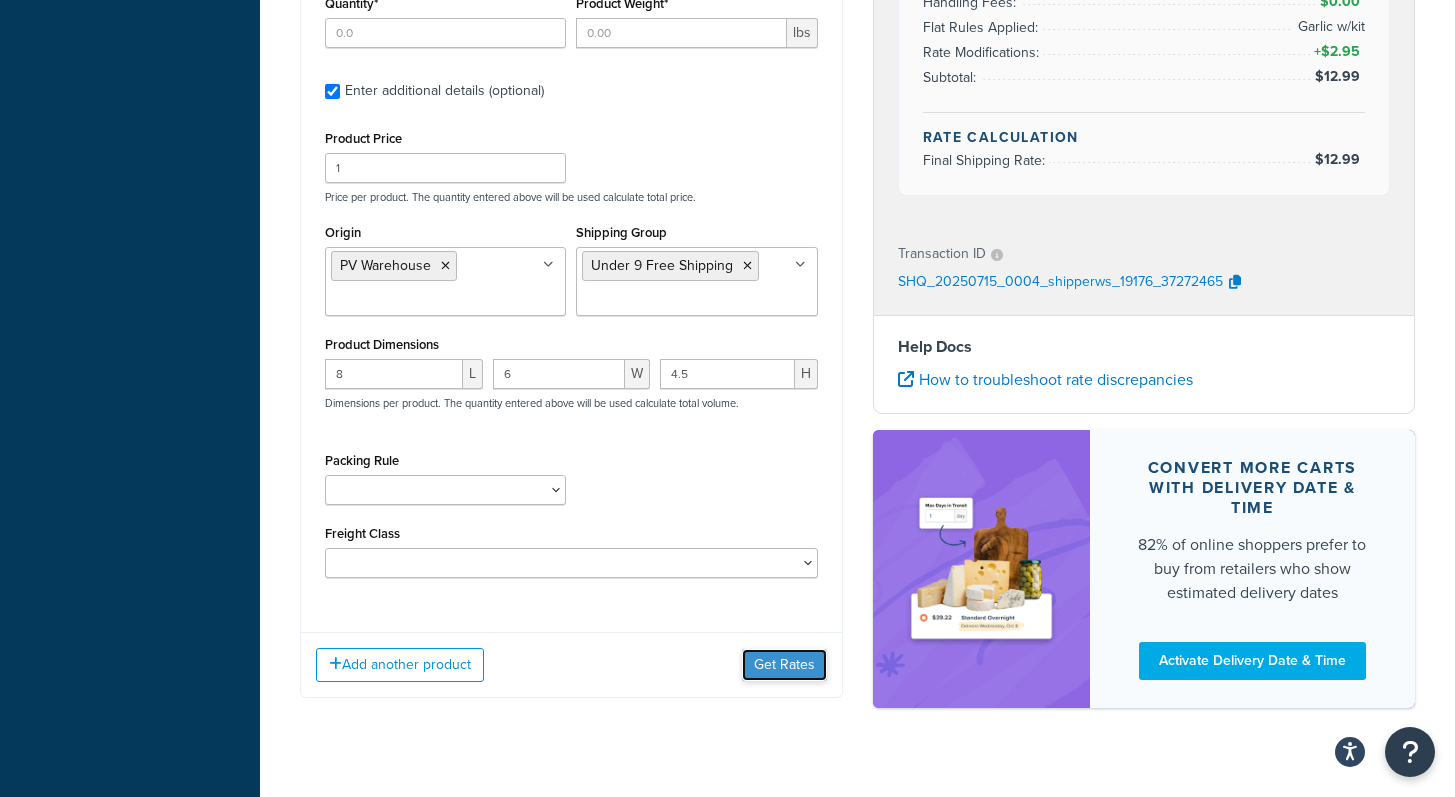 click on "Get Rates" at bounding box center (784, 665) 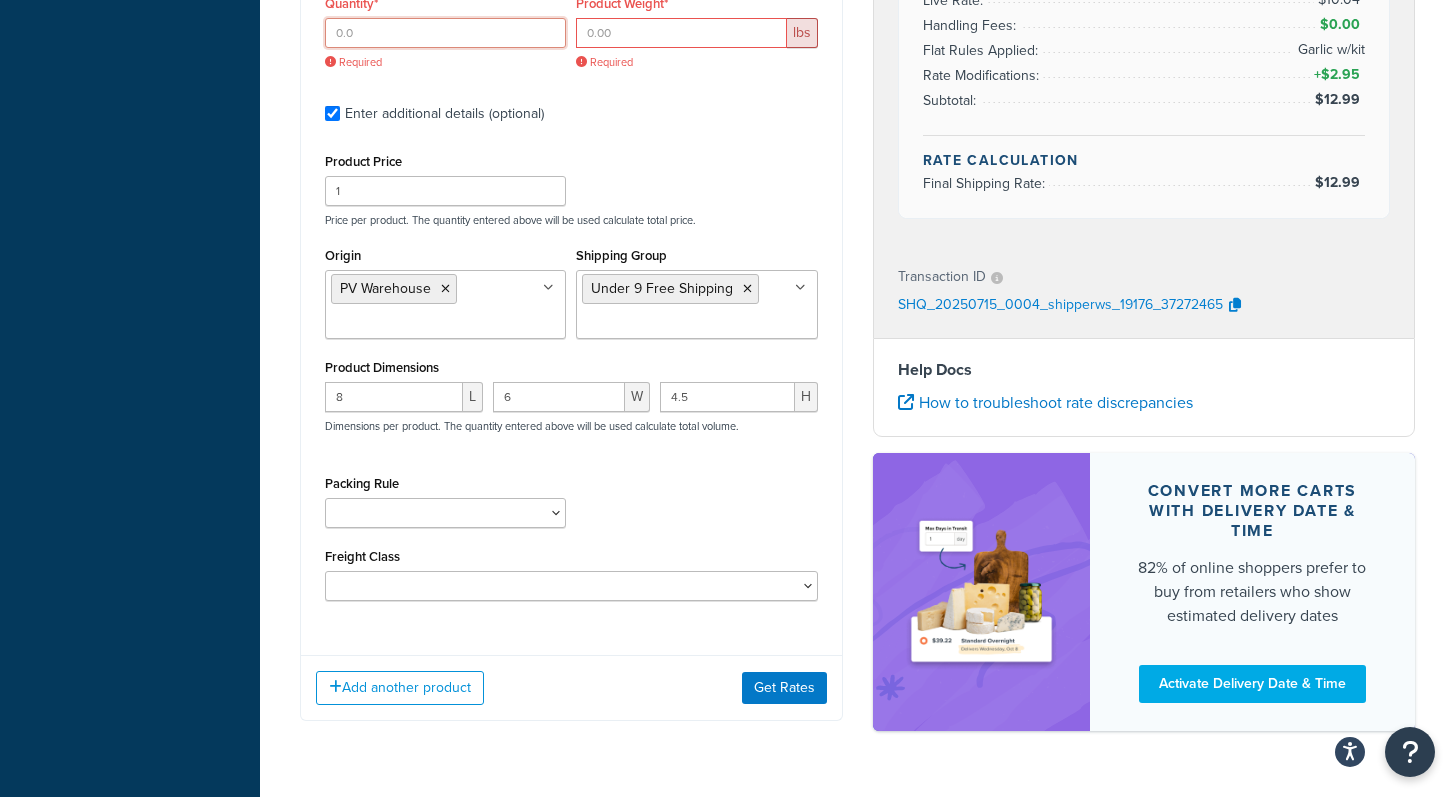 click on "Quantity*" at bounding box center [445, 33] 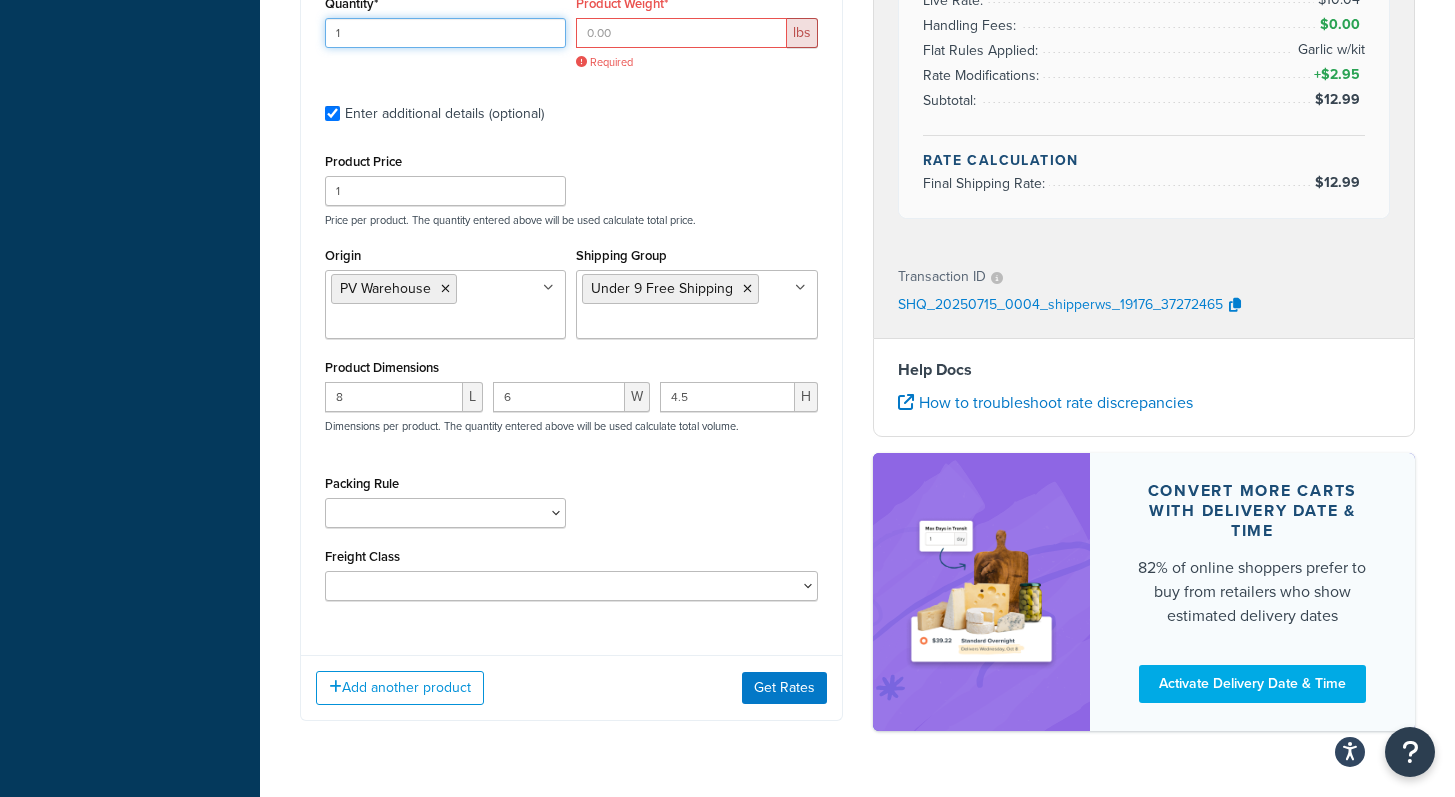 type on "1" 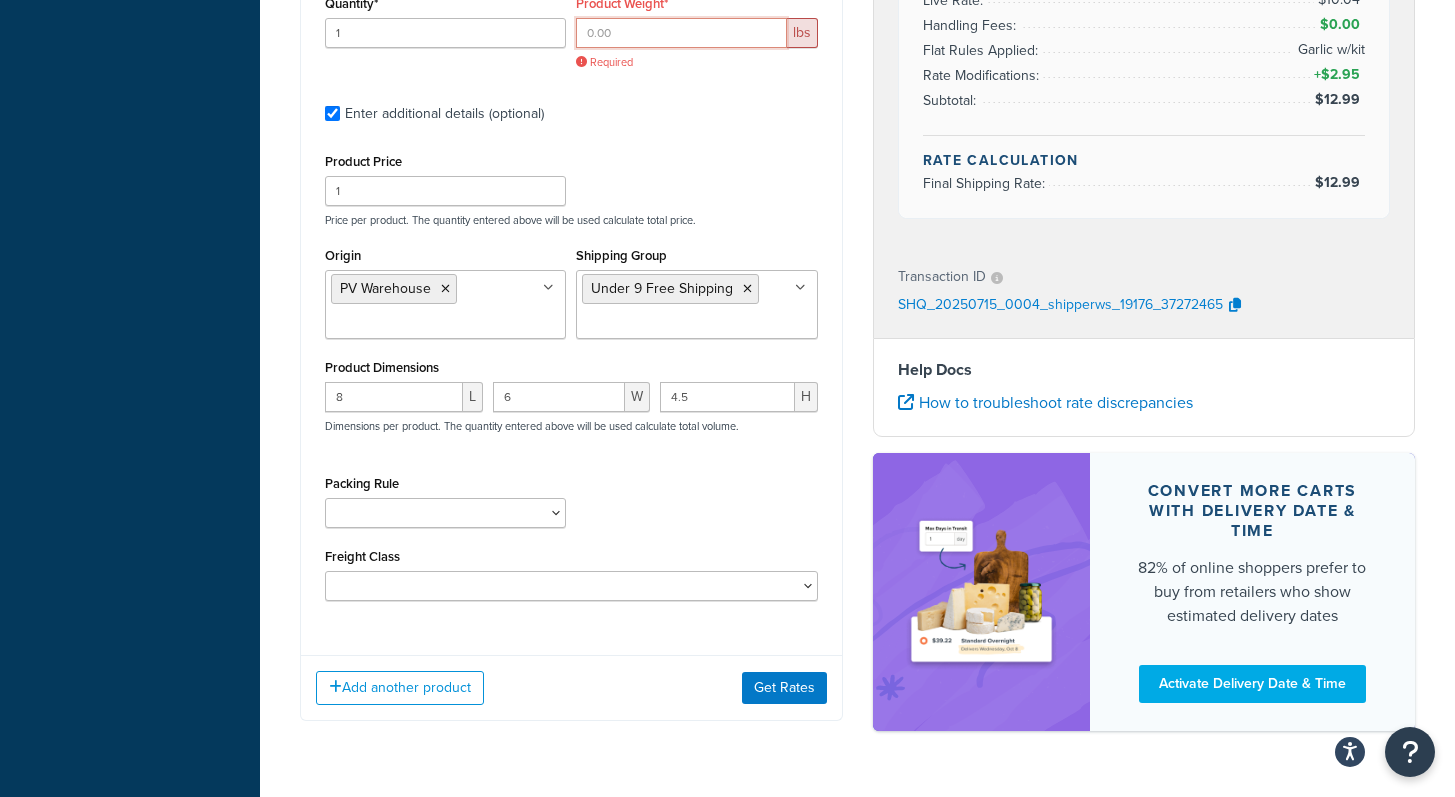click on "Product Weight*" at bounding box center (681, 33) 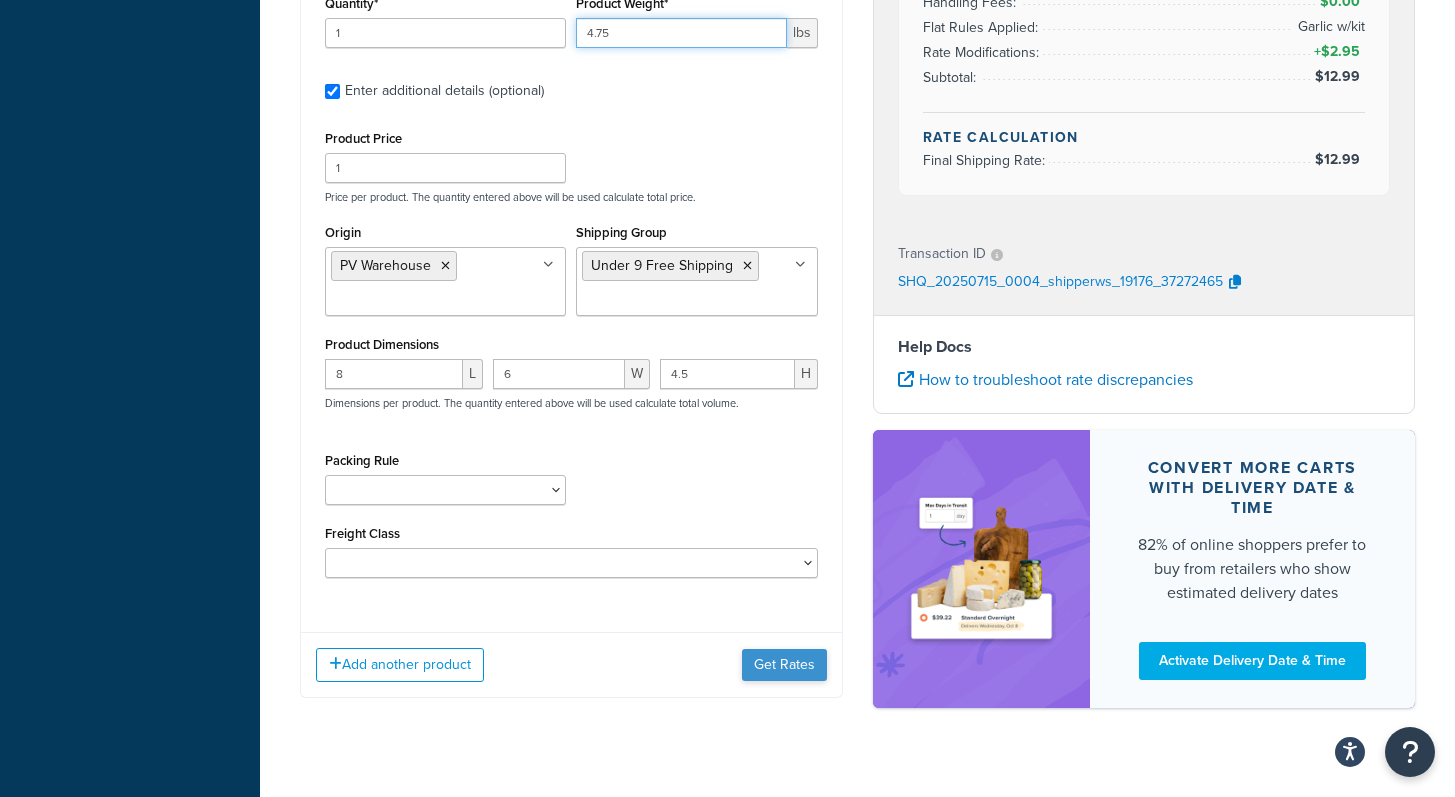 type on "4.75" 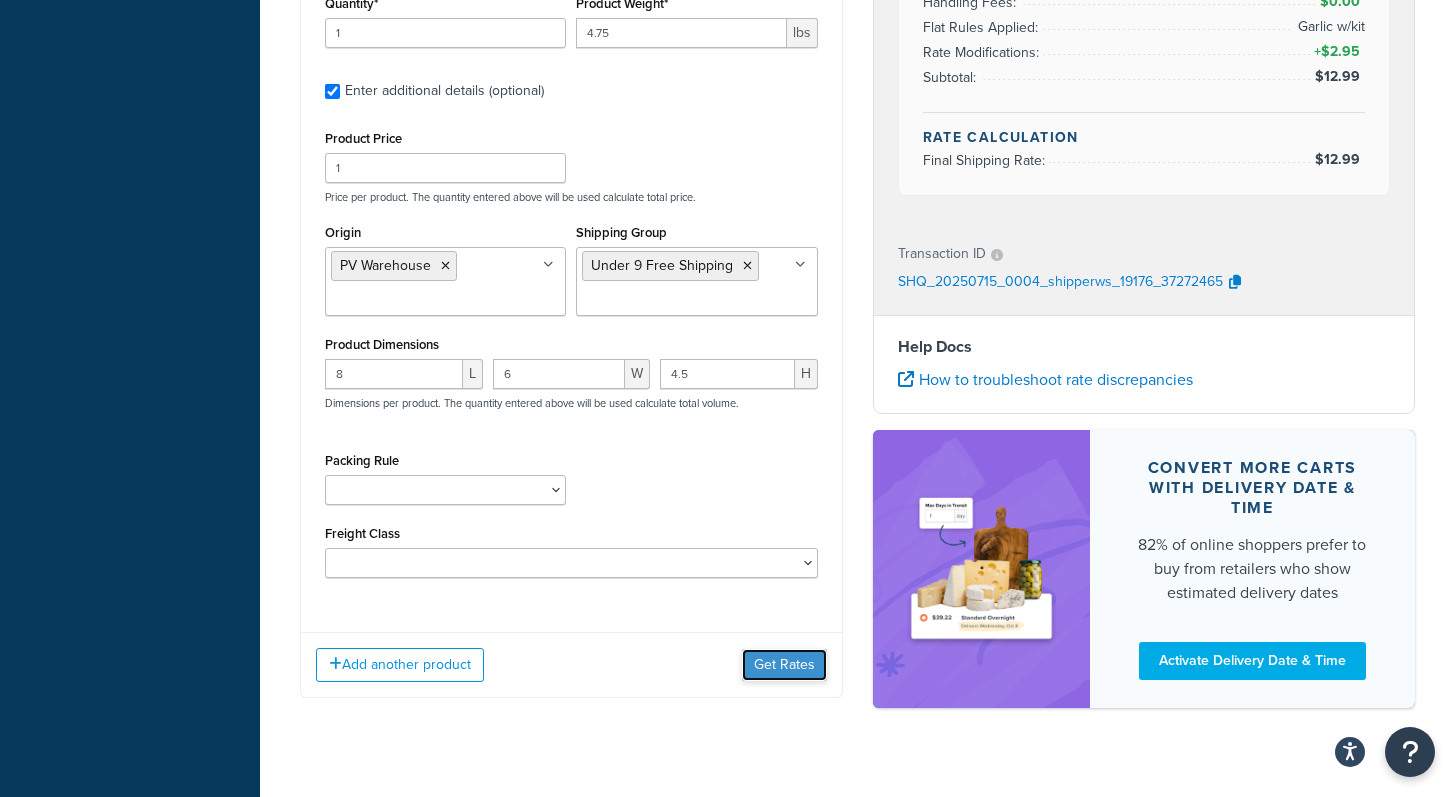 click on "Get Rates" at bounding box center [784, 665] 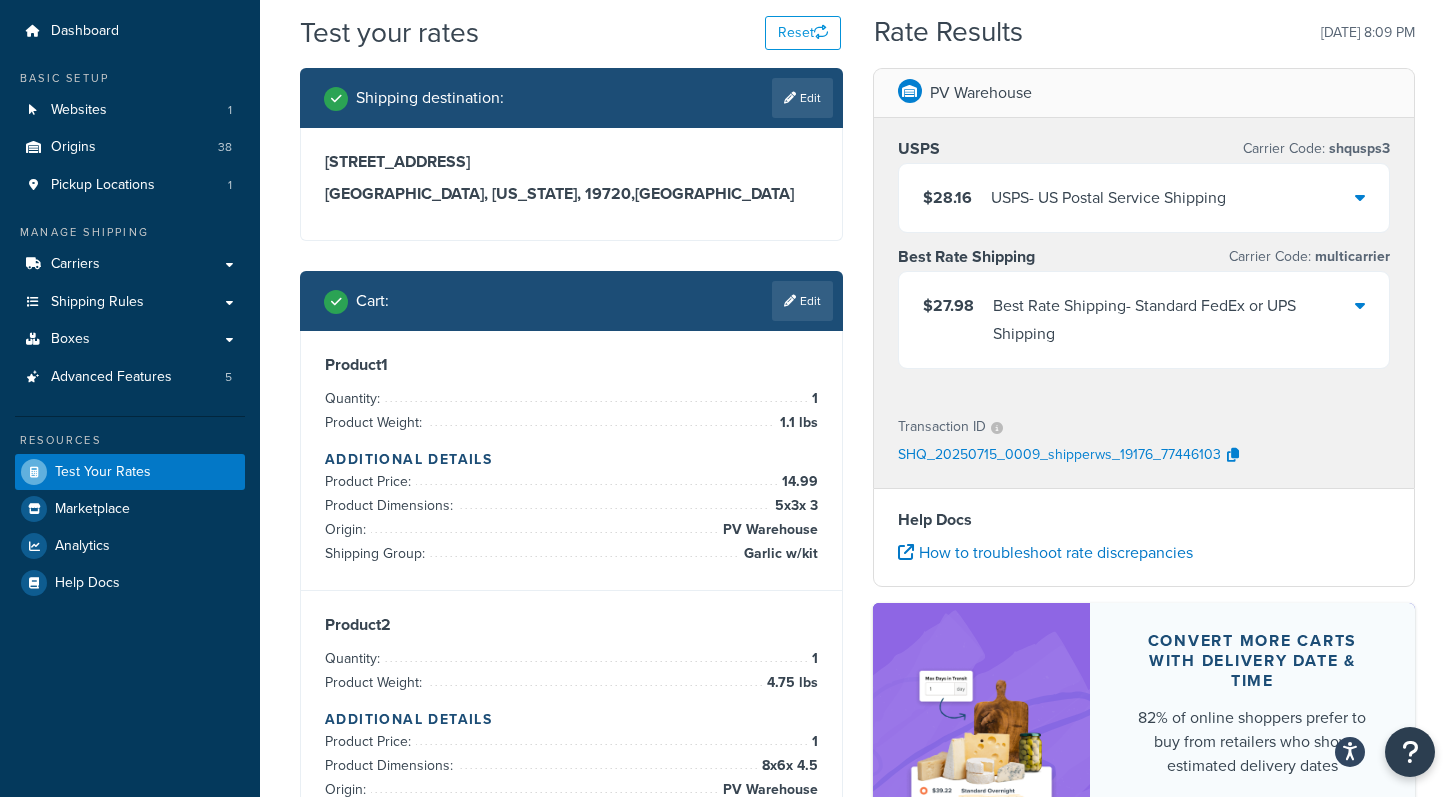 scroll, scrollTop: 0, scrollLeft: 0, axis: both 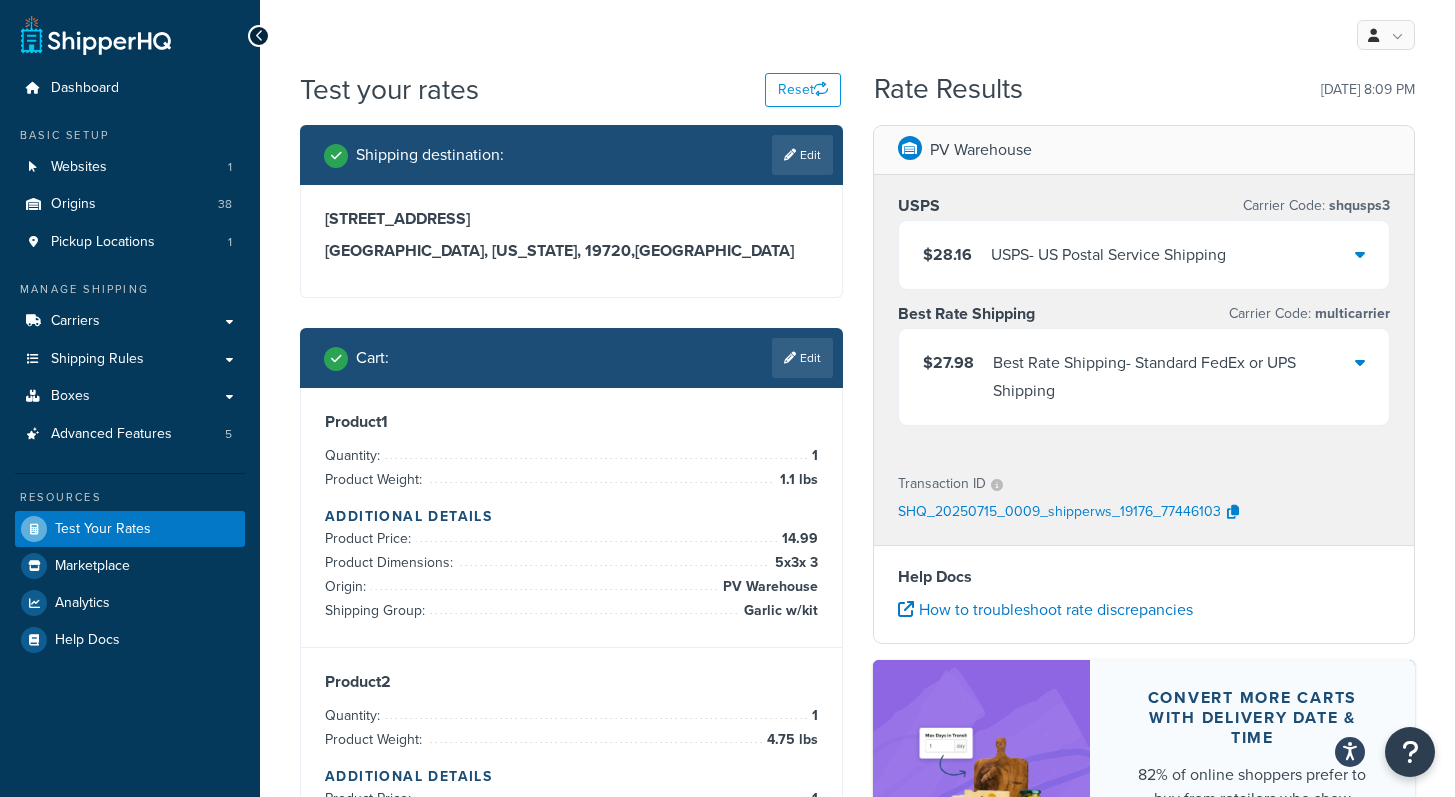 click on "USPS Carrier Code:   shqusps3 $28.16 USPS  -   US Postal Service Shipping Best Rate Shipping Carrier Code:   multicarrier $27.98 Best Rate Shipping  -   Standard FedEx or UPS Shipping" at bounding box center [1144, 314] 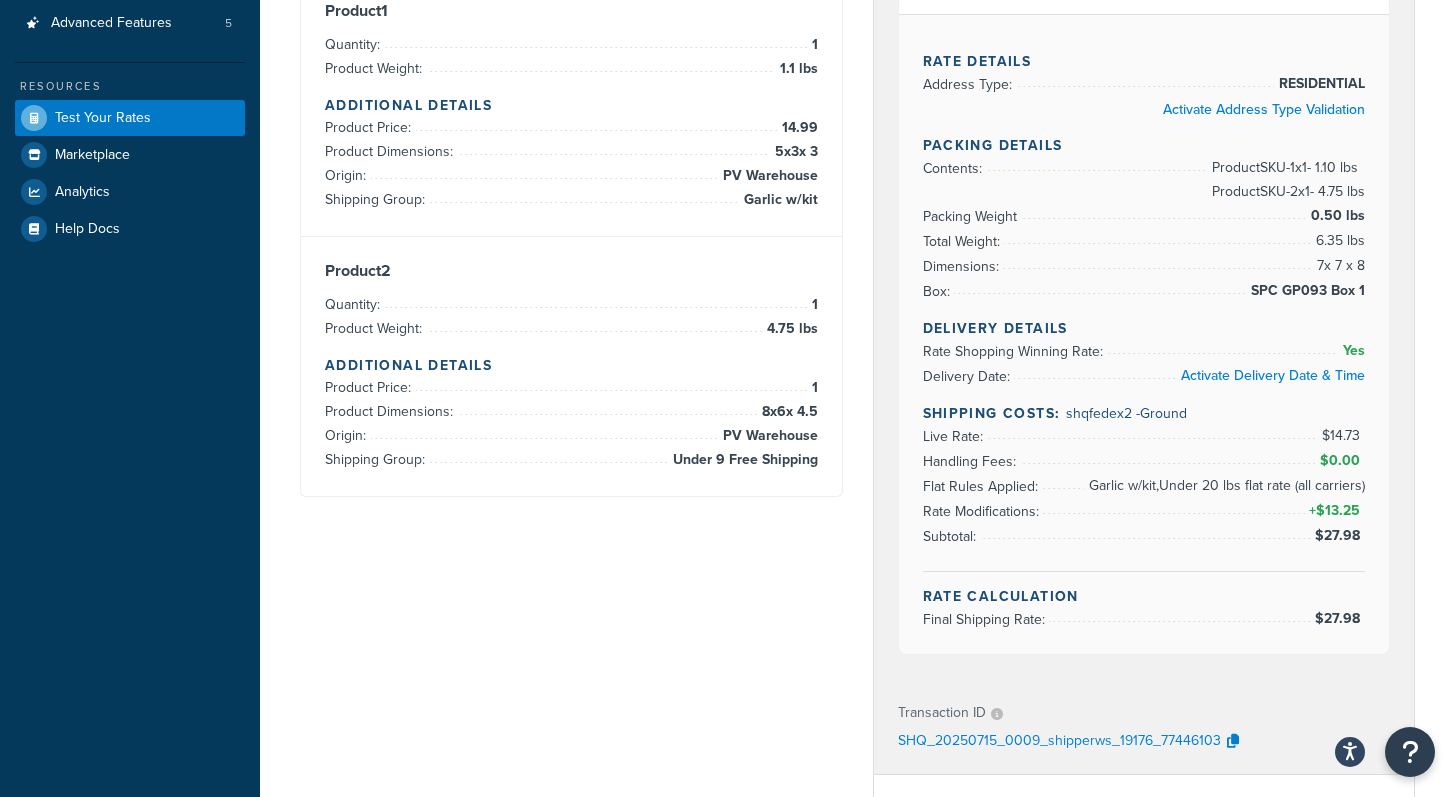 scroll, scrollTop: 467, scrollLeft: 0, axis: vertical 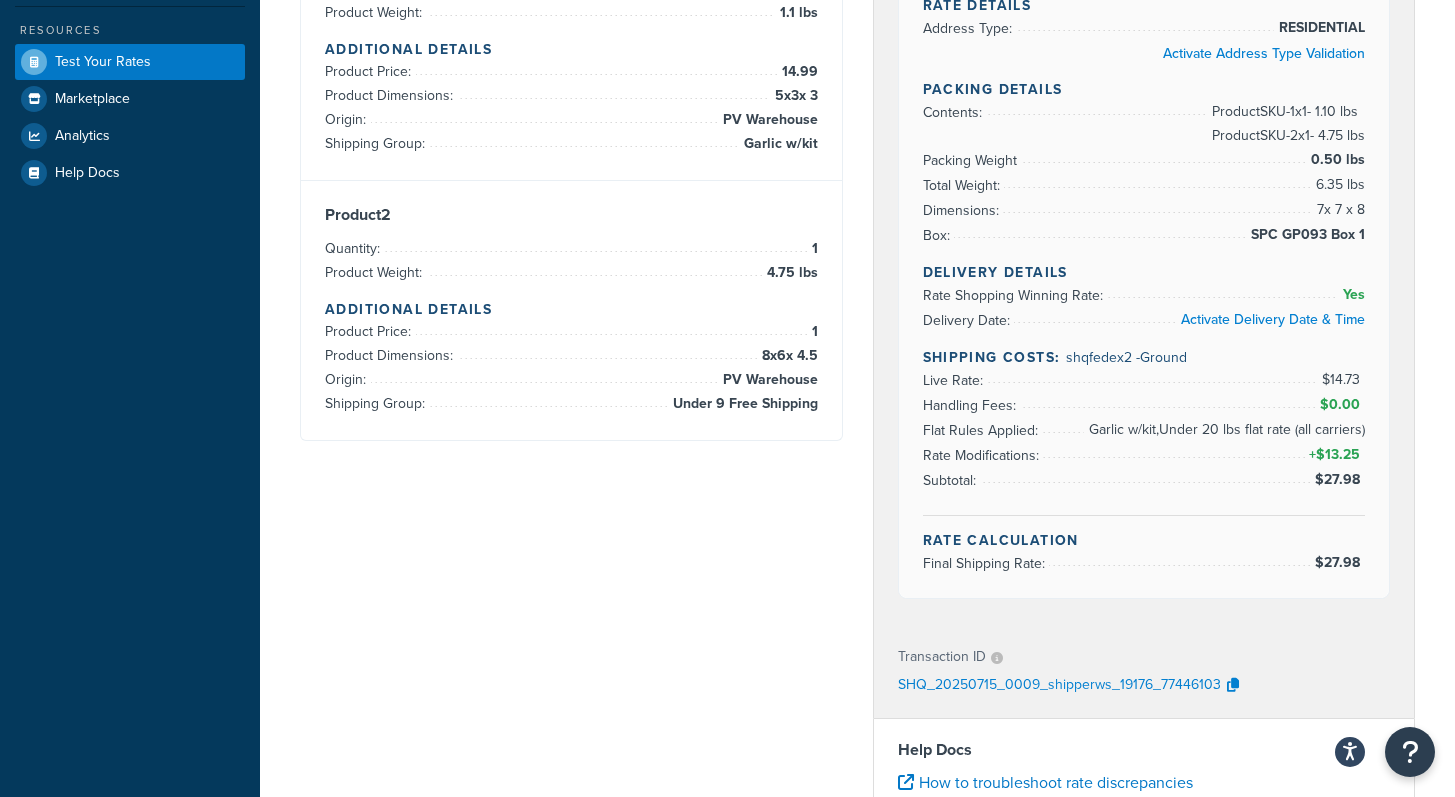 click on "Garlic w/kit,Under 20 lbs flat rate (all carriers)" at bounding box center (1224, 430) 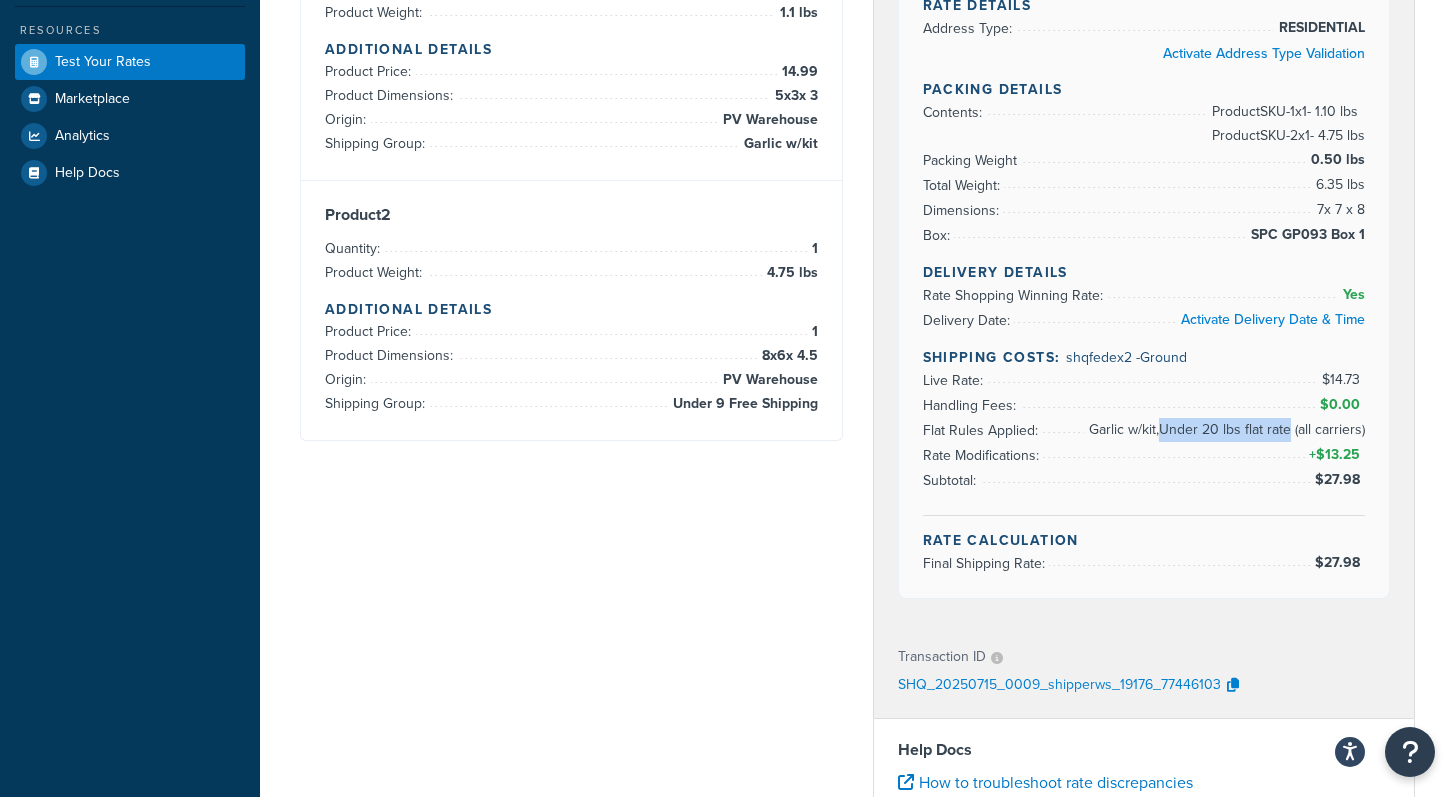 drag, startPoint x: 1164, startPoint y: 429, endPoint x: 1290, endPoint y: 433, distance: 126.06348 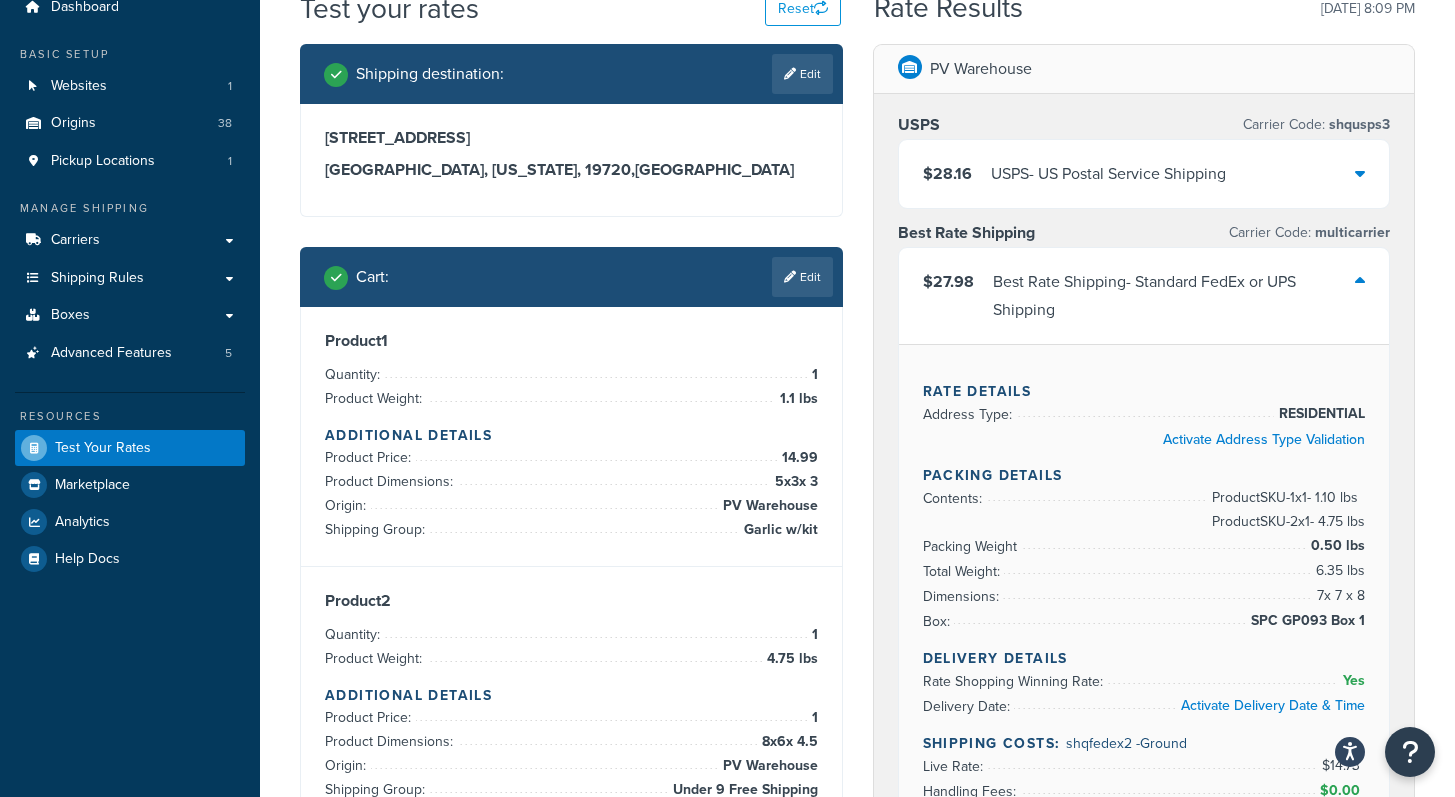 scroll, scrollTop: 0, scrollLeft: 0, axis: both 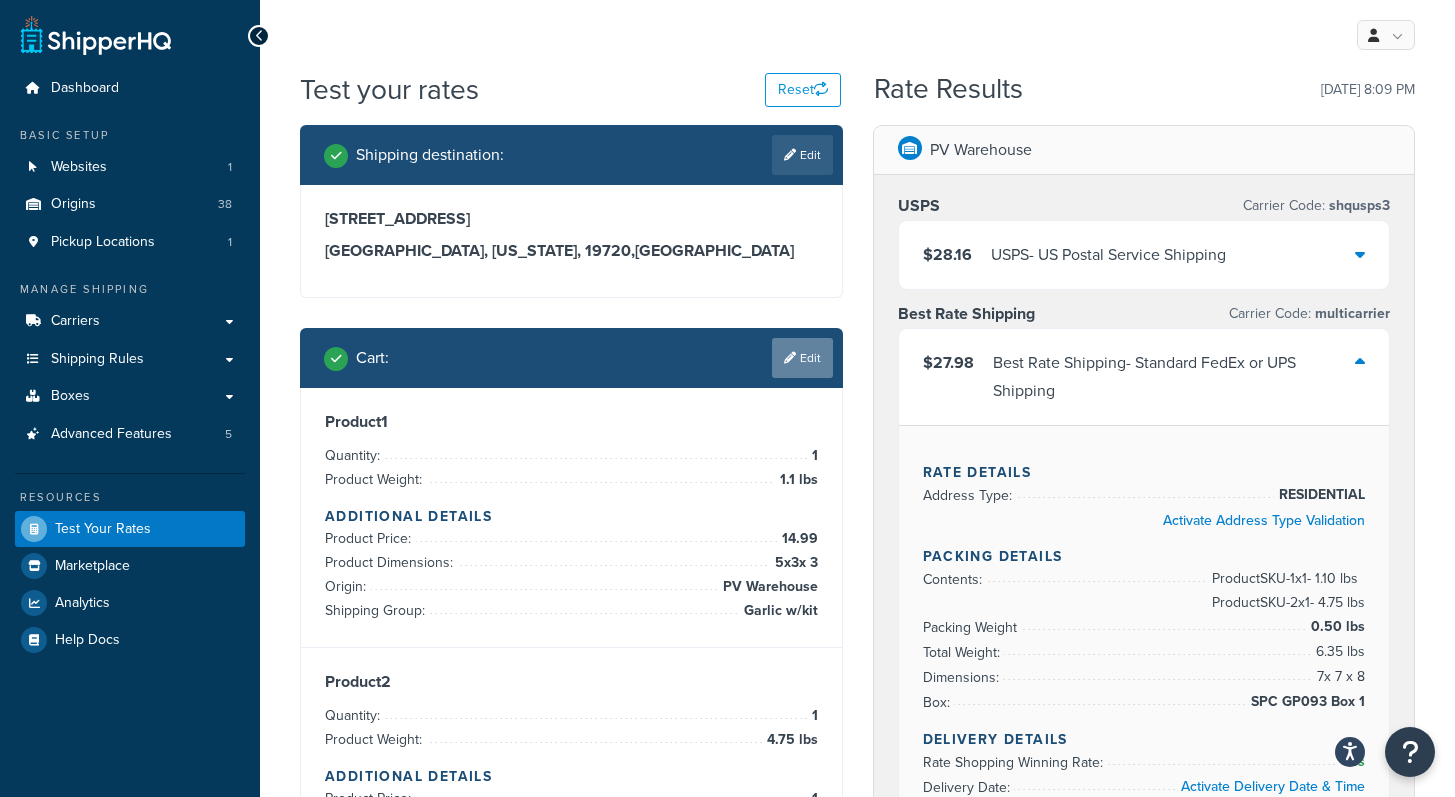click on "Edit" at bounding box center (802, 358) 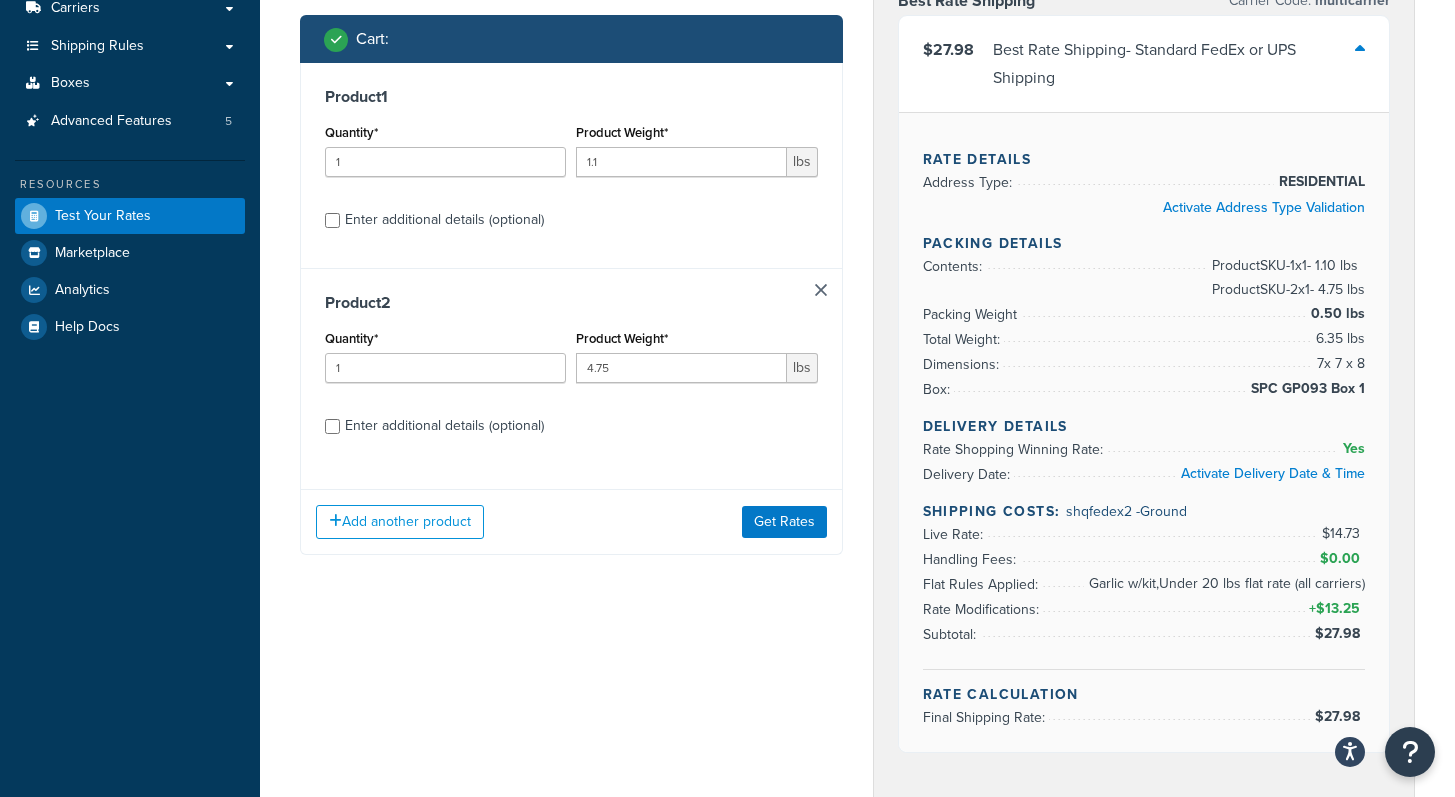 scroll, scrollTop: 439, scrollLeft: 0, axis: vertical 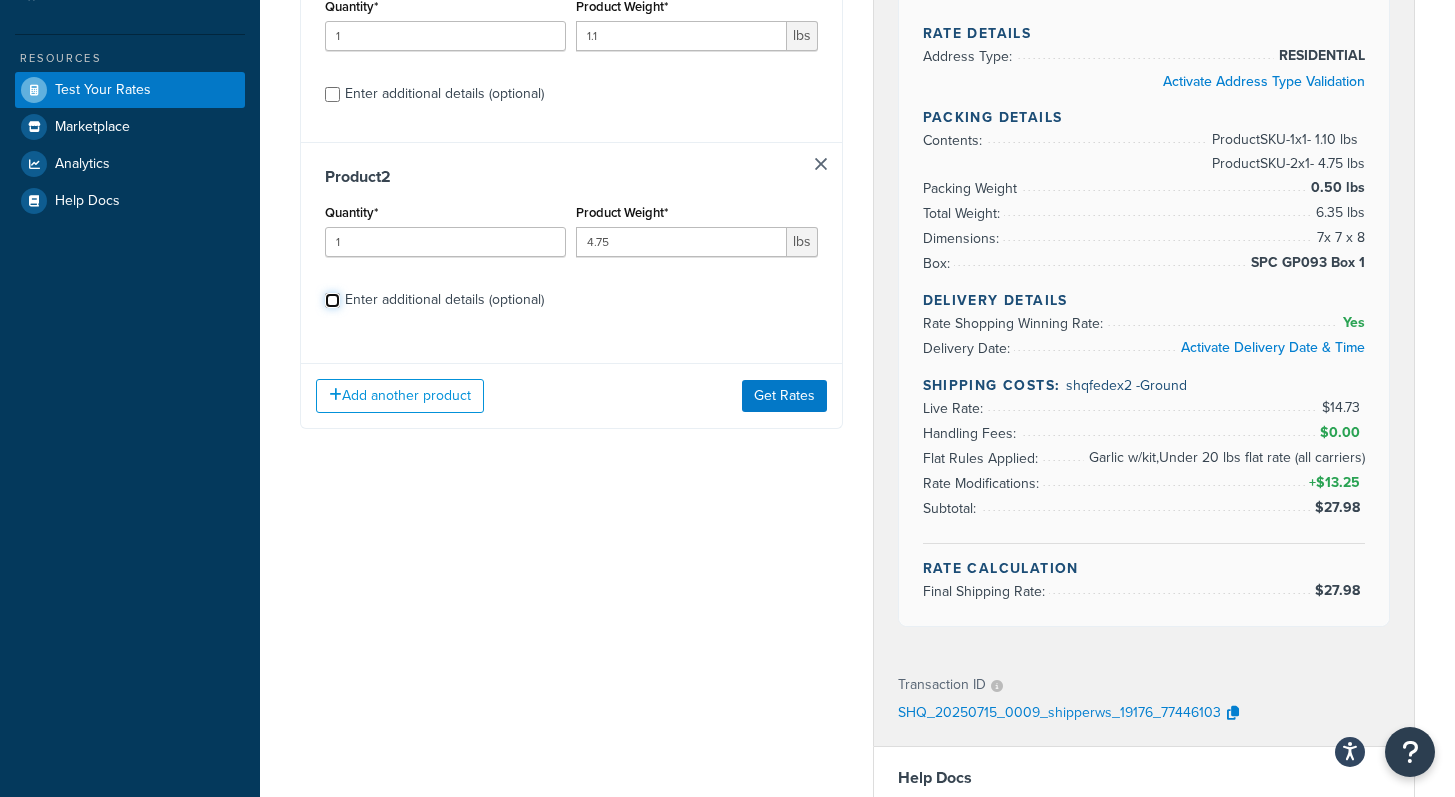 click on "Enter additional details (optional)" at bounding box center [332, 300] 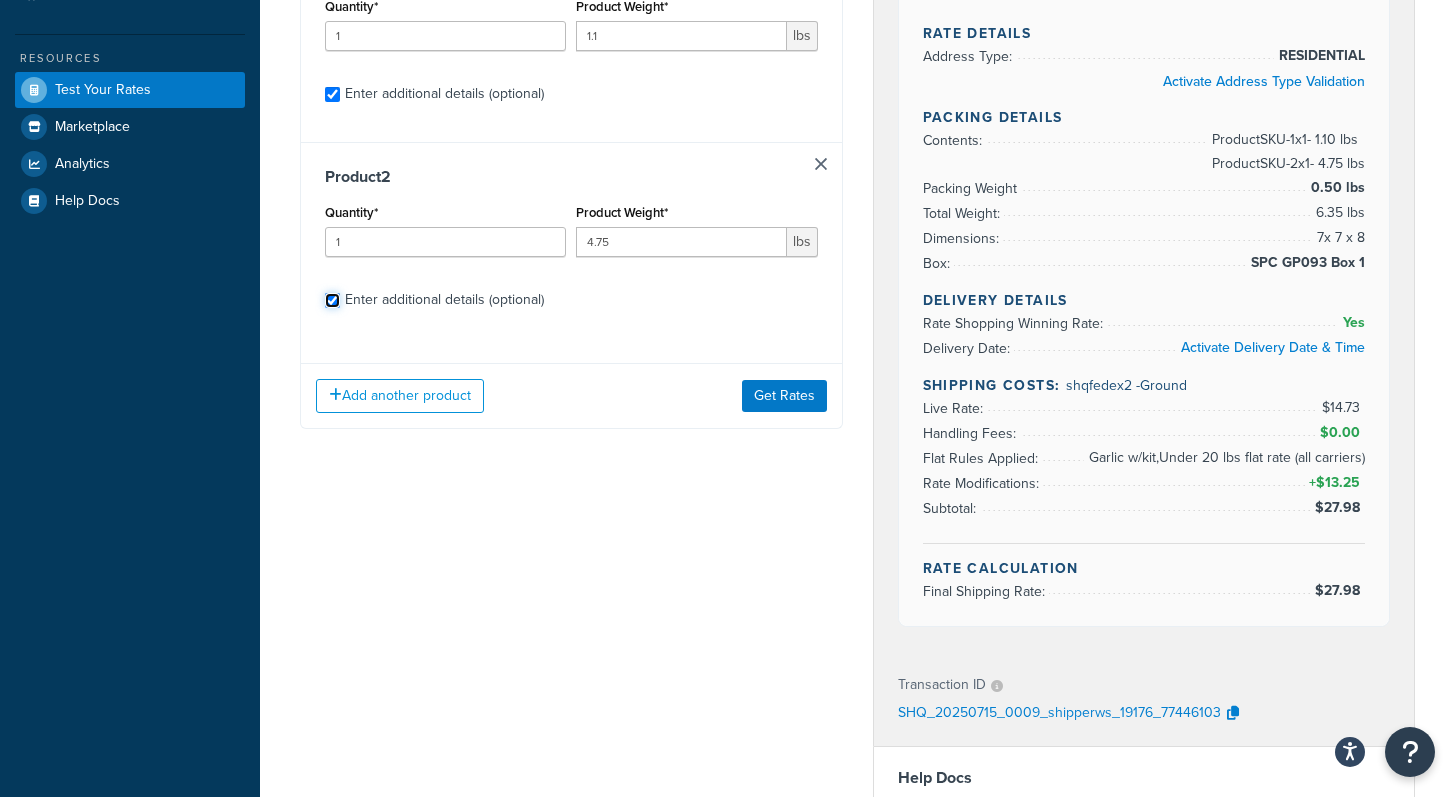 checkbox on "true" 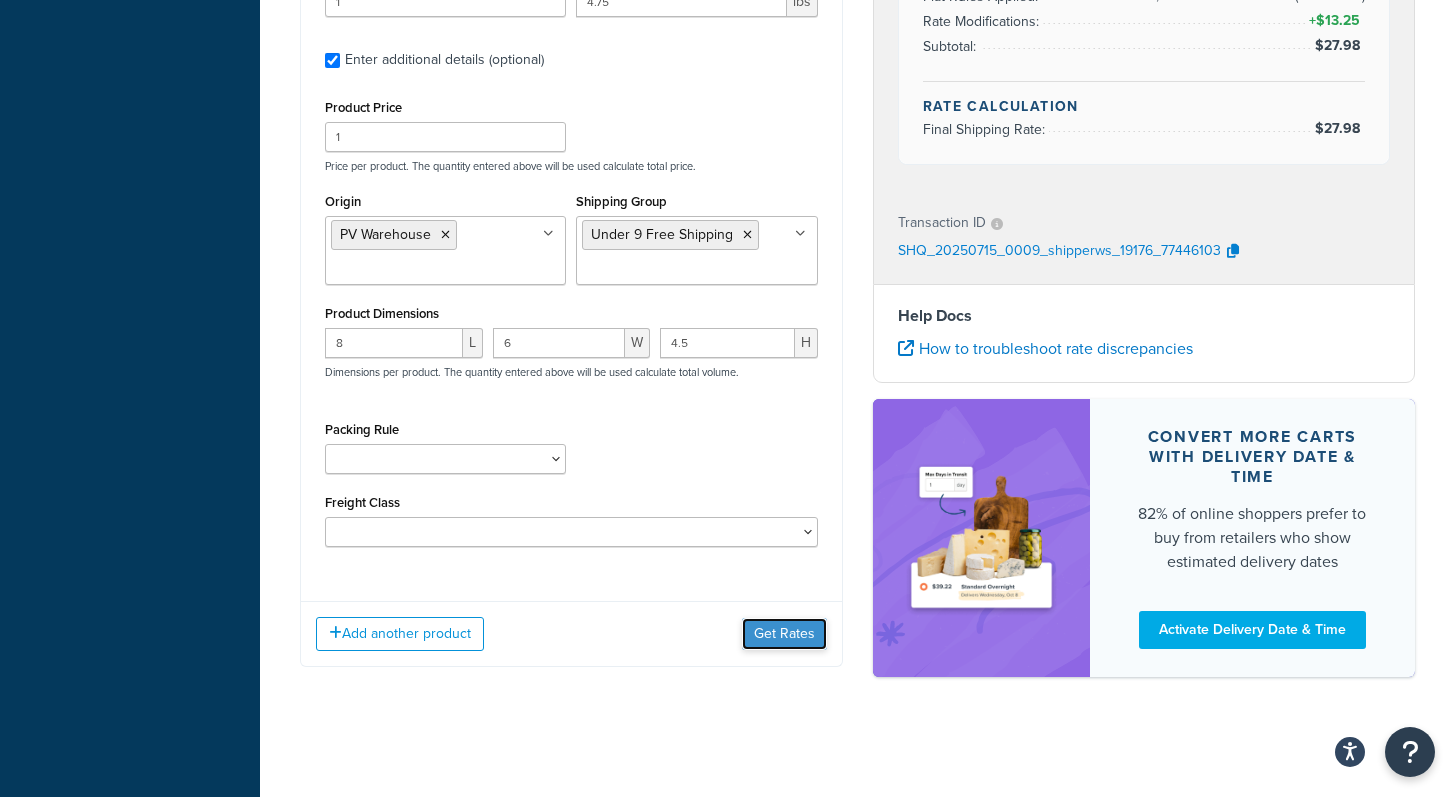 click on "Get Rates" at bounding box center (784, 634) 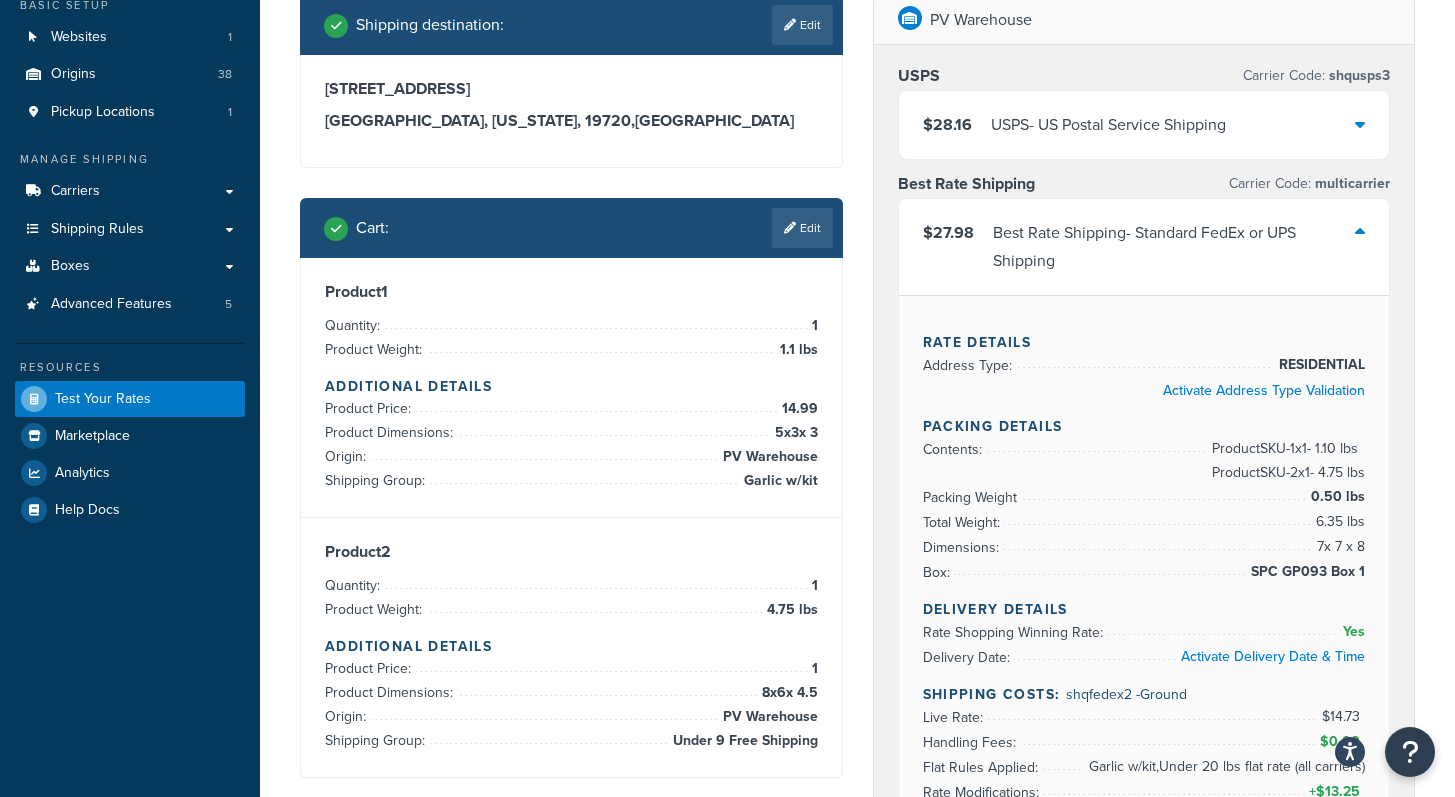 scroll, scrollTop: 0, scrollLeft: 0, axis: both 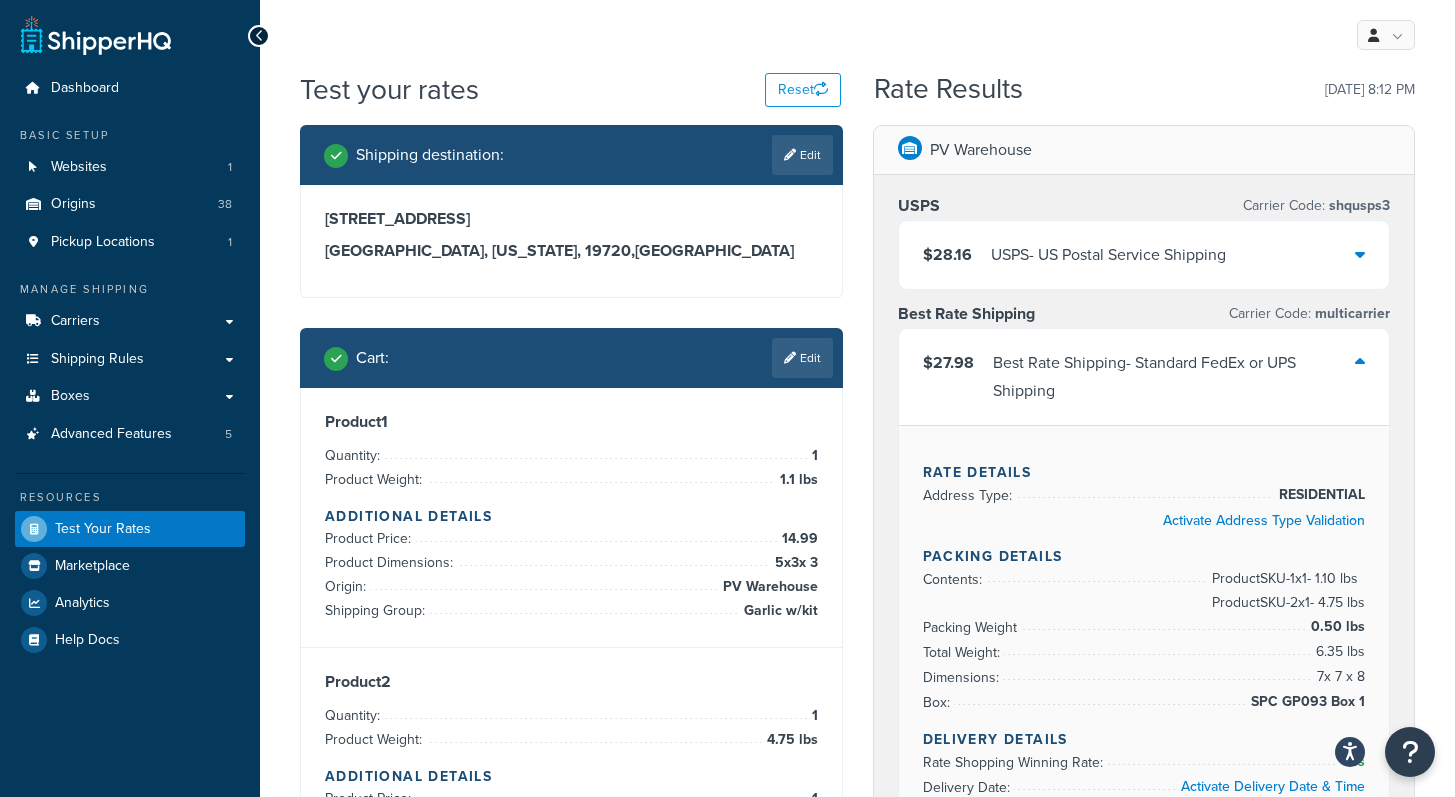 click on "Edit" at bounding box center [802, 155] 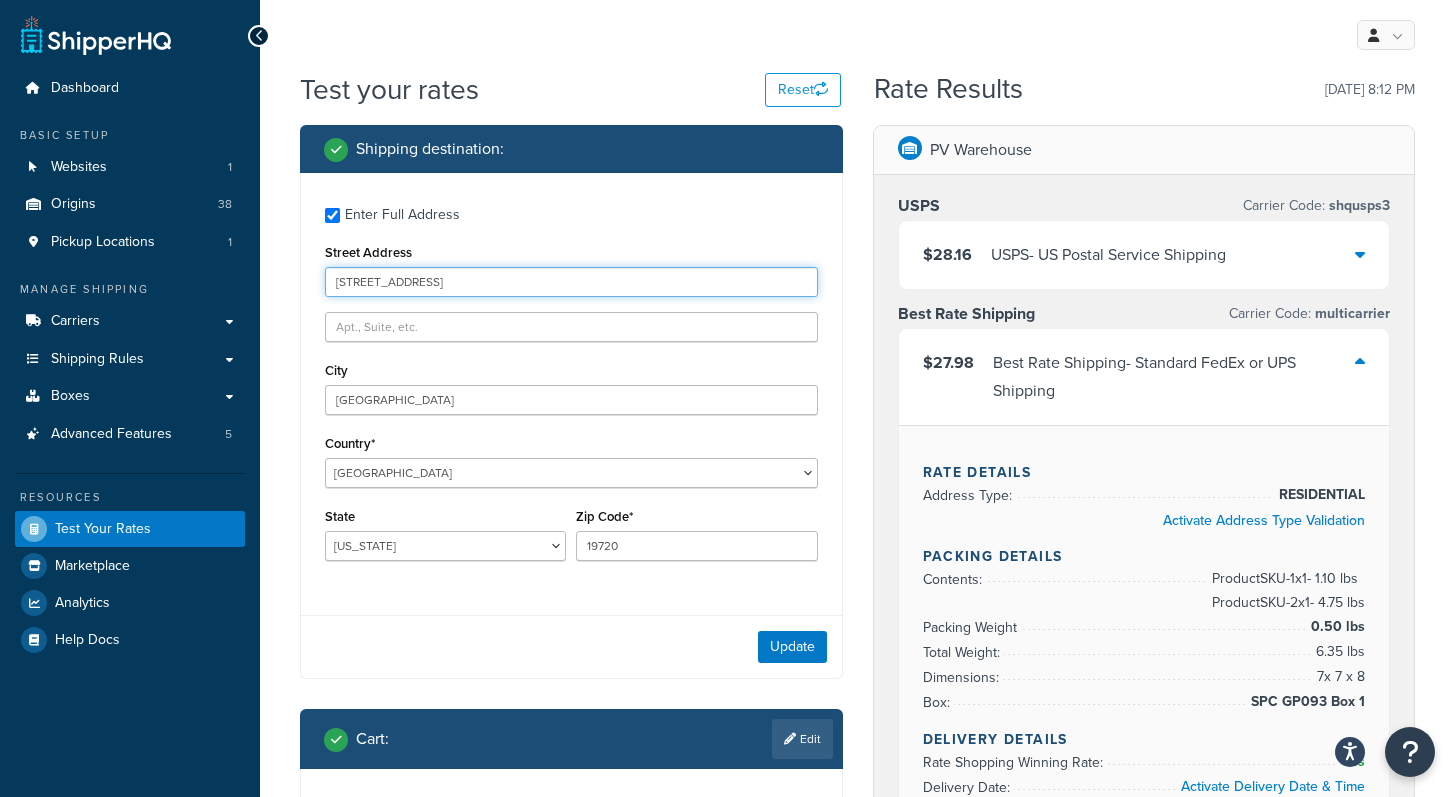 click on "44 Holden Drive" at bounding box center [571, 282] 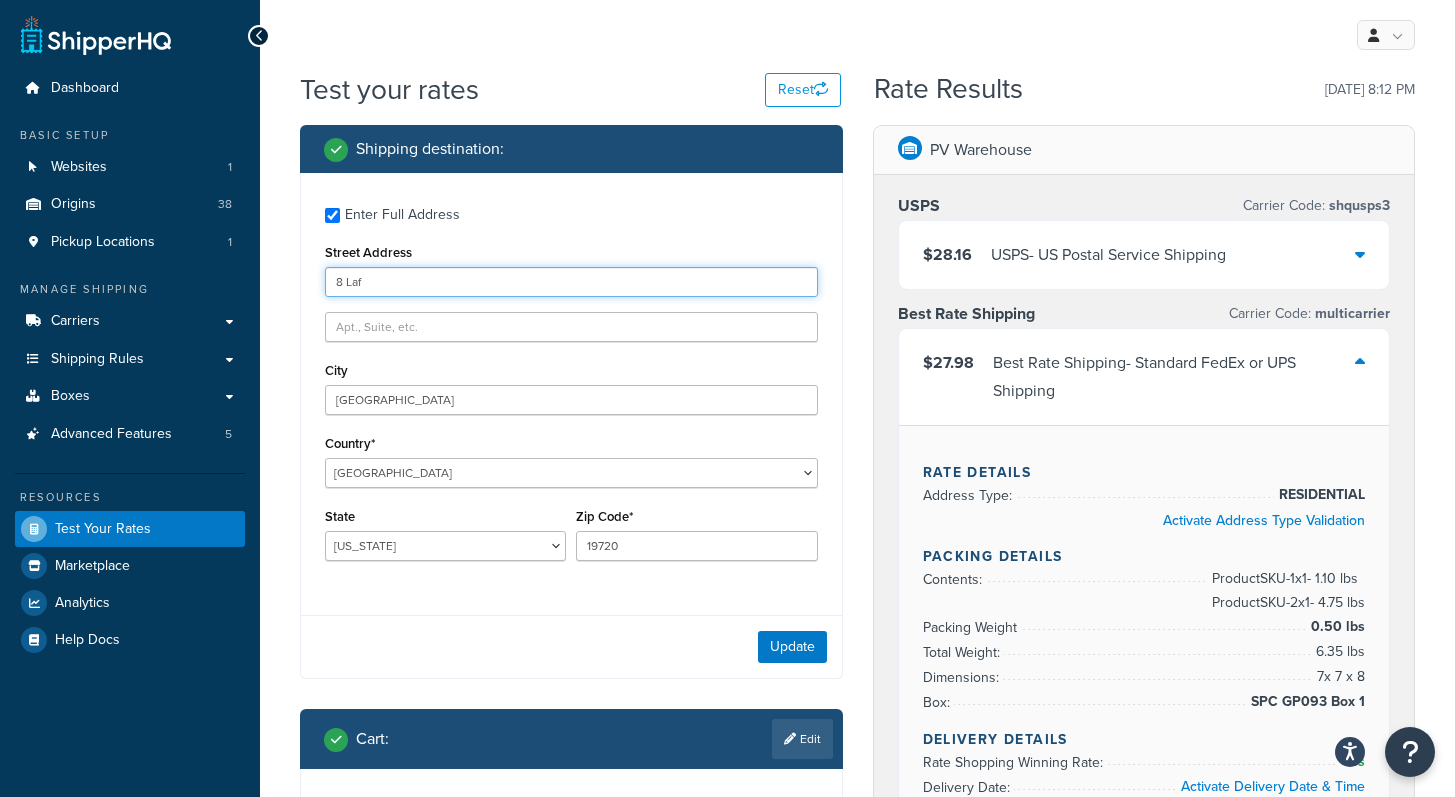 type on "8 Lafayette Lane" 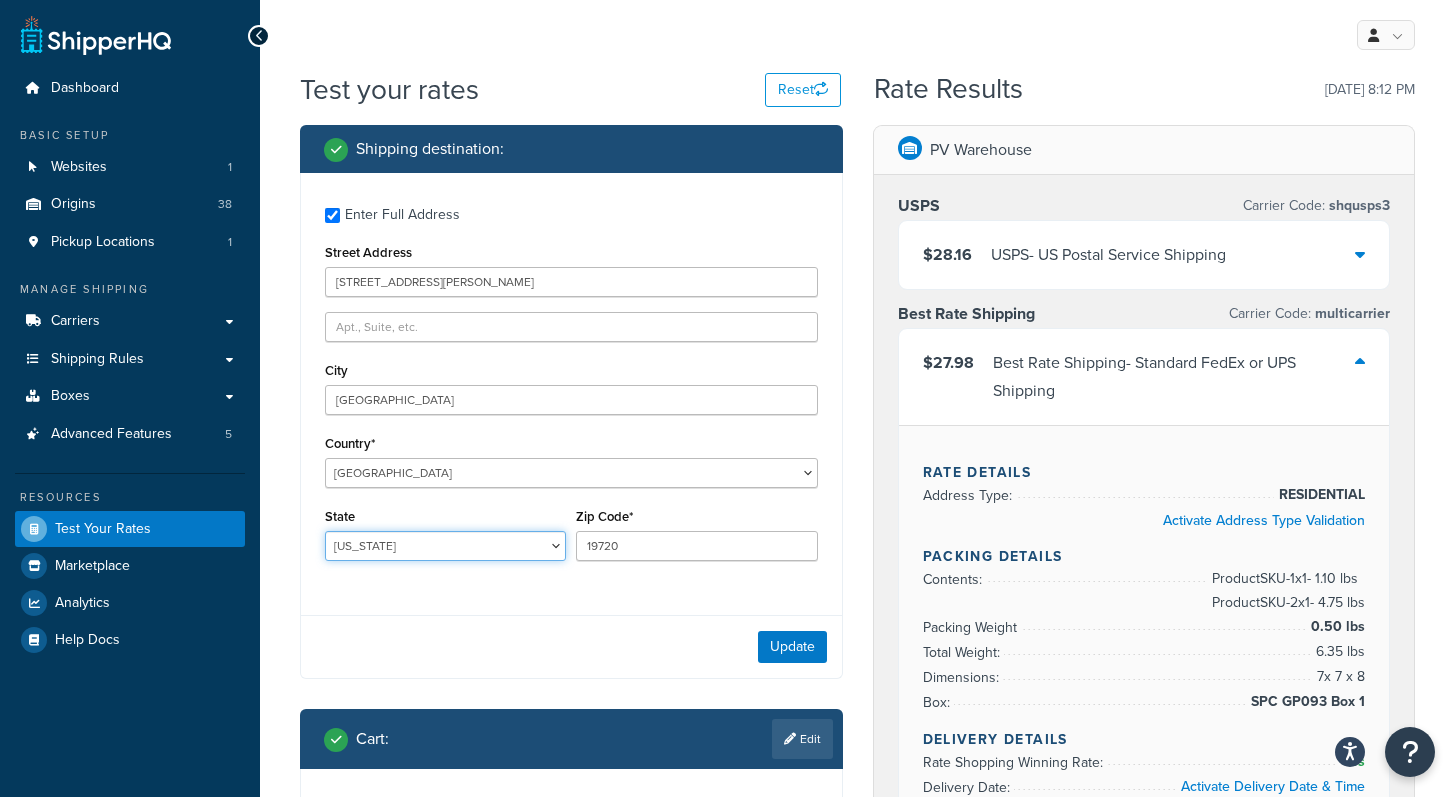select on "CA" 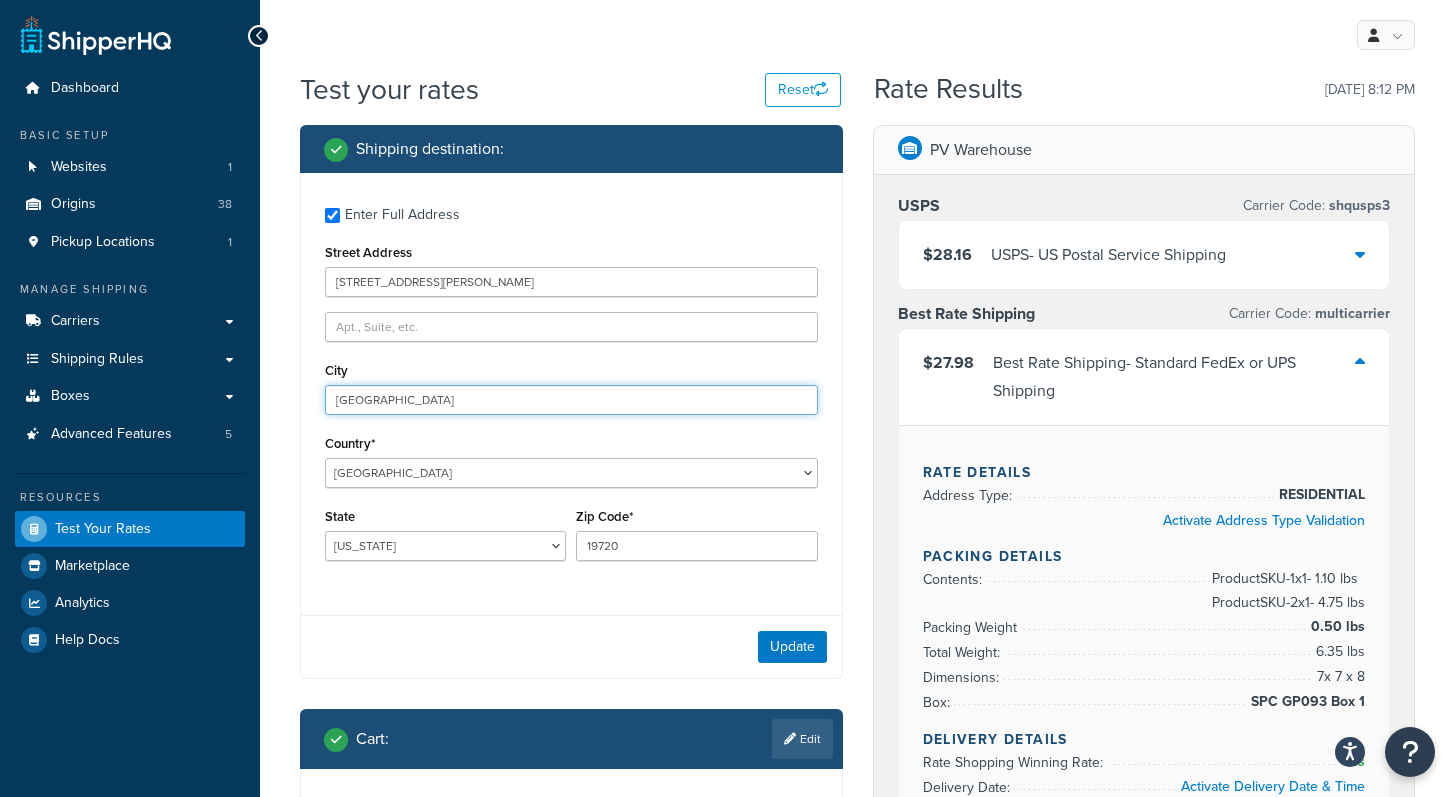 click on "New Castle" at bounding box center (571, 400) 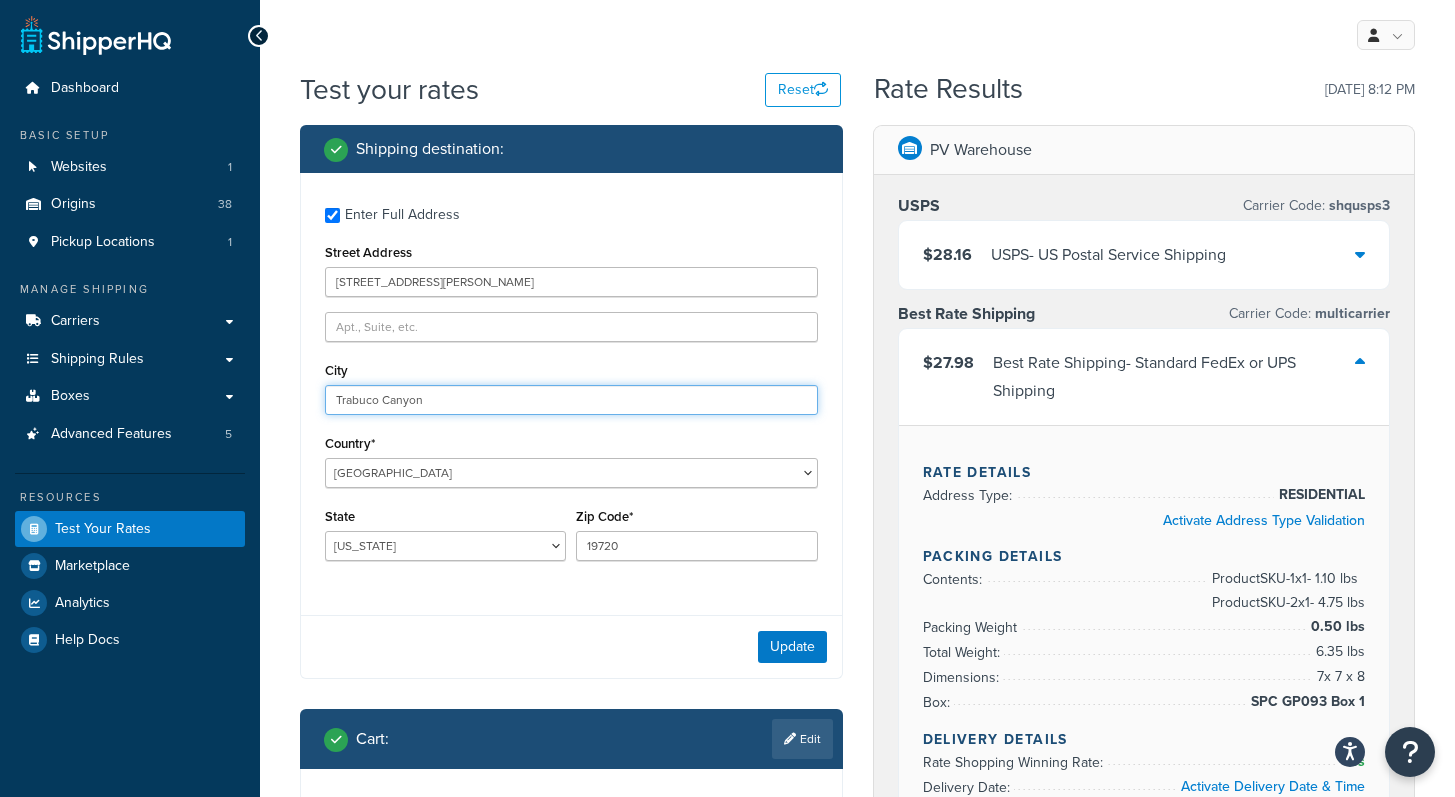 type on "Trabuco Canyon" 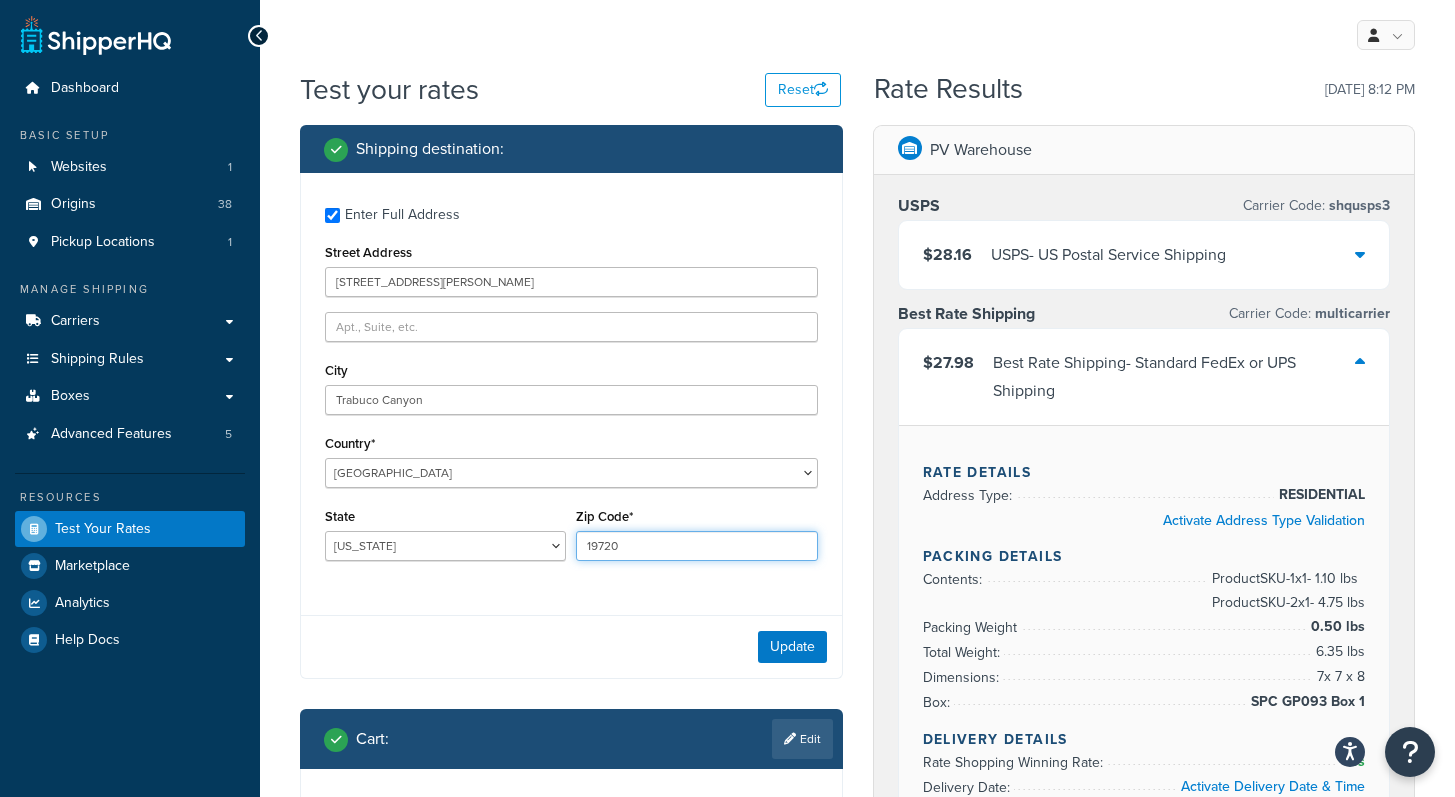 drag, startPoint x: 655, startPoint y: 541, endPoint x: 523, endPoint y: 540, distance: 132.00378 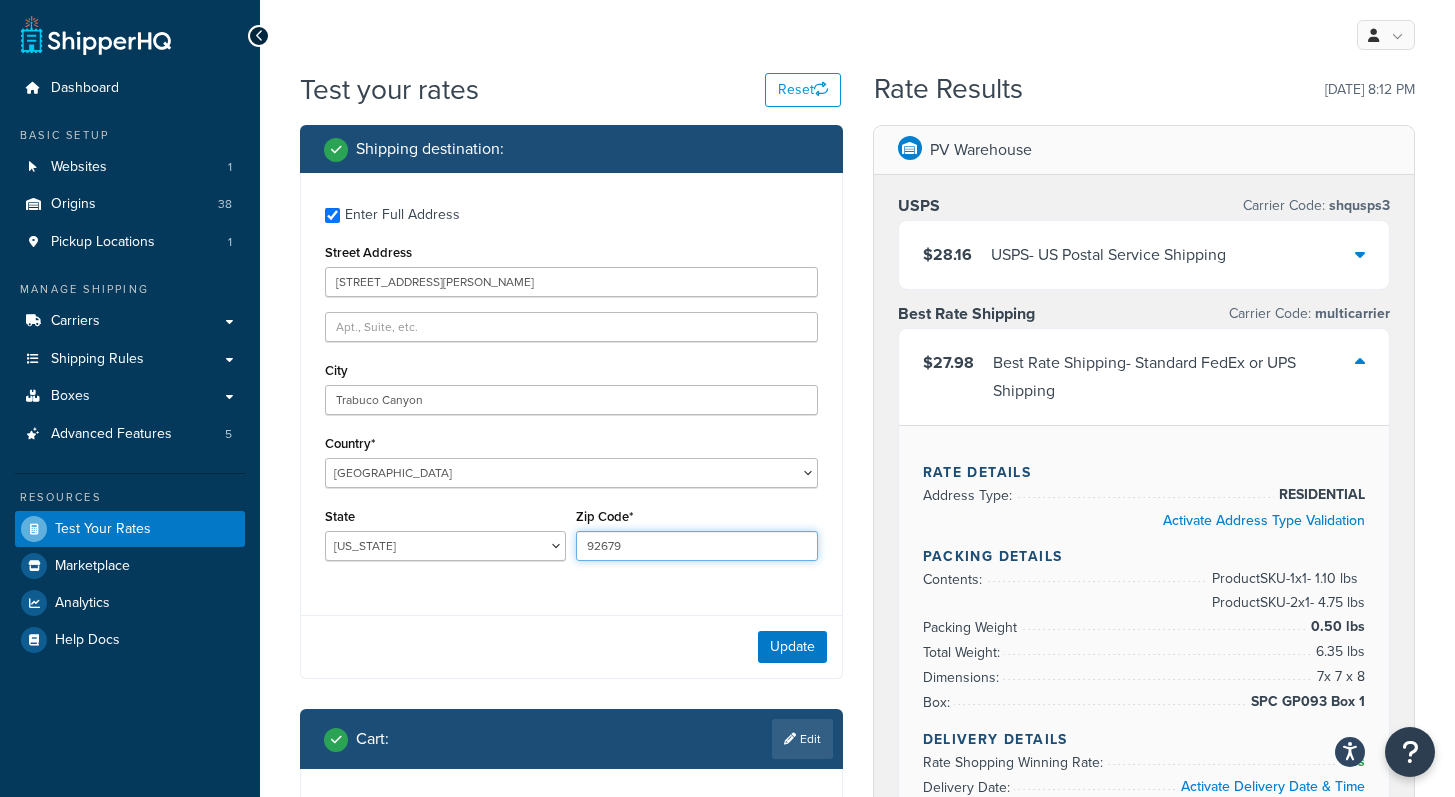 type on "92679" 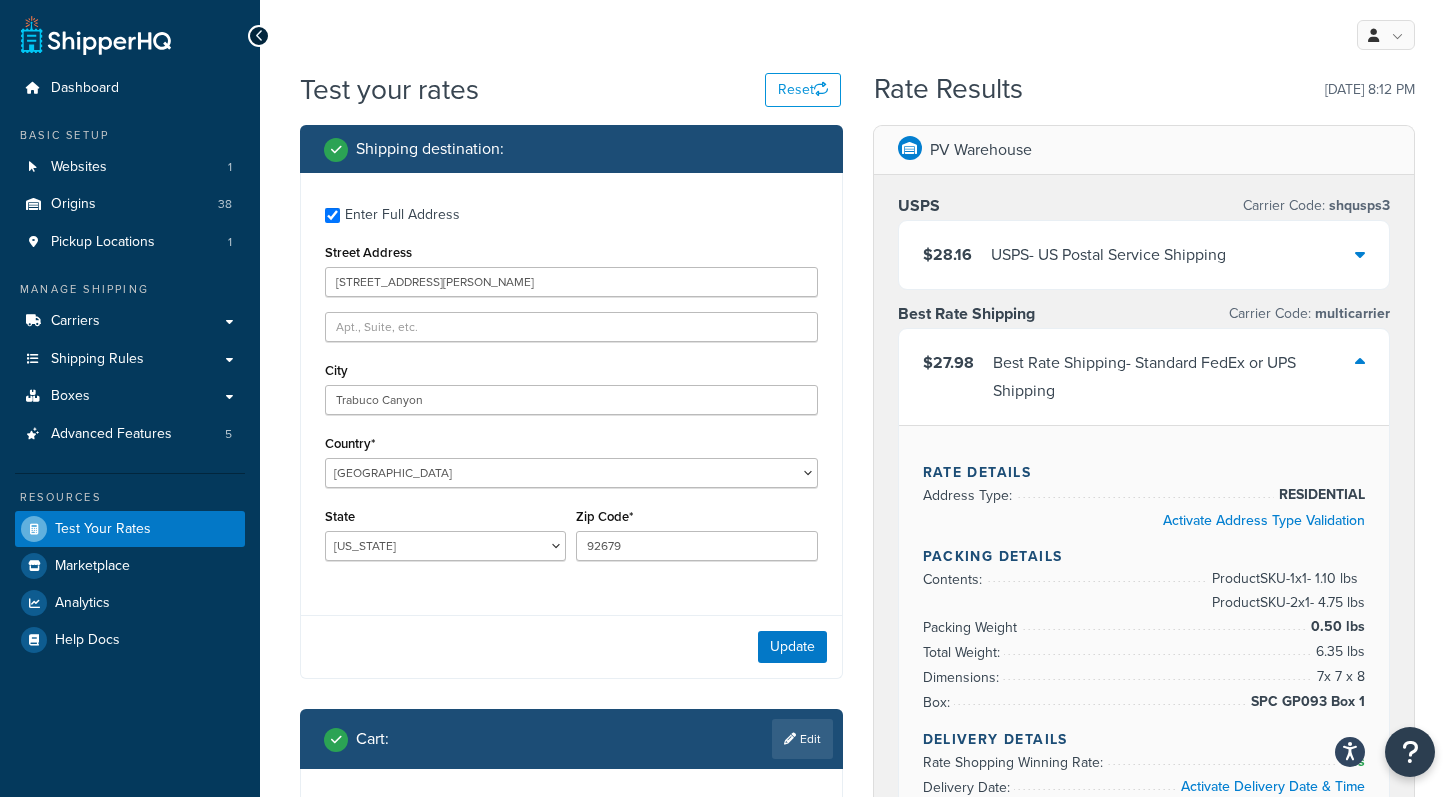 click on "Enter Full Address Street Address   8 Lafayette Lane   City   Trabuco Canyon Country*   United States  United Kingdom  Afghanistan  Åland Islands  Albania  Algeria  American Samoa  Andorra  Angola  Anguilla  Antarctica  Antigua and Barbuda  Argentina  Armenia  Aruba  Australia  Austria  Azerbaijan  Bahamas  Bahrain  Bangladesh  Barbados  Belarus  Belgium  Belize  Benin  Bermuda  Bhutan  Bolivia  Bonaire, Sint Eustatius and Saba  Bosnia and Herzegovina  Botswana  Bouvet Island  Brazil  British Indian Ocean Territory  Brunei Darussalam  Bulgaria  Burkina Faso  Burundi  Cambodia  Cameroon  Canada  Cape Verde  Cayman Islands  Central African Republic  Chad  Chile  China  Christmas Island  Cocos (Keeling) Islands  Colombia  Comoros  Congo  Congo, The Democratic Republic of the  Cook Islands  Costa Rica  Côte d'Ivoire  Croatia  Cuba  Curacao  Cyprus  Czech Republic  Denmark  Djibouti  Dominica  Dominican Republic  Ecuador  Egypt  El Salvador  Equatorial Guinea  Eritrea  Estonia  Ethiopia  Faroe Islands  Fiji" at bounding box center (571, 426) 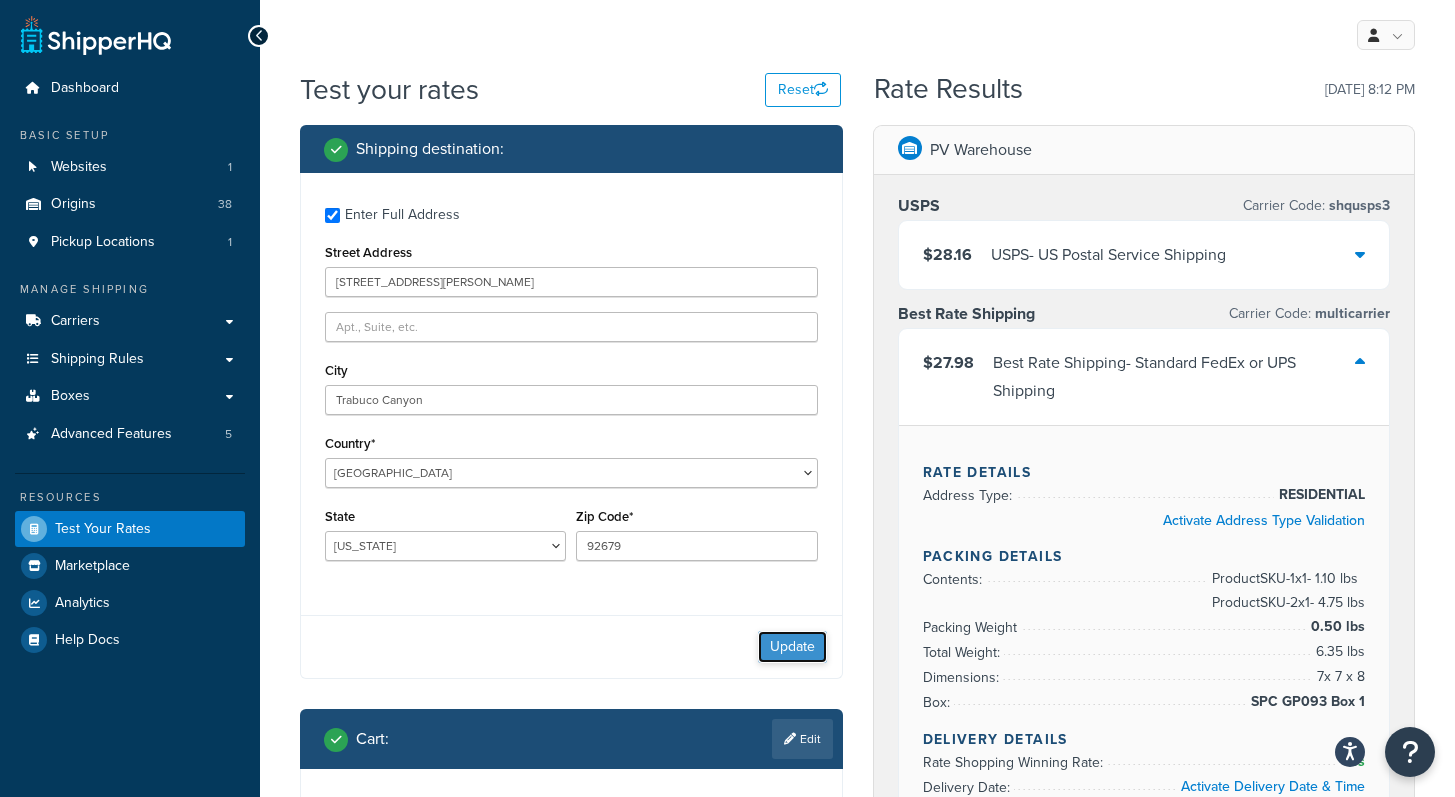 click on "Update" at bounding box center (792, 647) 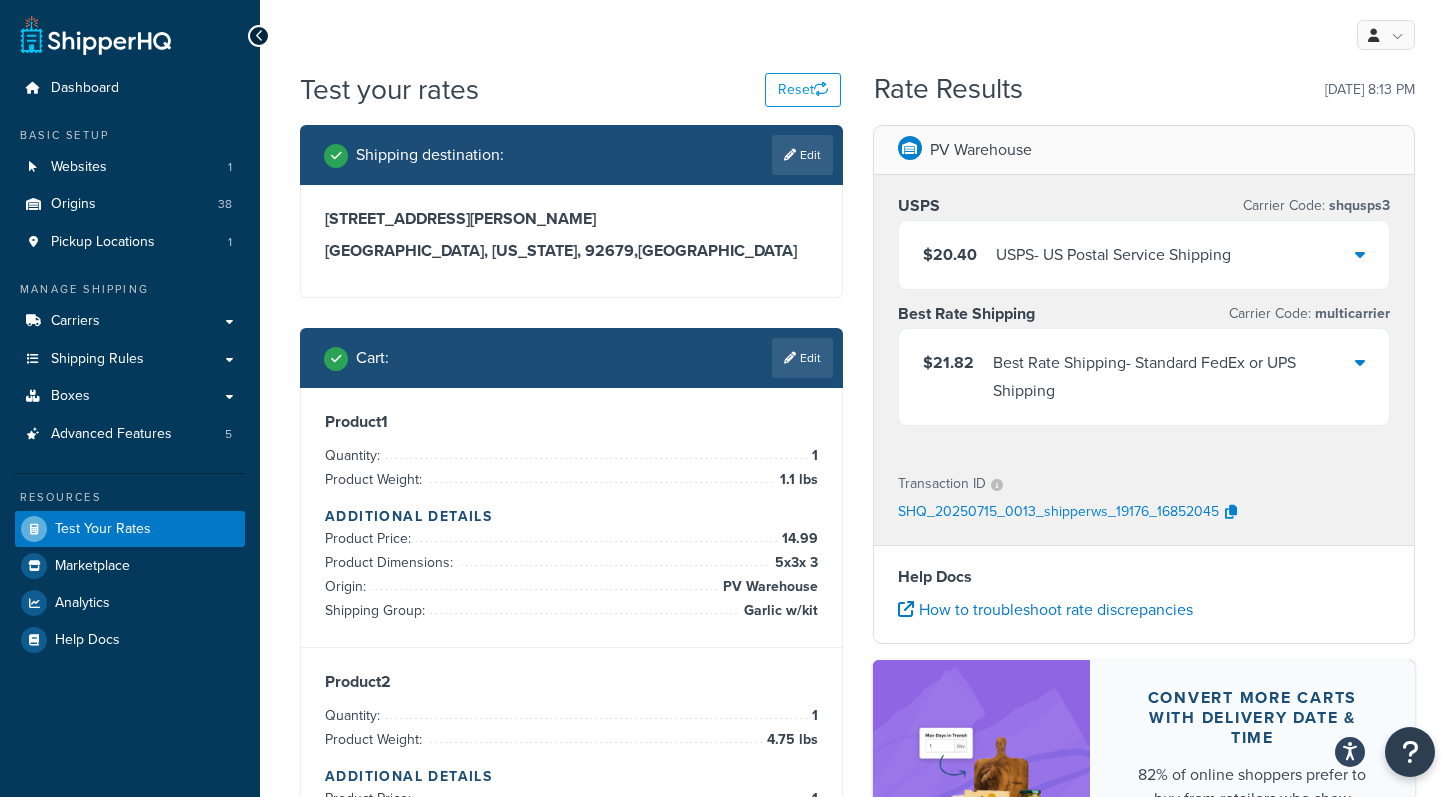 click on "Best Rate Shipping  -   Standard FedEx or UPS Shipping" at bounding box center [1174, 377] 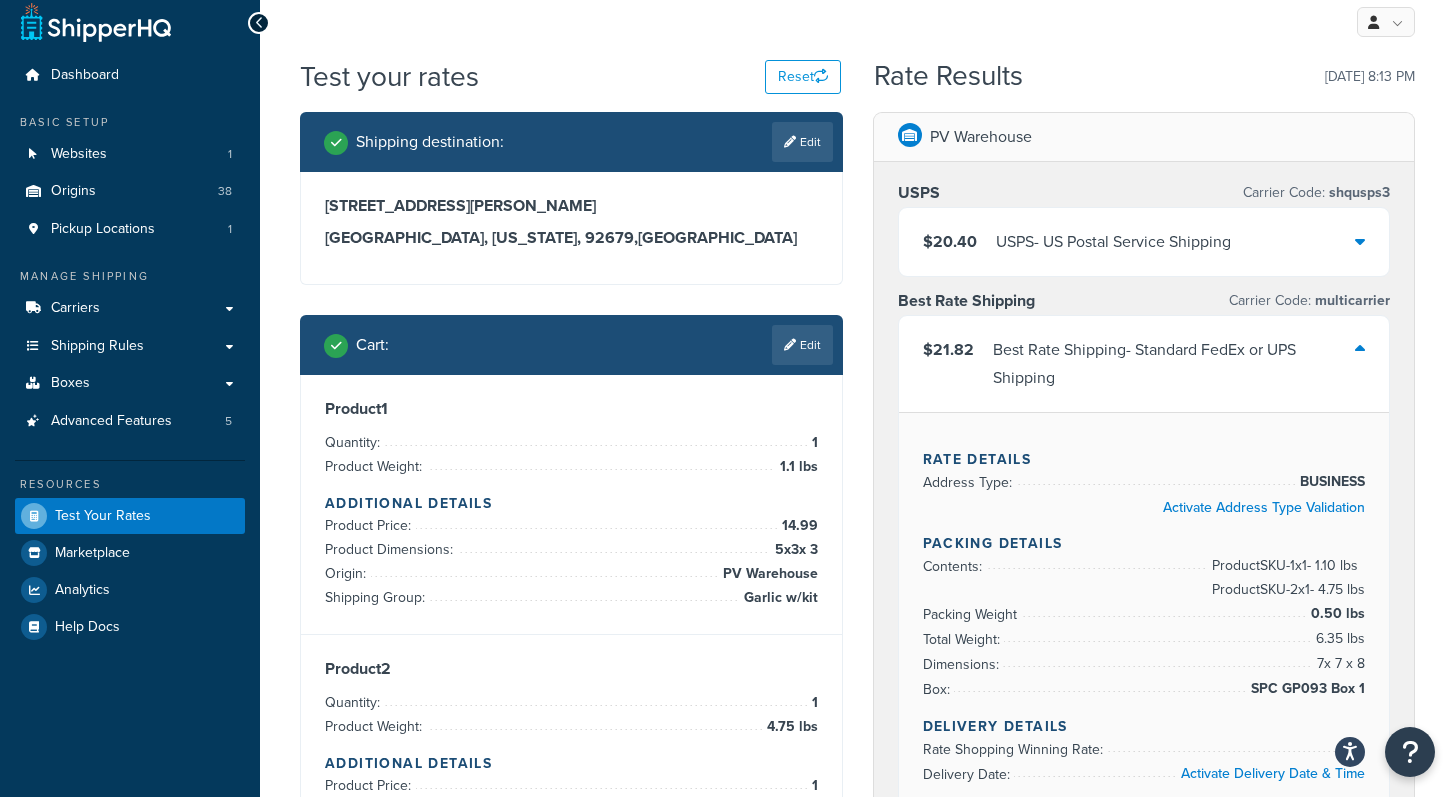 scroll, scrollTop: 0, scrollLeft: 0, axis: both 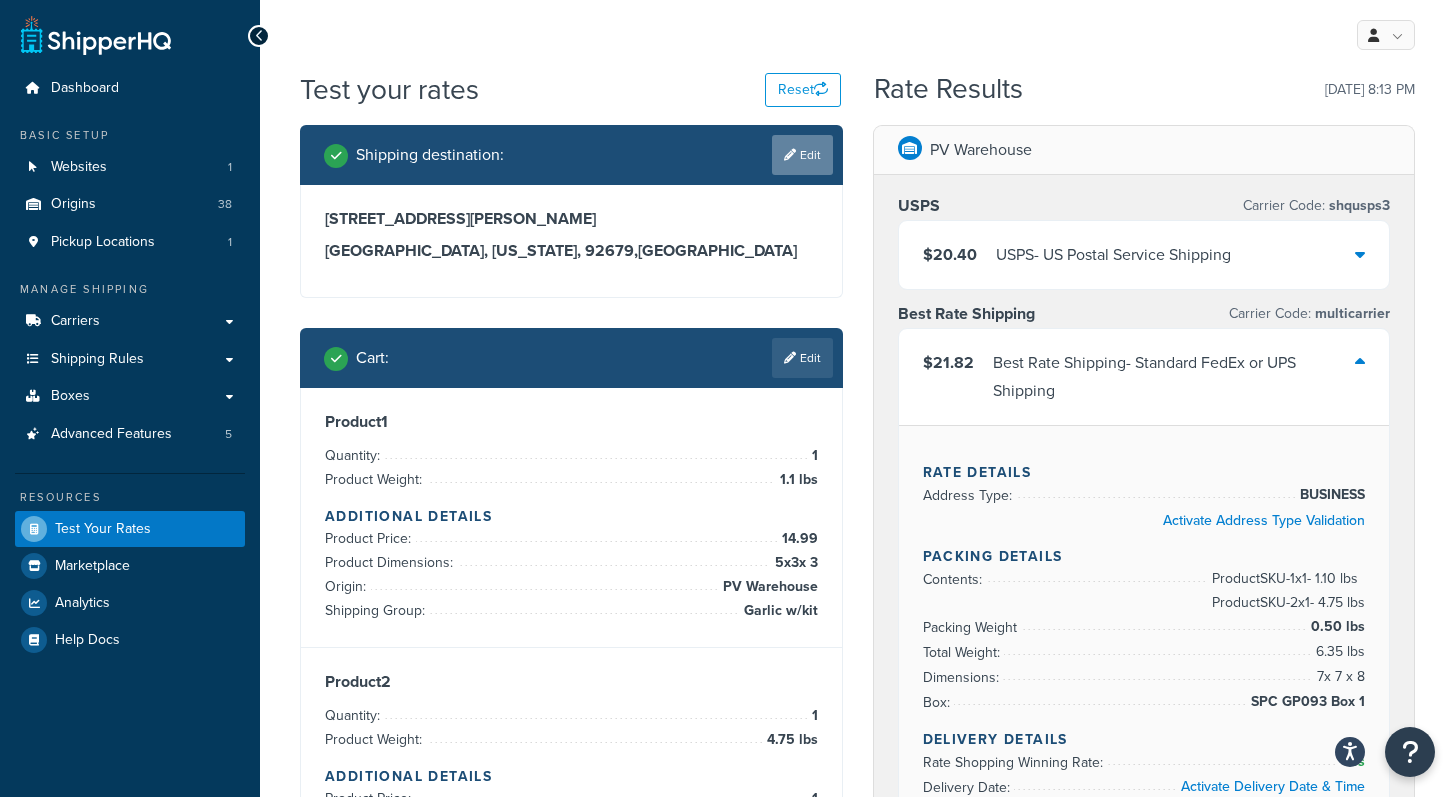 click on "Edit" at bounding box center [802, 155] 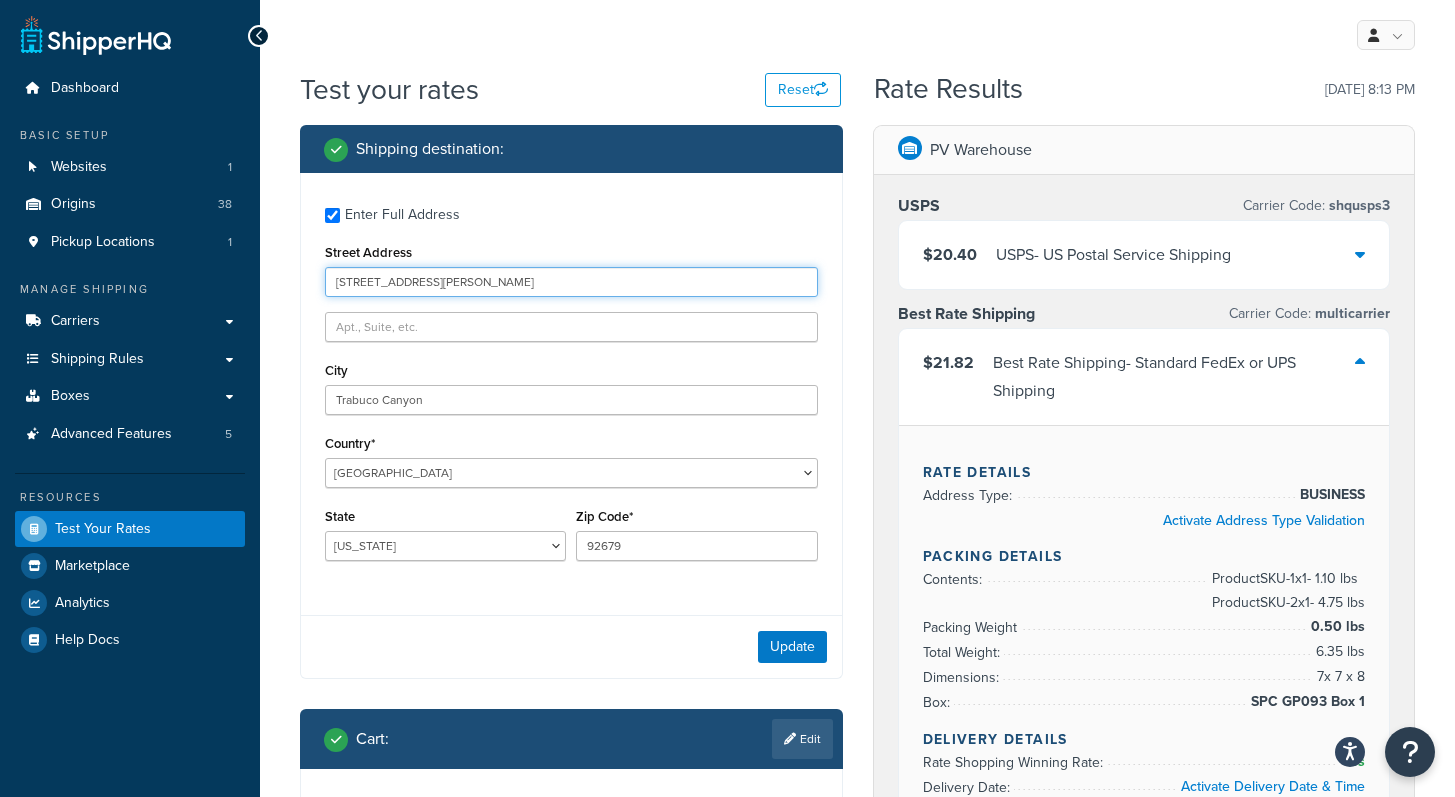 click on "8 Lafayette Lane" at bounding box center [571, 282] 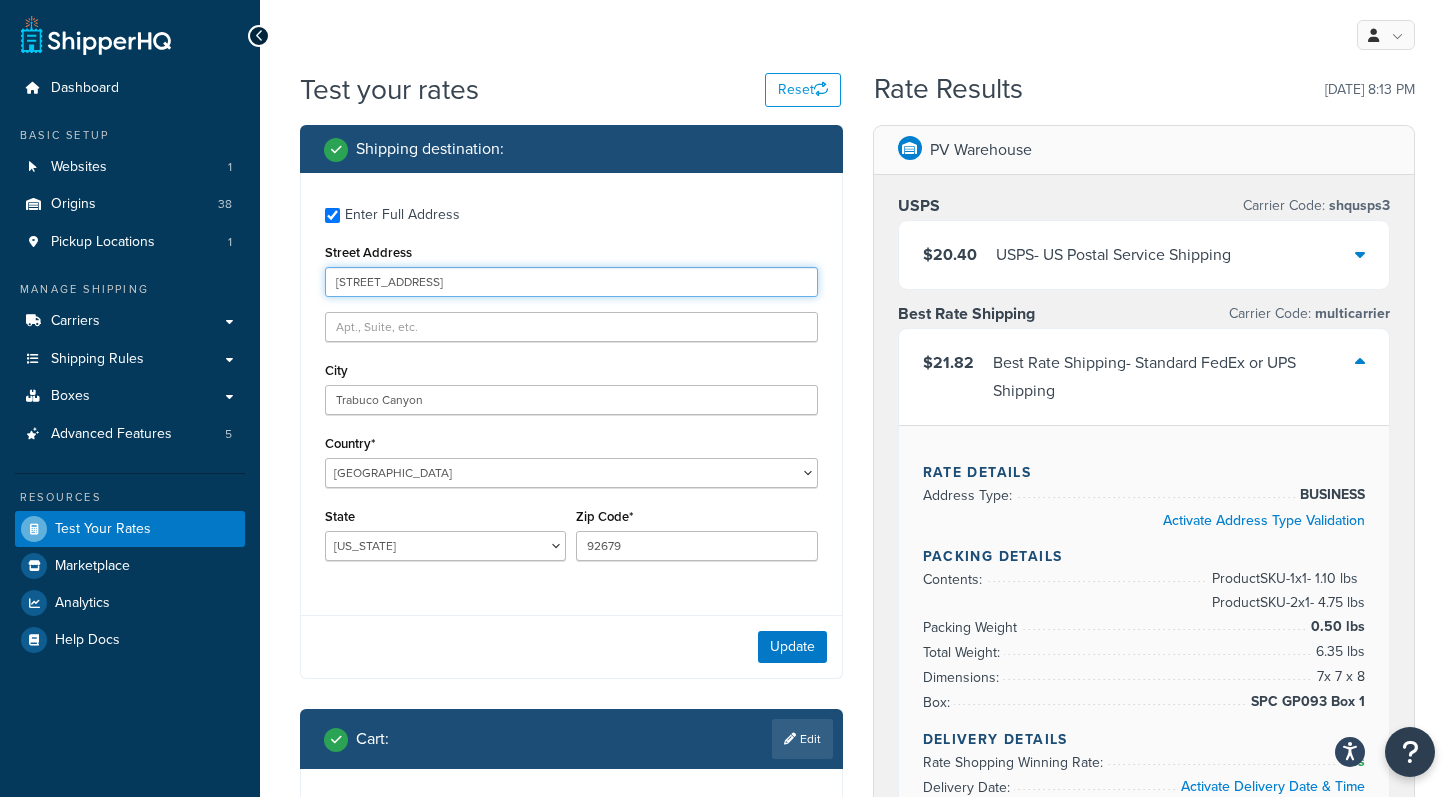 type on "44 Holden Drive" 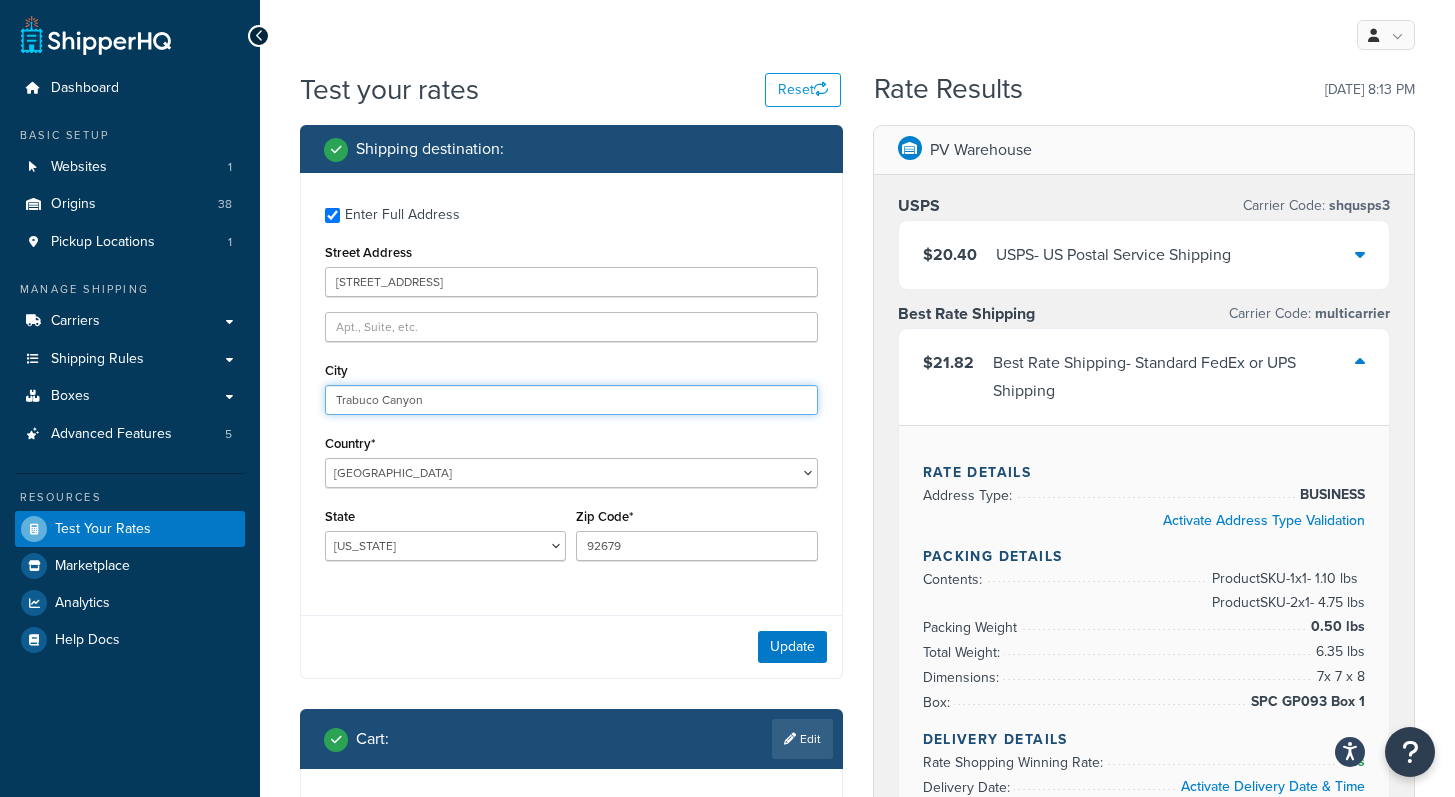 click on "Trabuco Canyon" at bounding box center [571, 400] 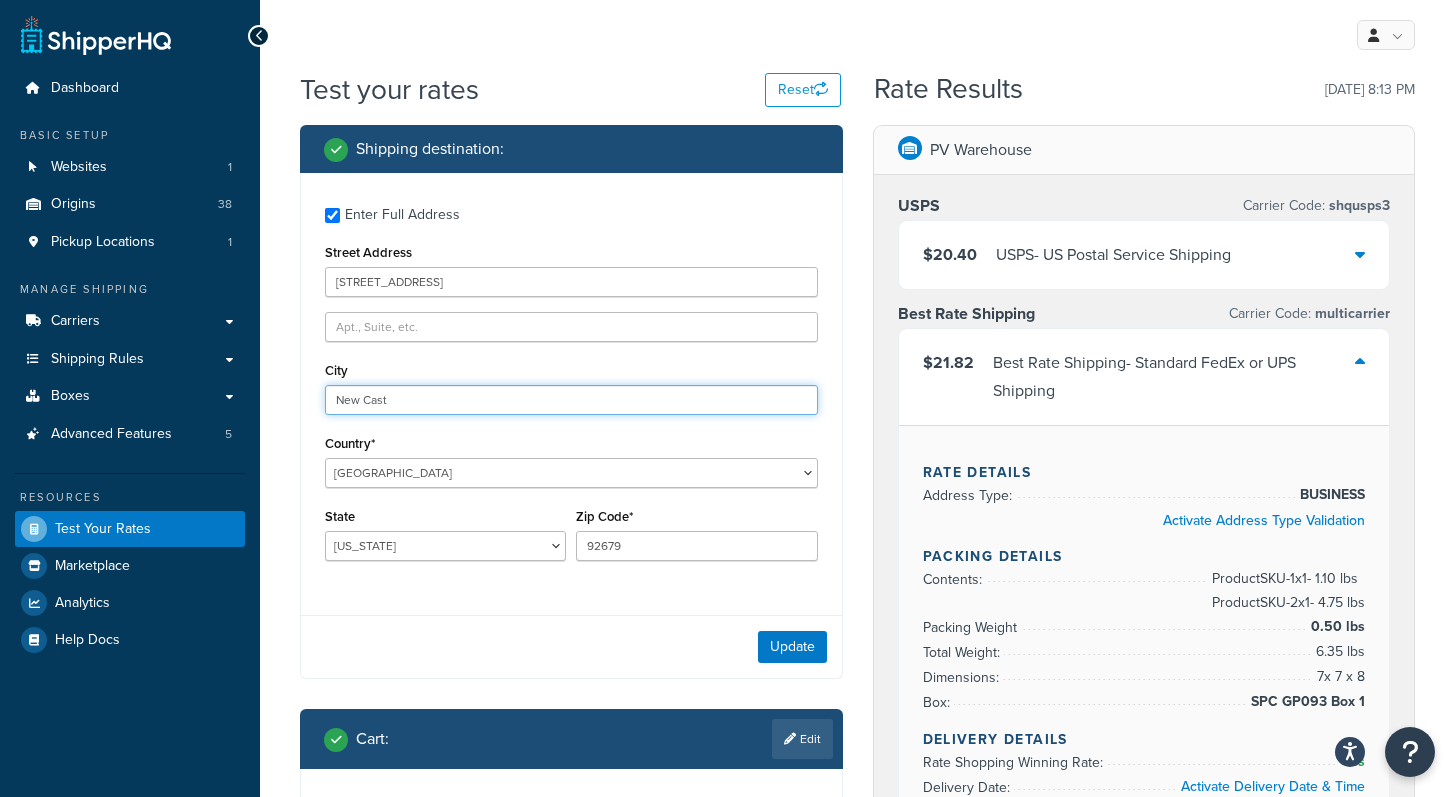 type on "New Castle" 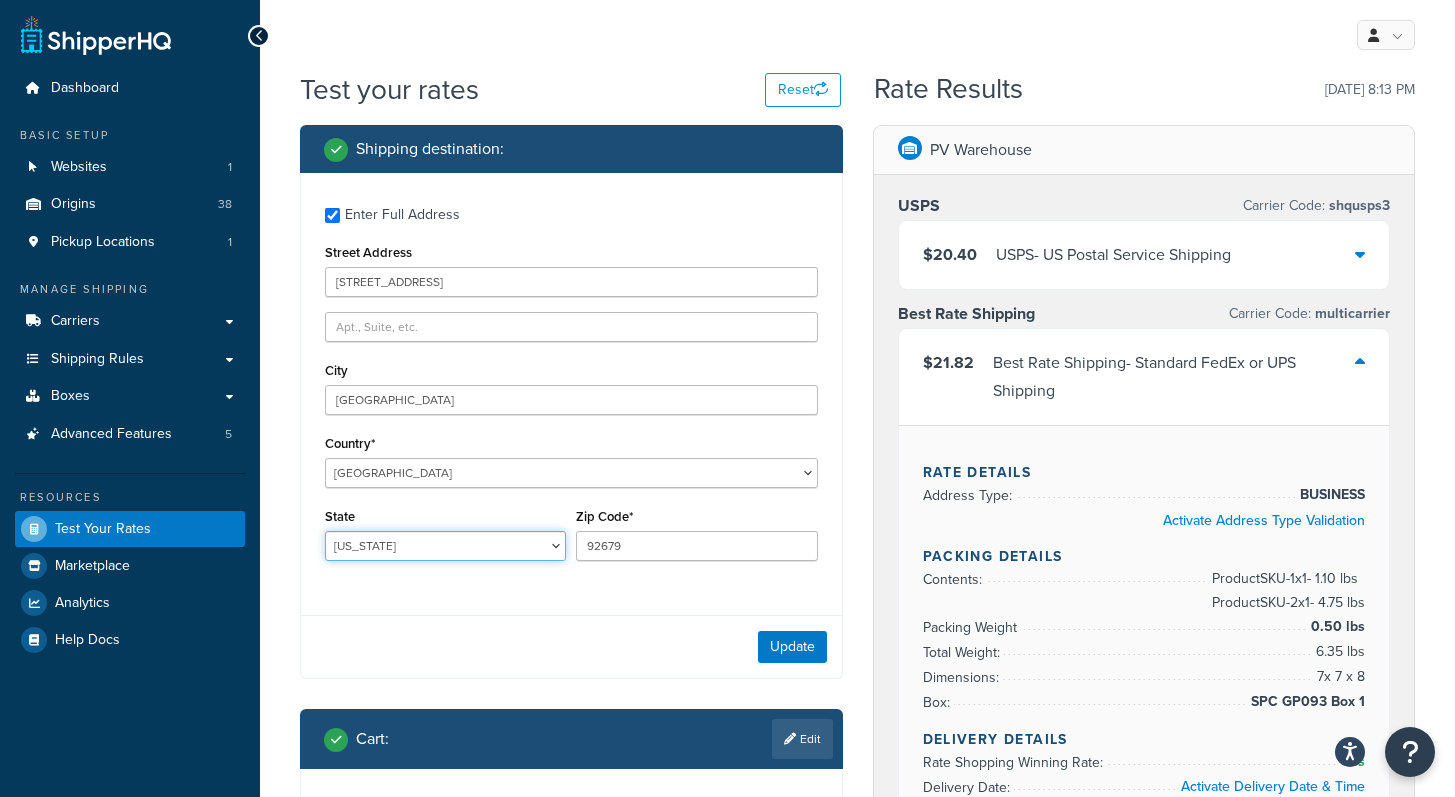 click on "Alabama  Alaska  American Samoa  Arizona  Arkansas  Armed Forces Americas  Armed Forces Europe, Middle East, Africa, Canada  Armed Forces Pacific  California  Colorado  Connecticut  Delaware  District of Columbia  Federated States of Micronesia  Florida  Georgia  Guam  Hawaii  Idaho  Illinois  Indiana  Iowa  Kansas  Kentucky  Louisiana  Maine  Marshall Islands  Maryland  Massachusetts  Michigan  Minnesota  Mississippi  Missouri  Montana  Nebraska  Nevada  New Hampshire  New Jersey  New Mexico  New York  North Carolina  North Dakota  Northern Mariana Islands  Ohio  Oklahoma  Oregon  Palau  Pennsylvania  Puerto Rico  Rhode Island  South Carolina  South Dakota  Tennessee  Texas  United States Minor Outlying Islands  Utah  Vermont  Virgin Islands  Virginia  Washington  West Virginia  Wisconsin  Wyoming" at bounding box center (445, 546) 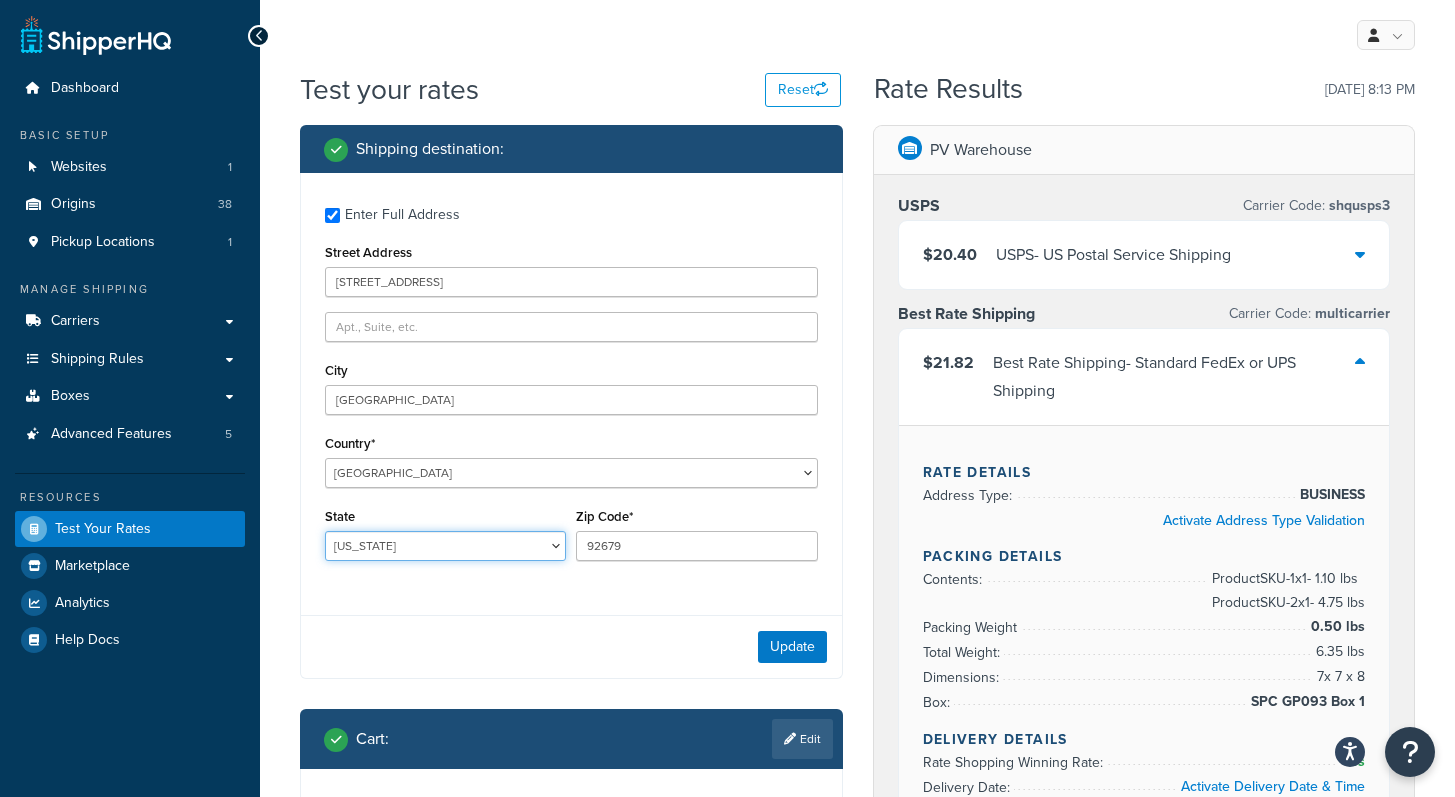 select on "DE" 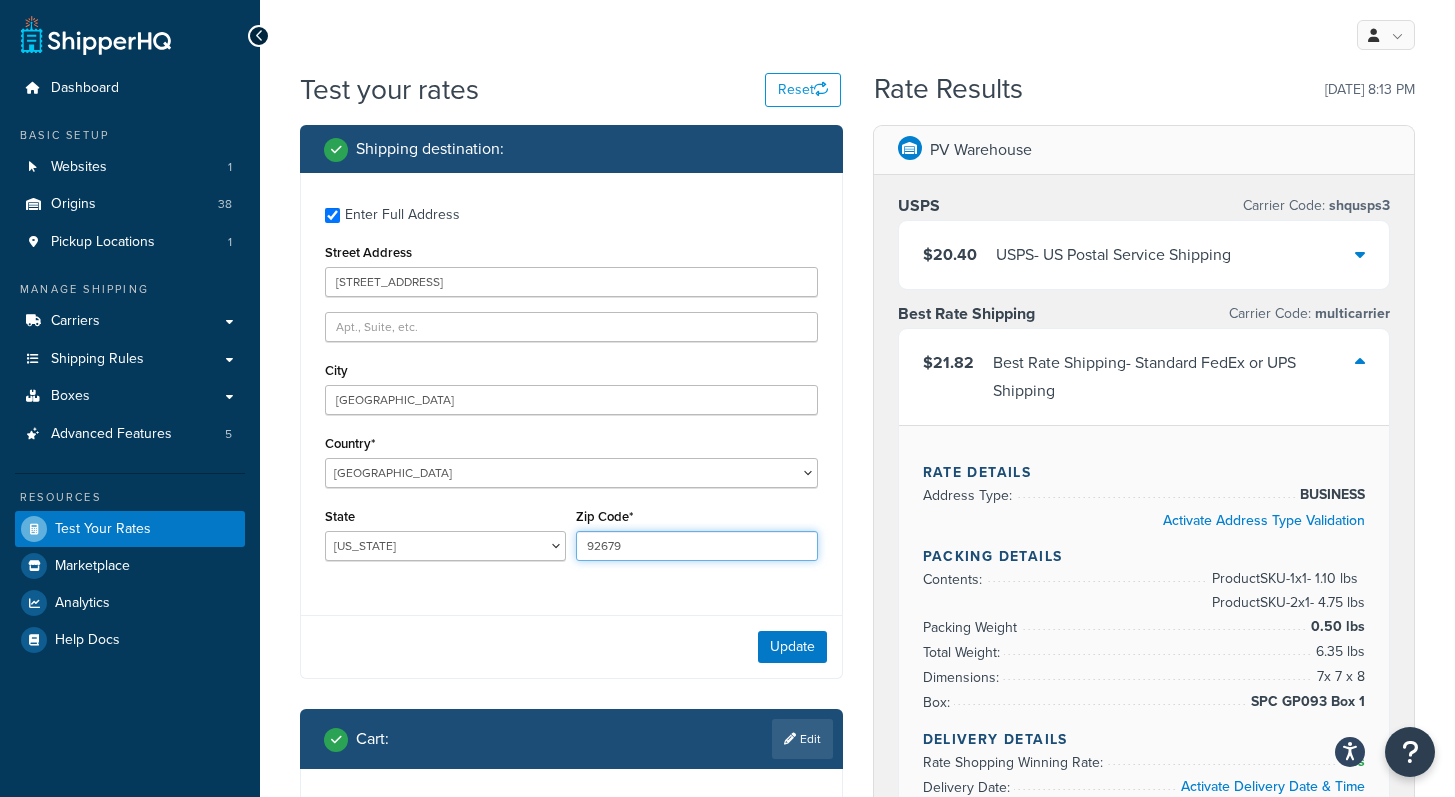 click on "92679" at bounding box center (696, 546) 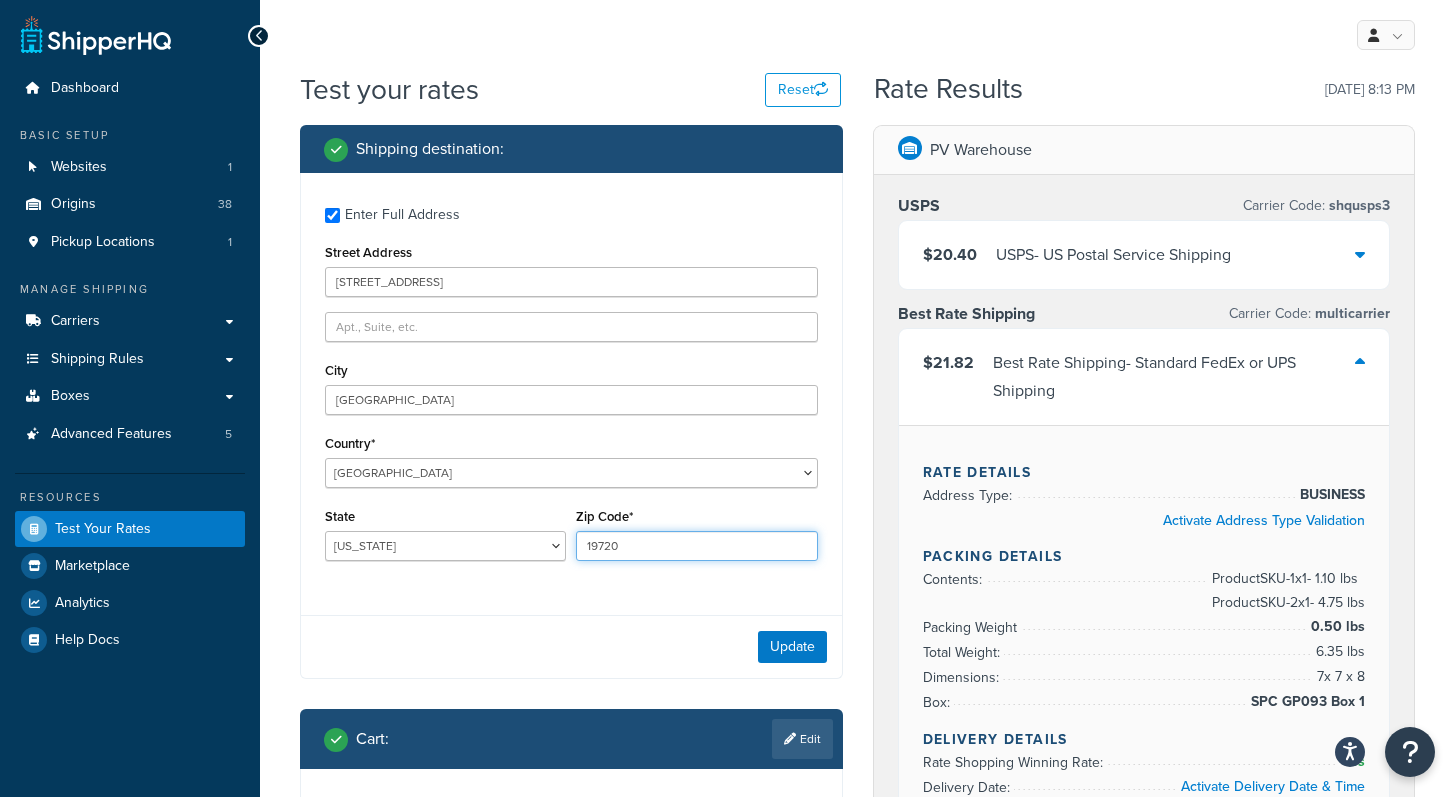 type on "19720" 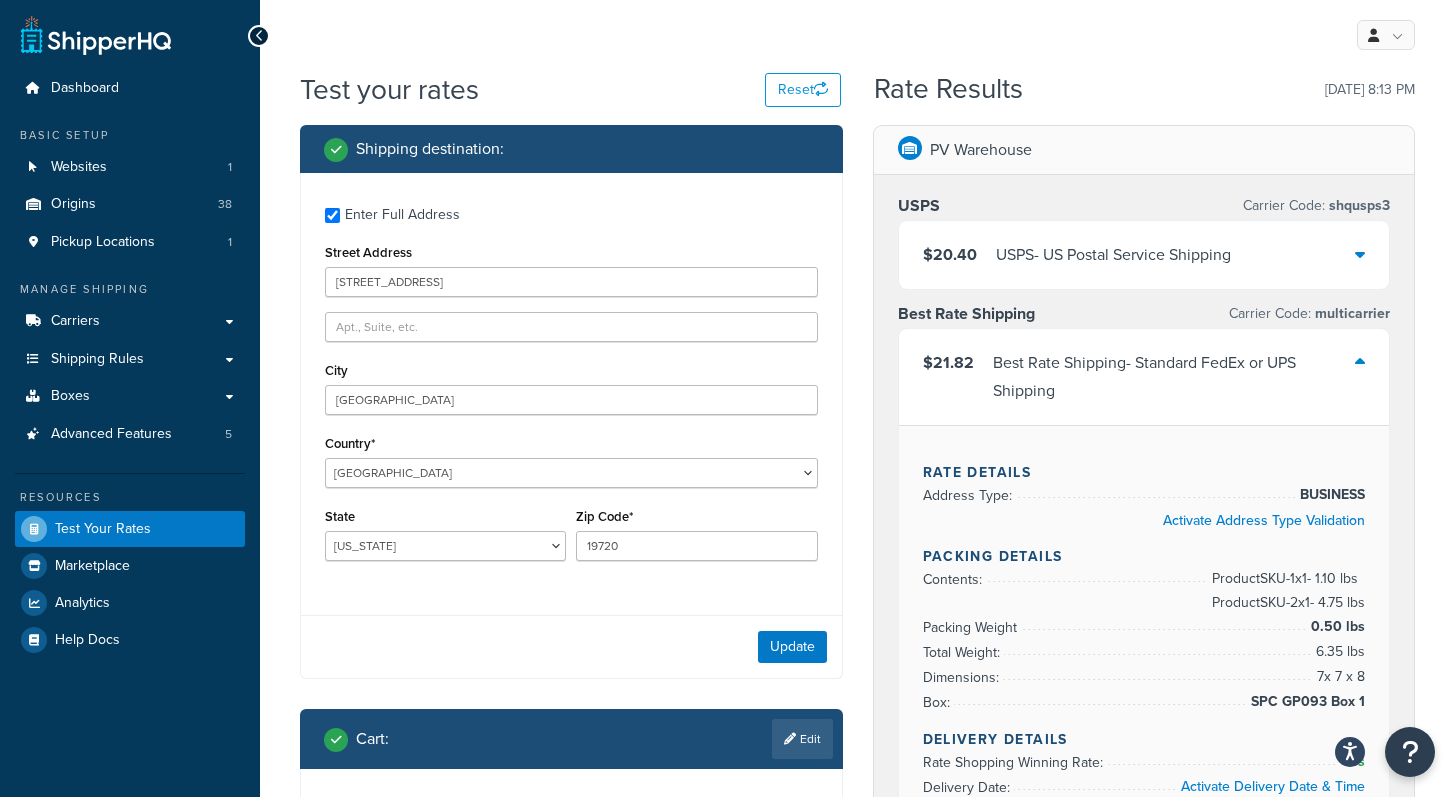 click on "Update" at bounding box center (571, 646) 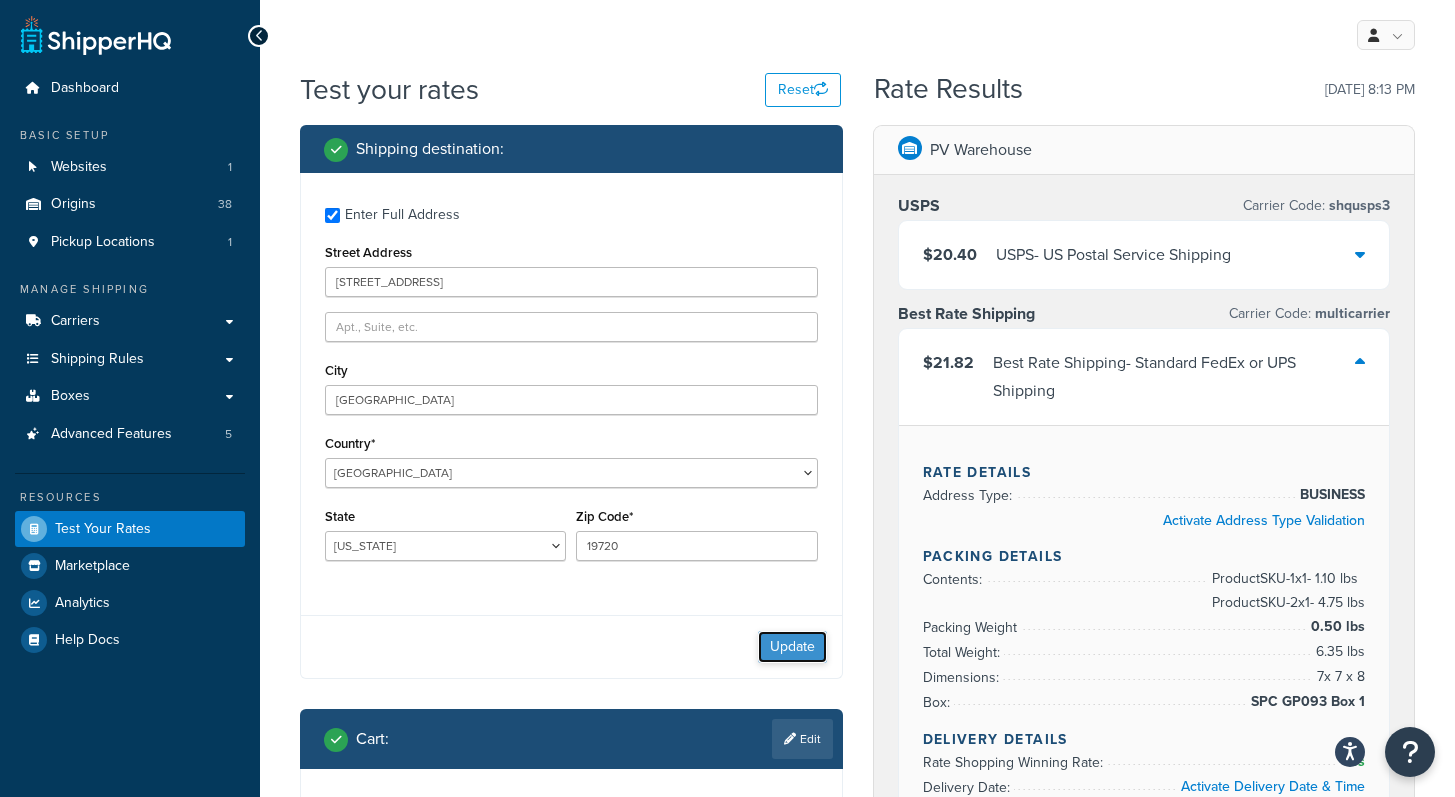 click on "Update" at bounding box center (792, 647) 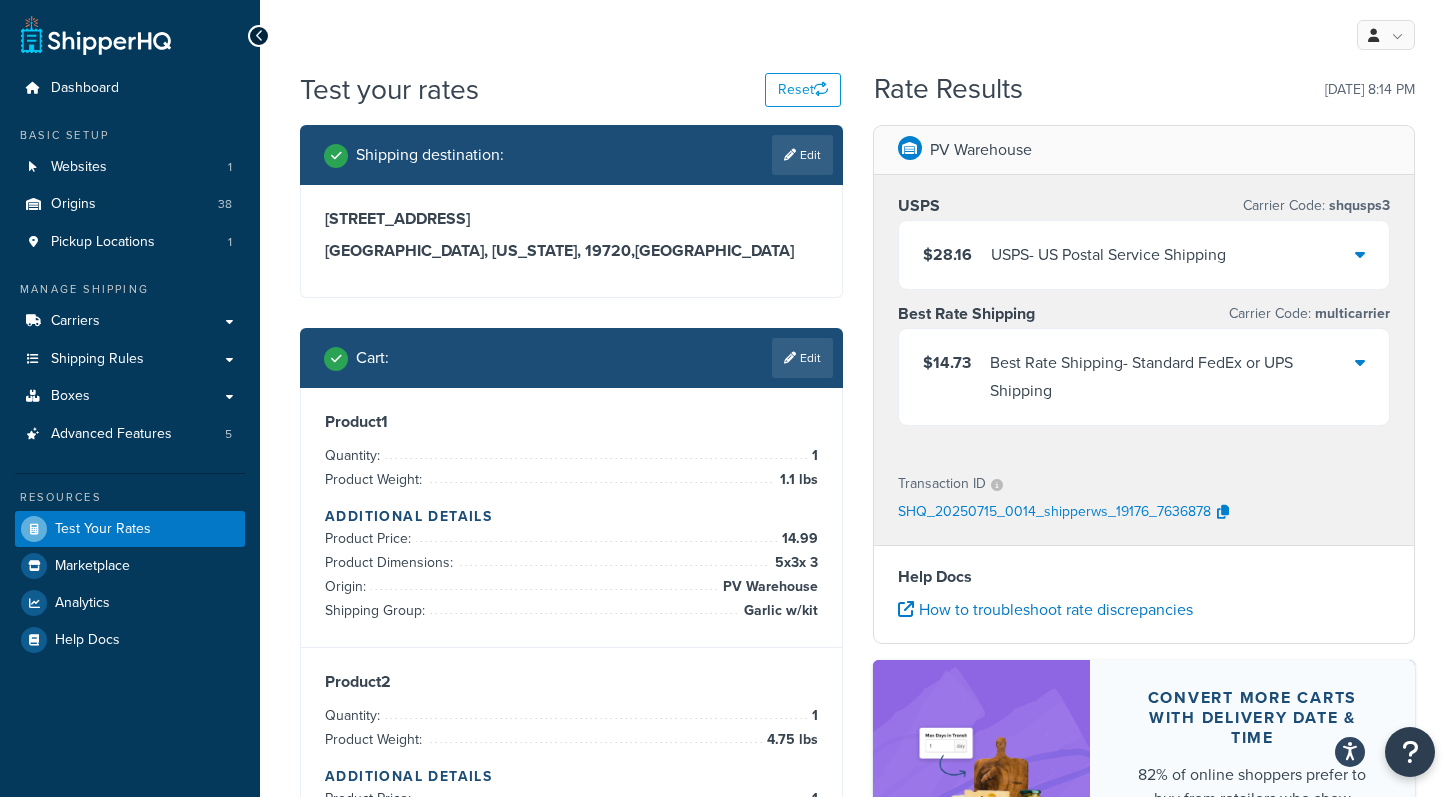 click on "Best Rate Shipping  -   Standard FedEx or UPS Shipping" at bounding box center (1173, 377) 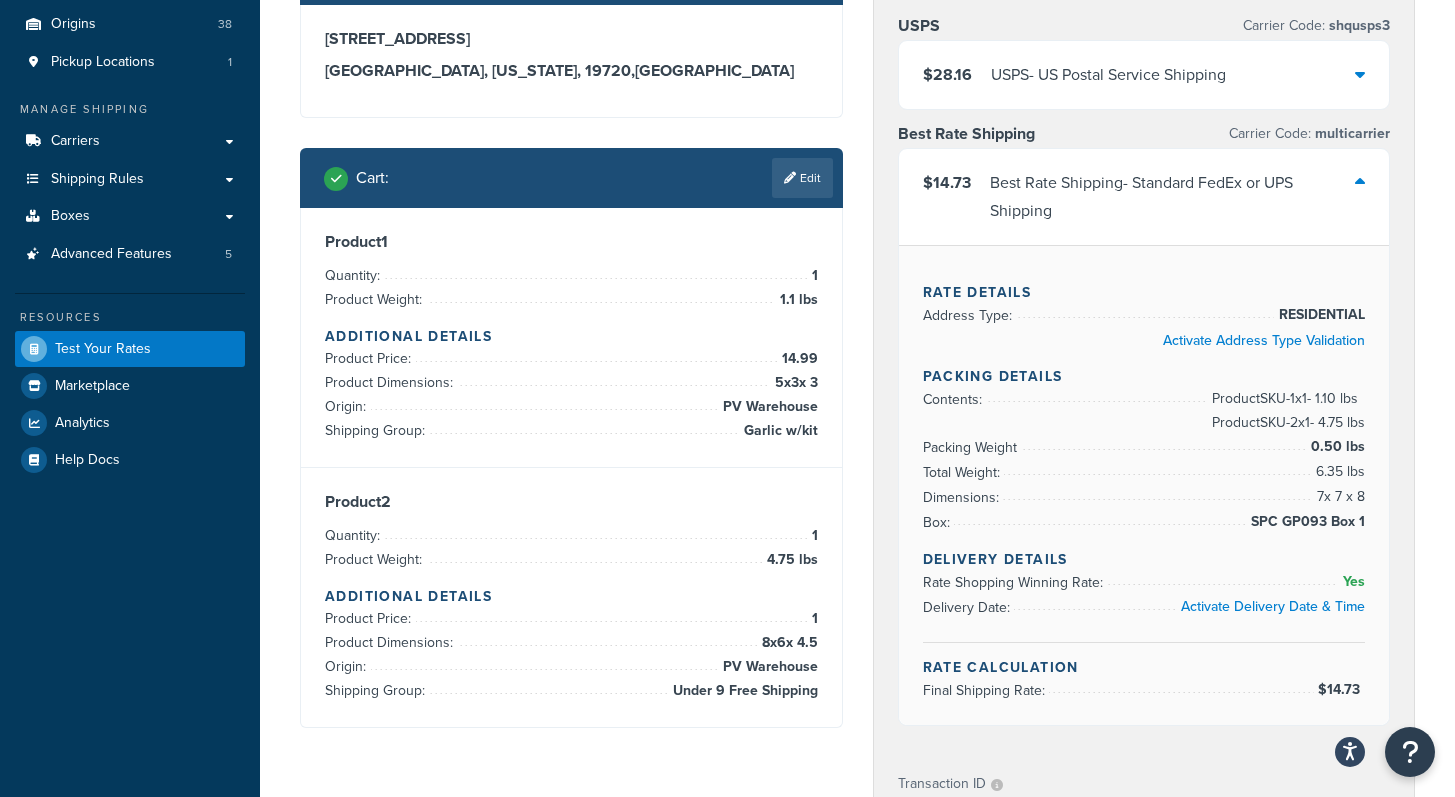scroll, scrollTop: 0, scrollLeft: 0, axis: both 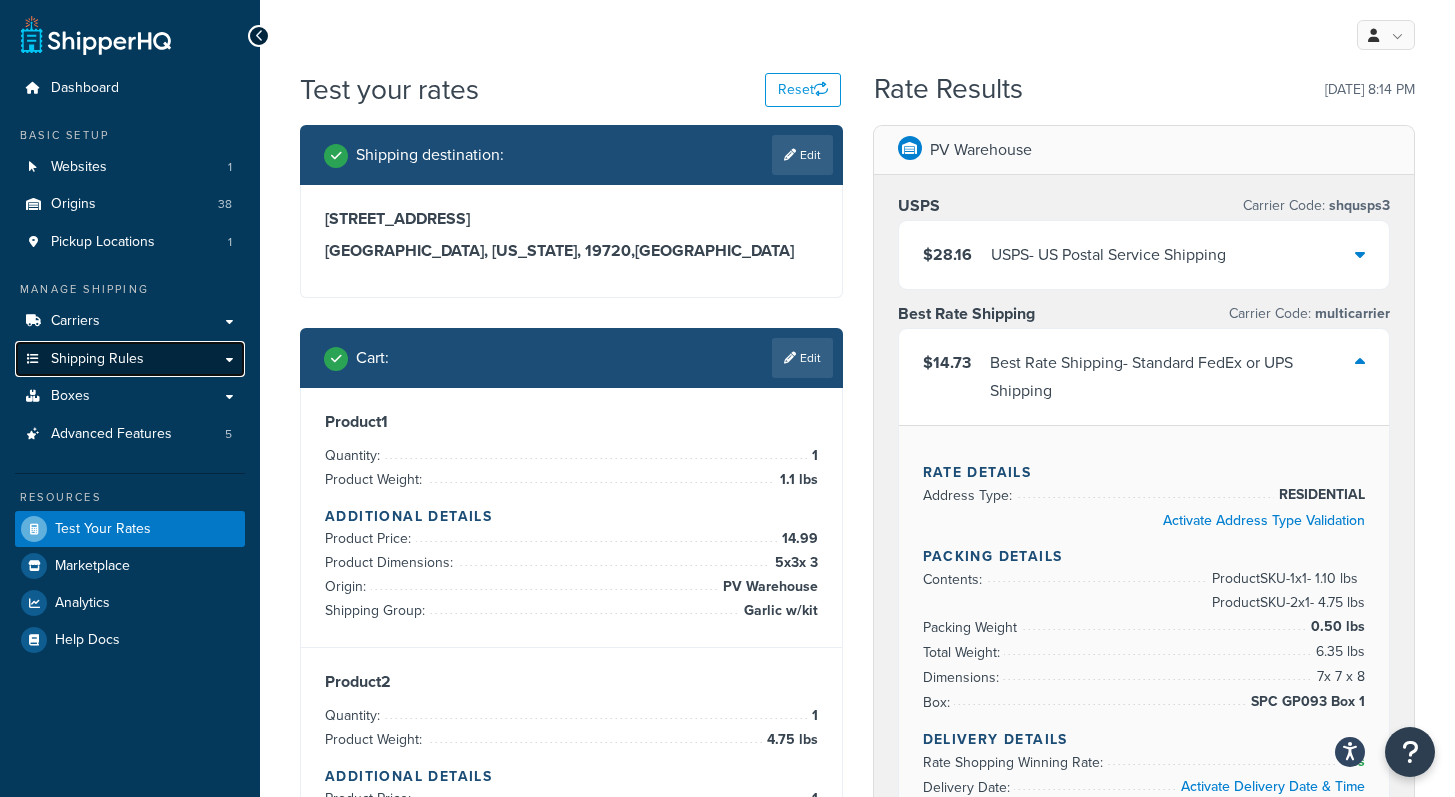 click on "Shipping Rules" at bounding box center (130, 359) 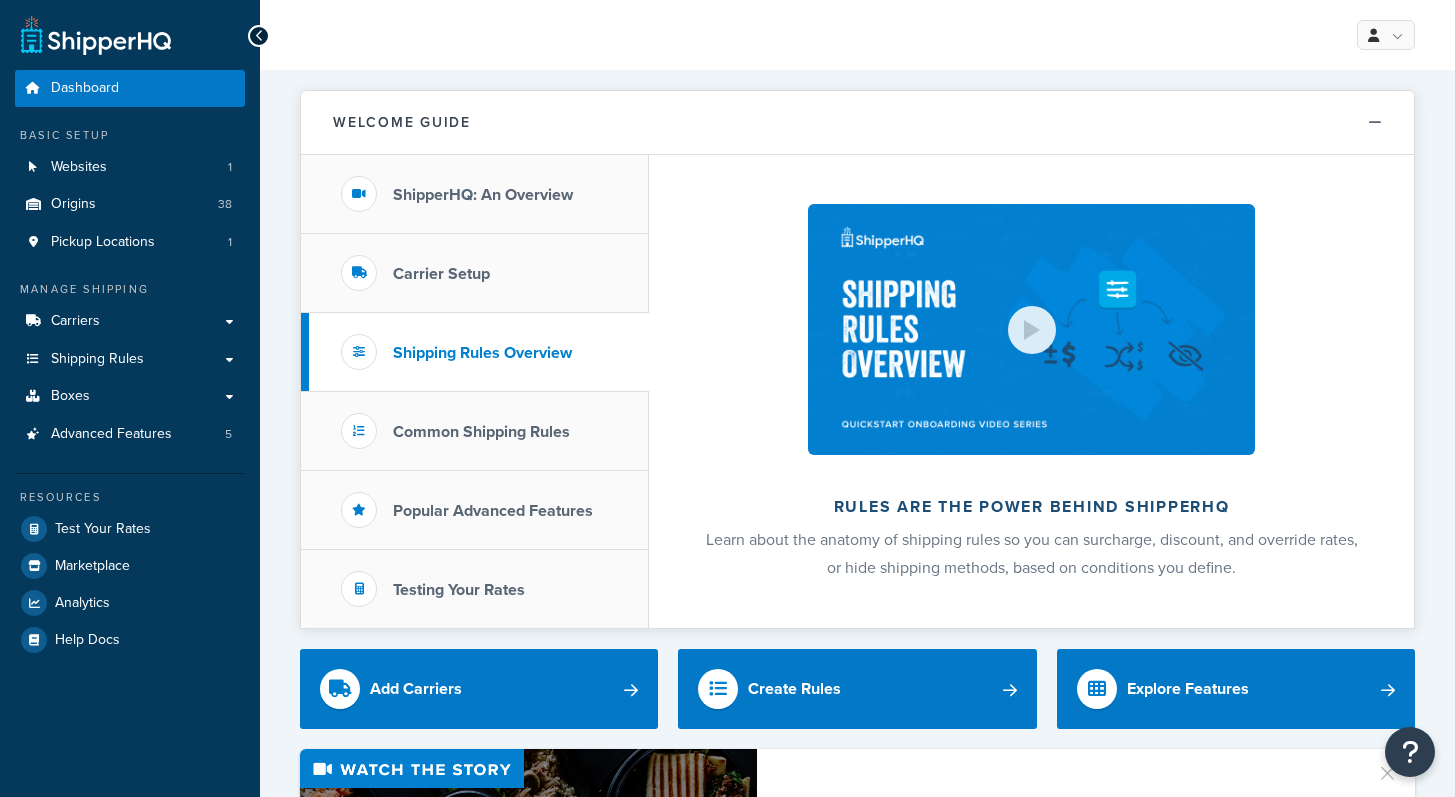 scroll, scrollTop: 0, scrollLeft: 0, axis: both 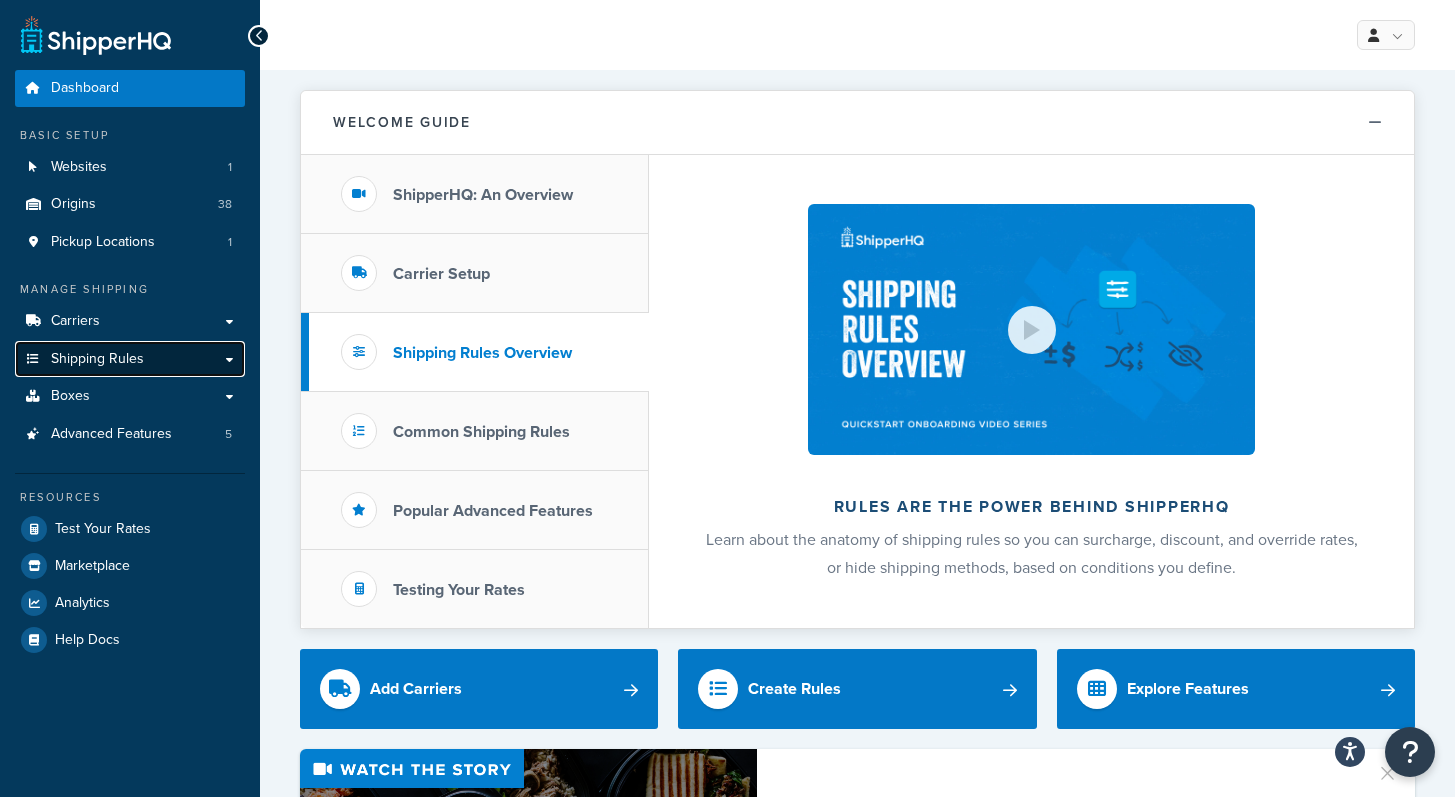 click on "Shipping Rules" at bounding box center (97, 359) 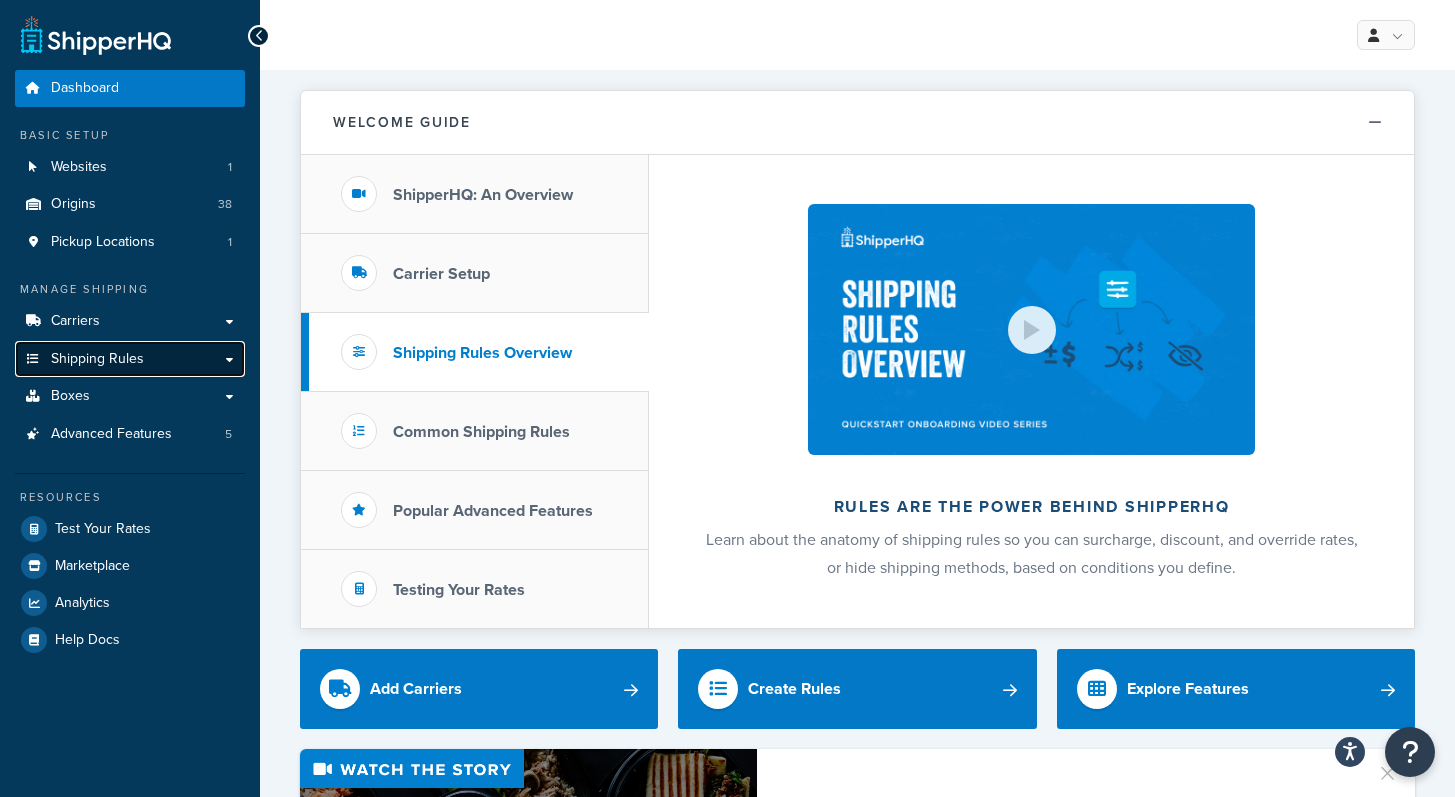 click on "Shipping Rules" at bounding box center [130, 359] 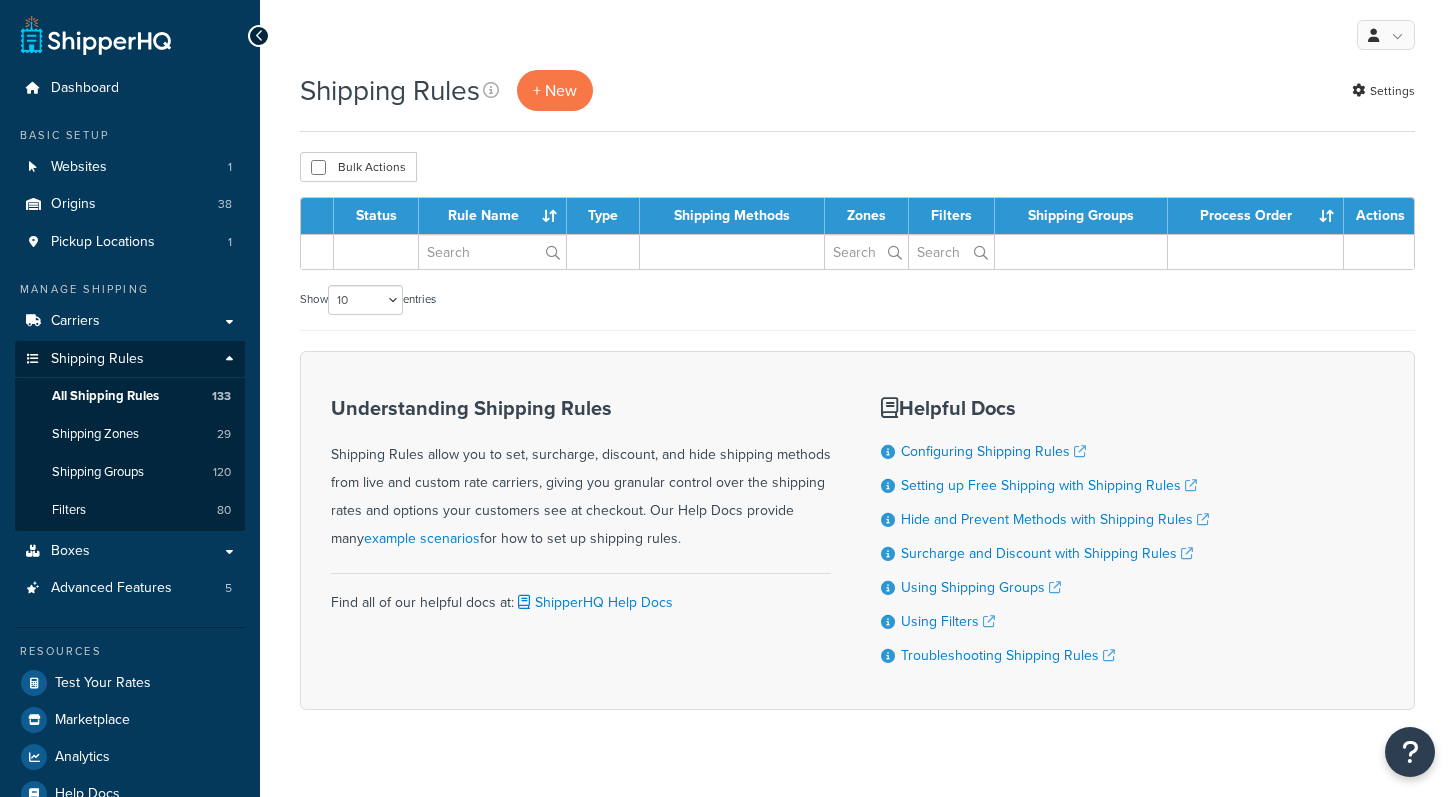 scroll, scrollTop: 0, scrollLeft: 0, axis: both 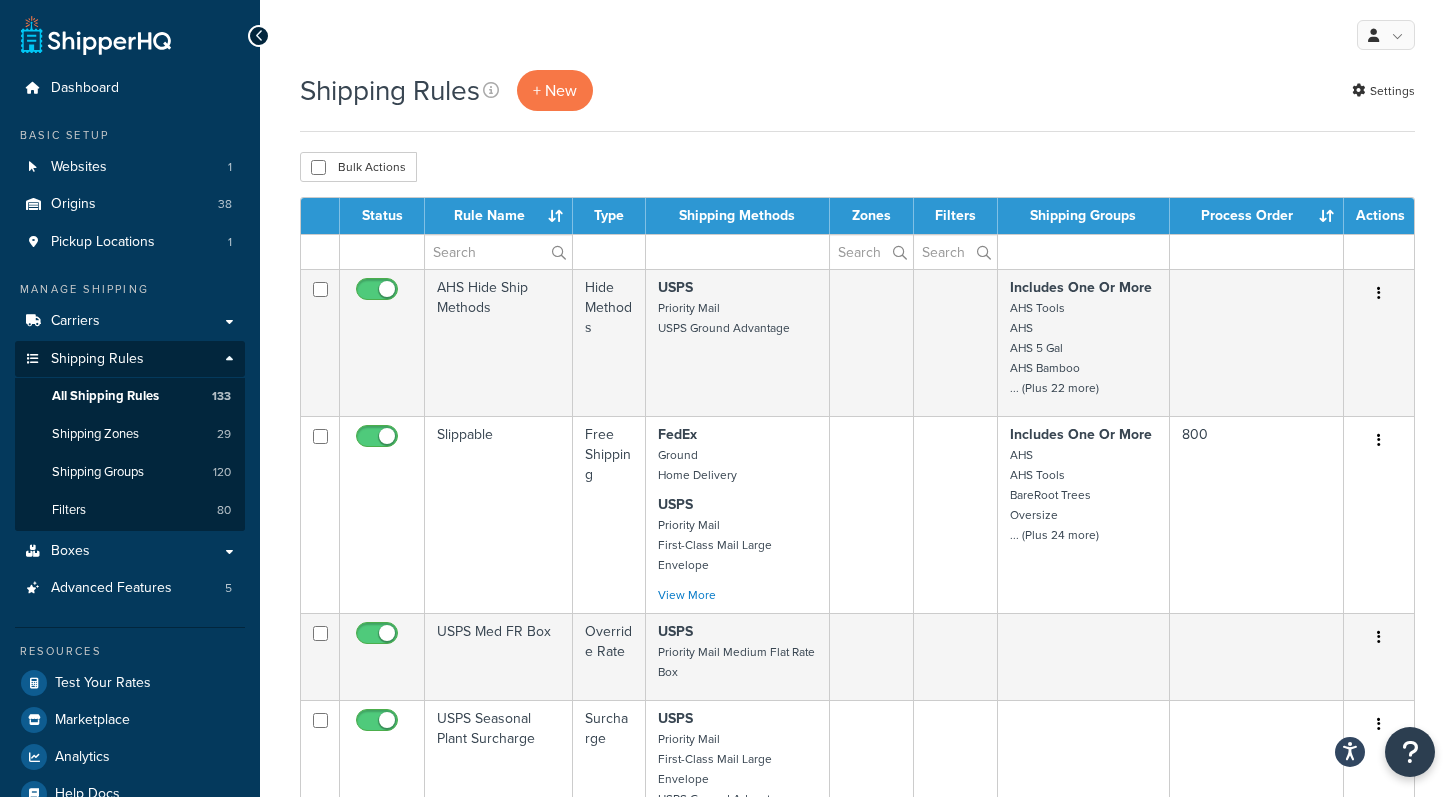 click on "Bulk Actions
Duplicate
Delete" at bounding box center [857, 167] 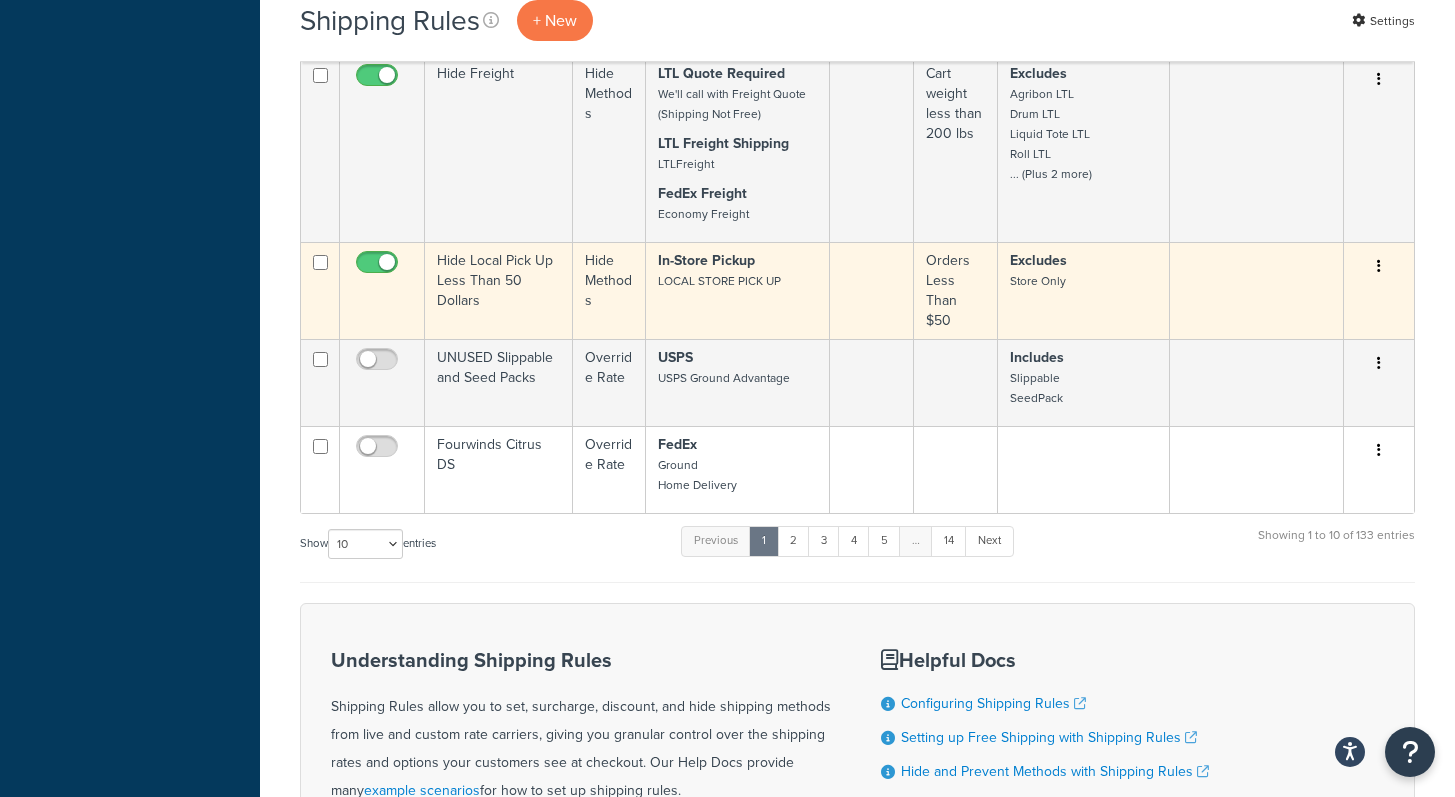 scroll, scrollTop: 770, scrollLeft: 0, axis: vertical 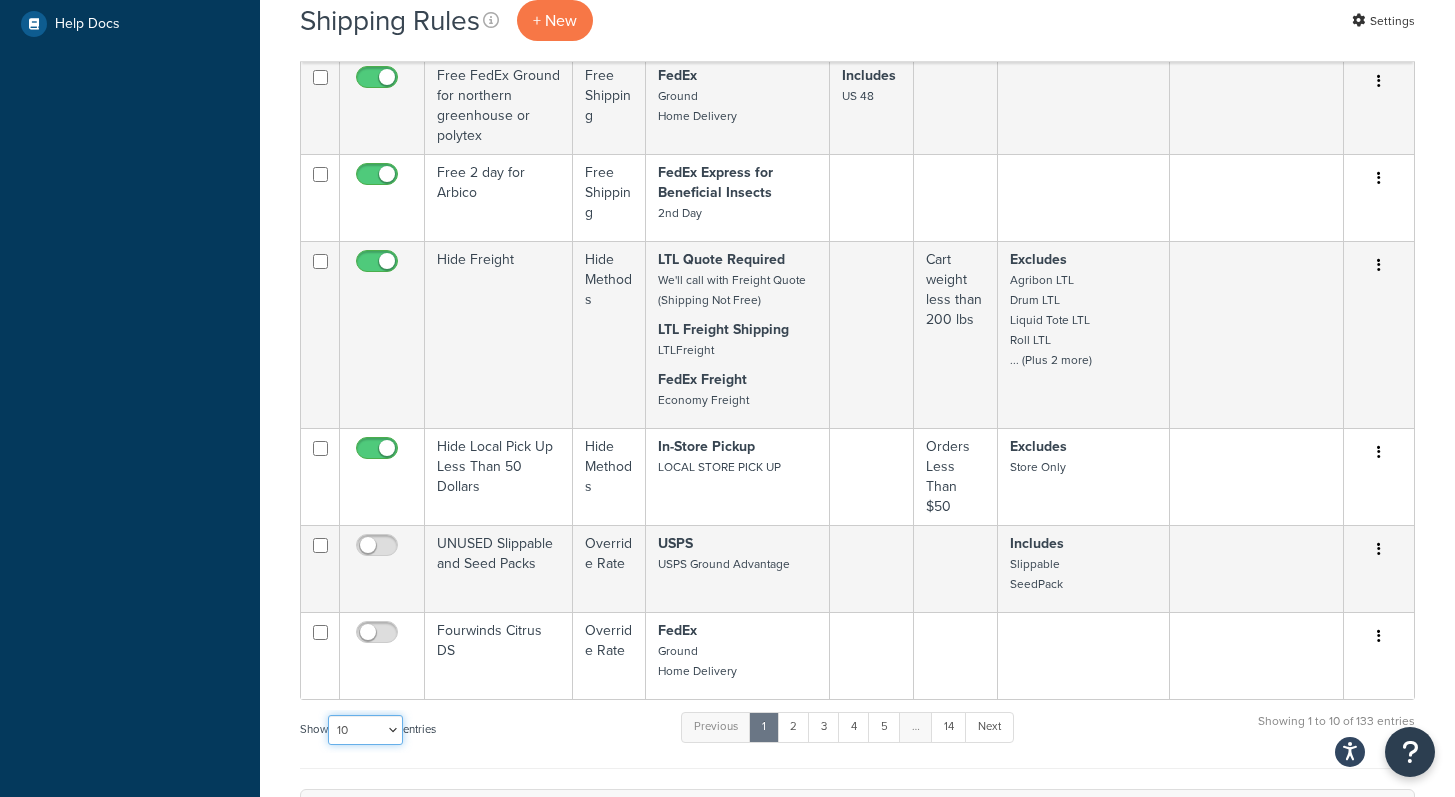 click on "10 15 25 50 100 1000" at bounding box center [365, 730] 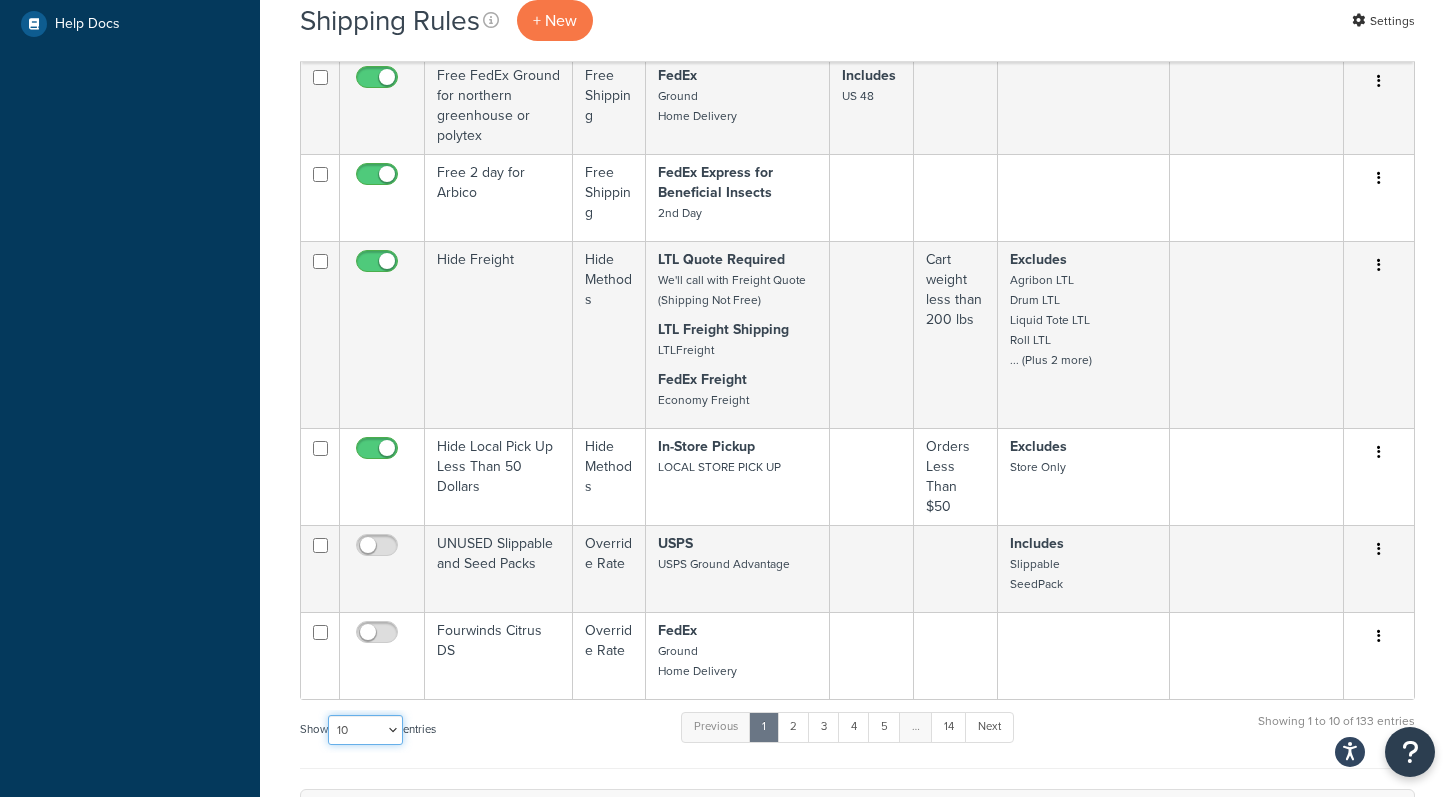 select on "1000" 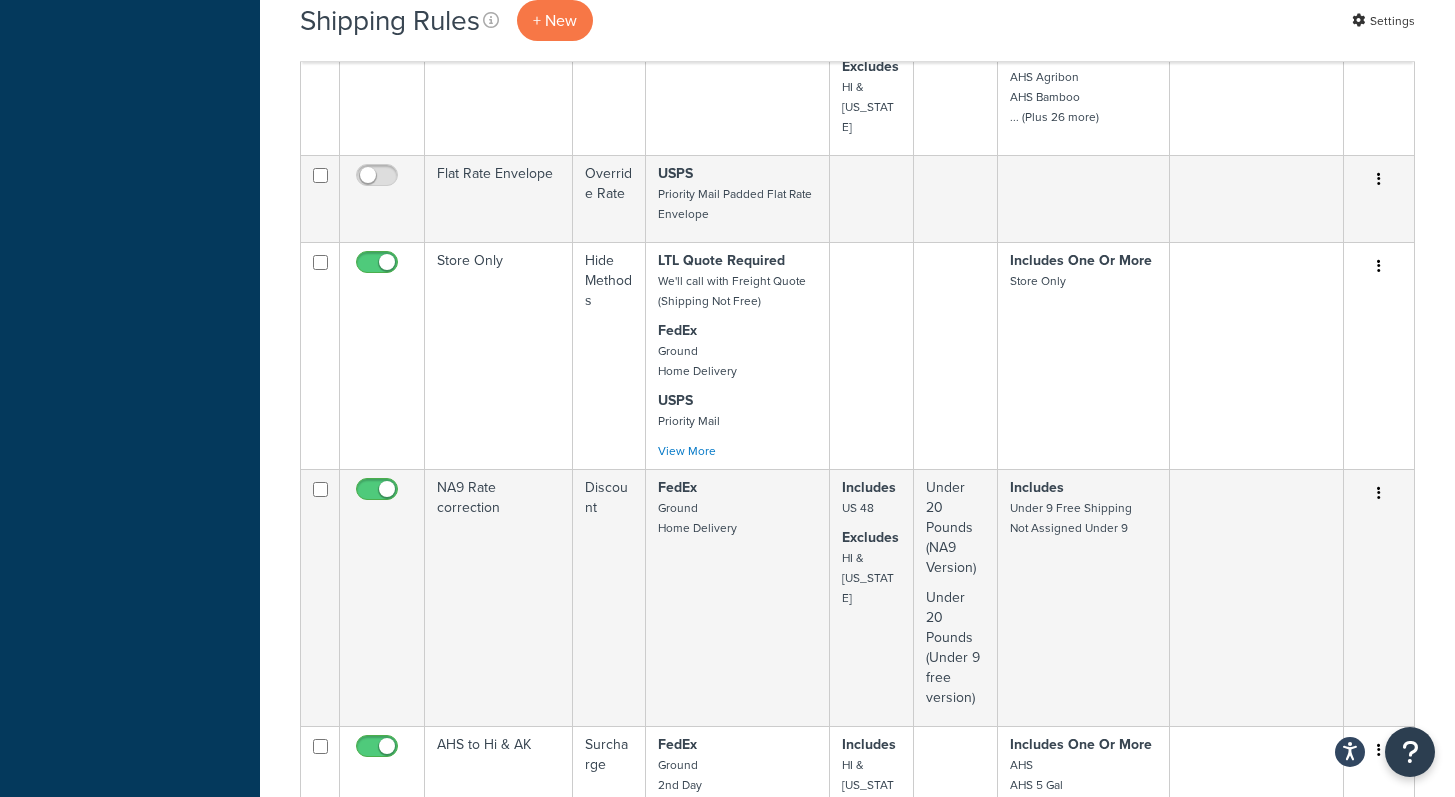 scroll, scrollTop: 10664, scrollLeft: 0, axis: vertical 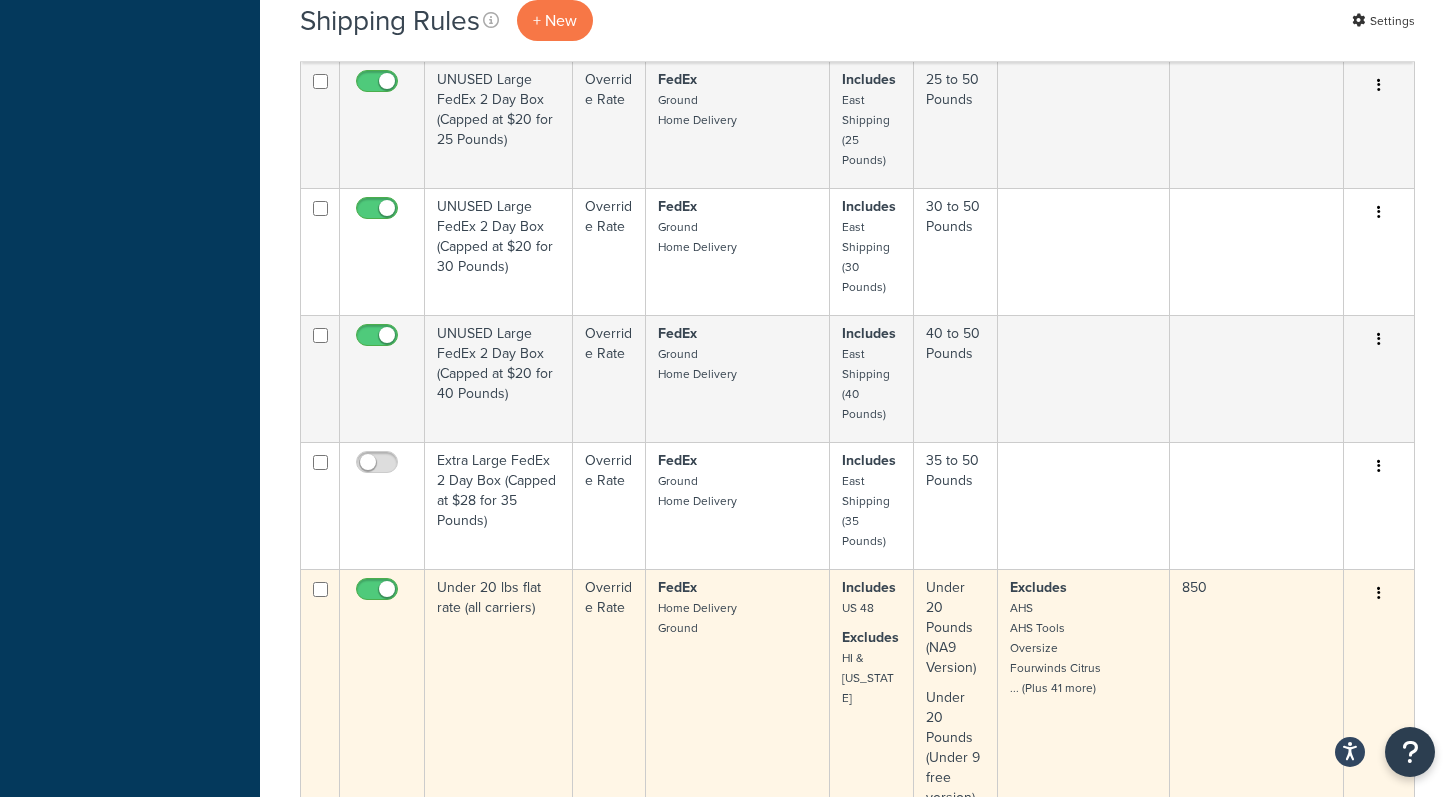 click at bounding box center [1379, 593] 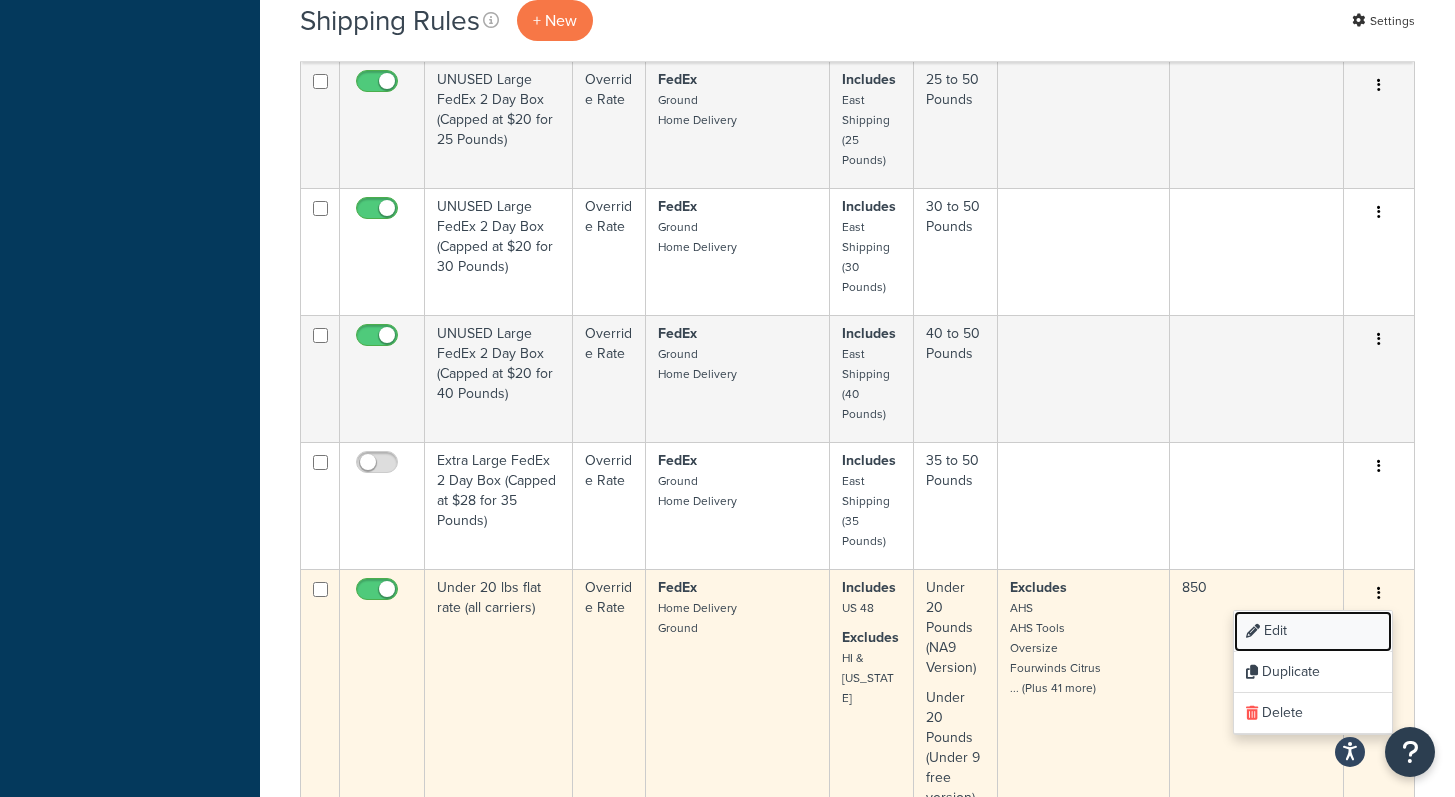 click on "Edit" at bounding box center [1313, 631] 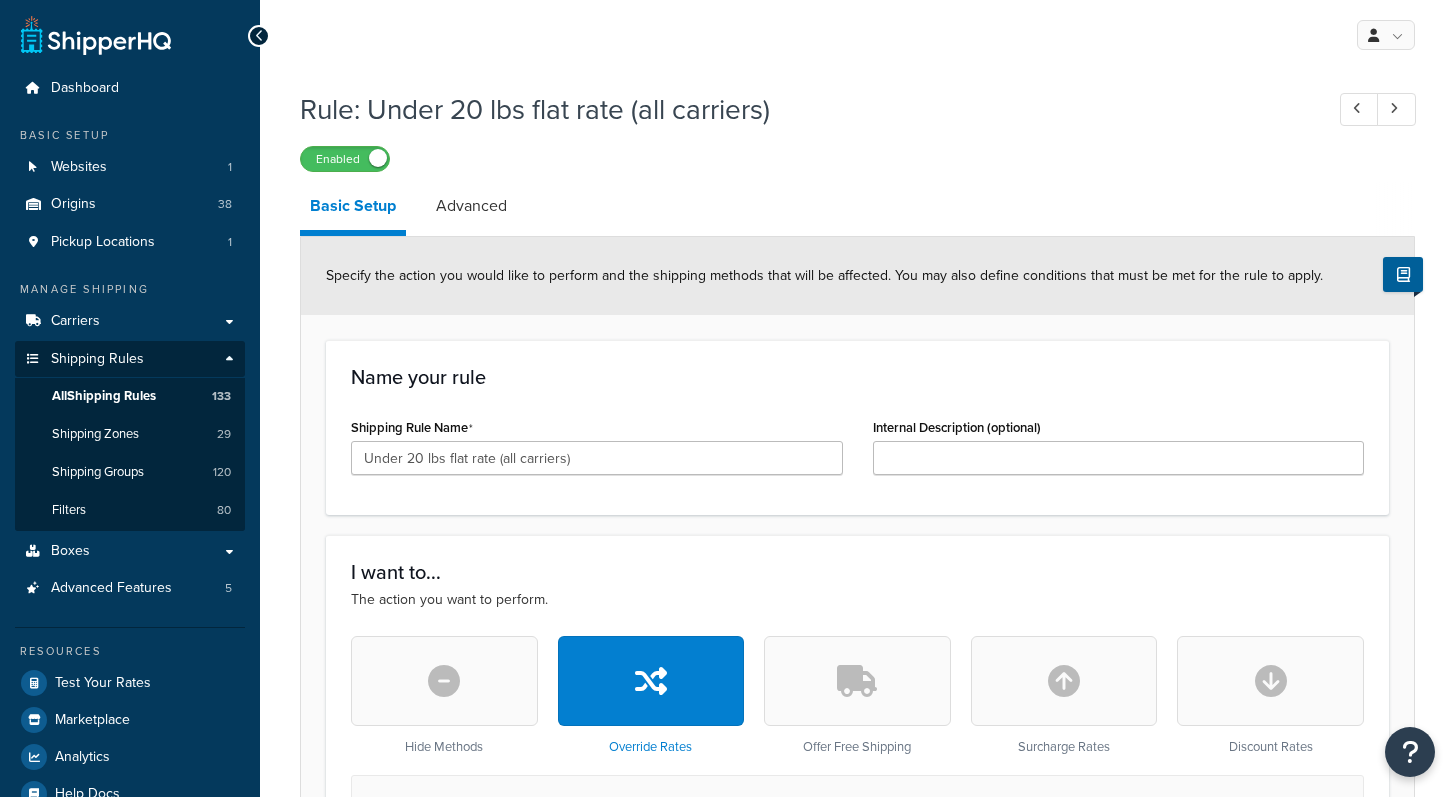 select on "SHIPPING_GROUP" 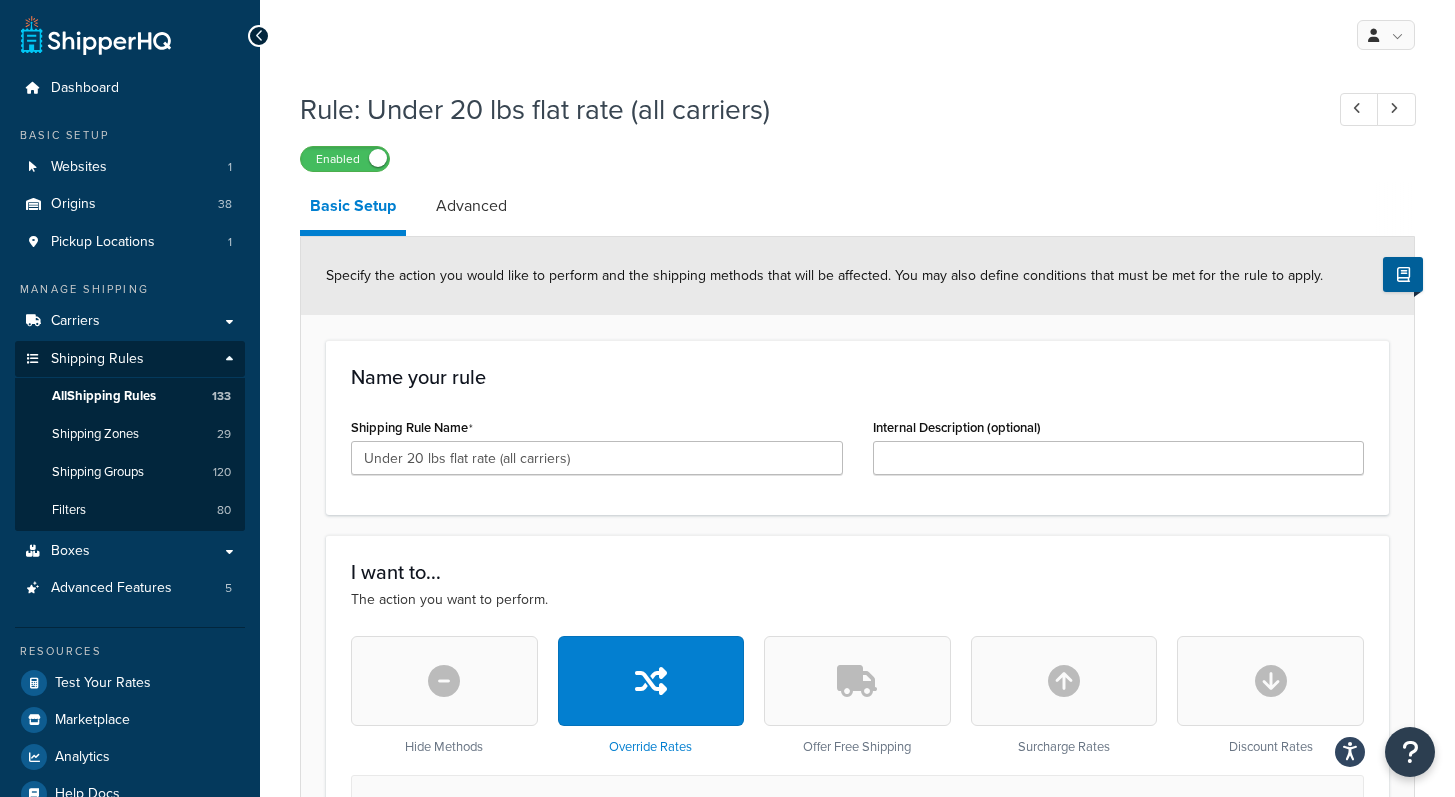 click on "Rule: Under 20 lbs flat rate (all carriers) Enabled" at bounding box center [857, 126] 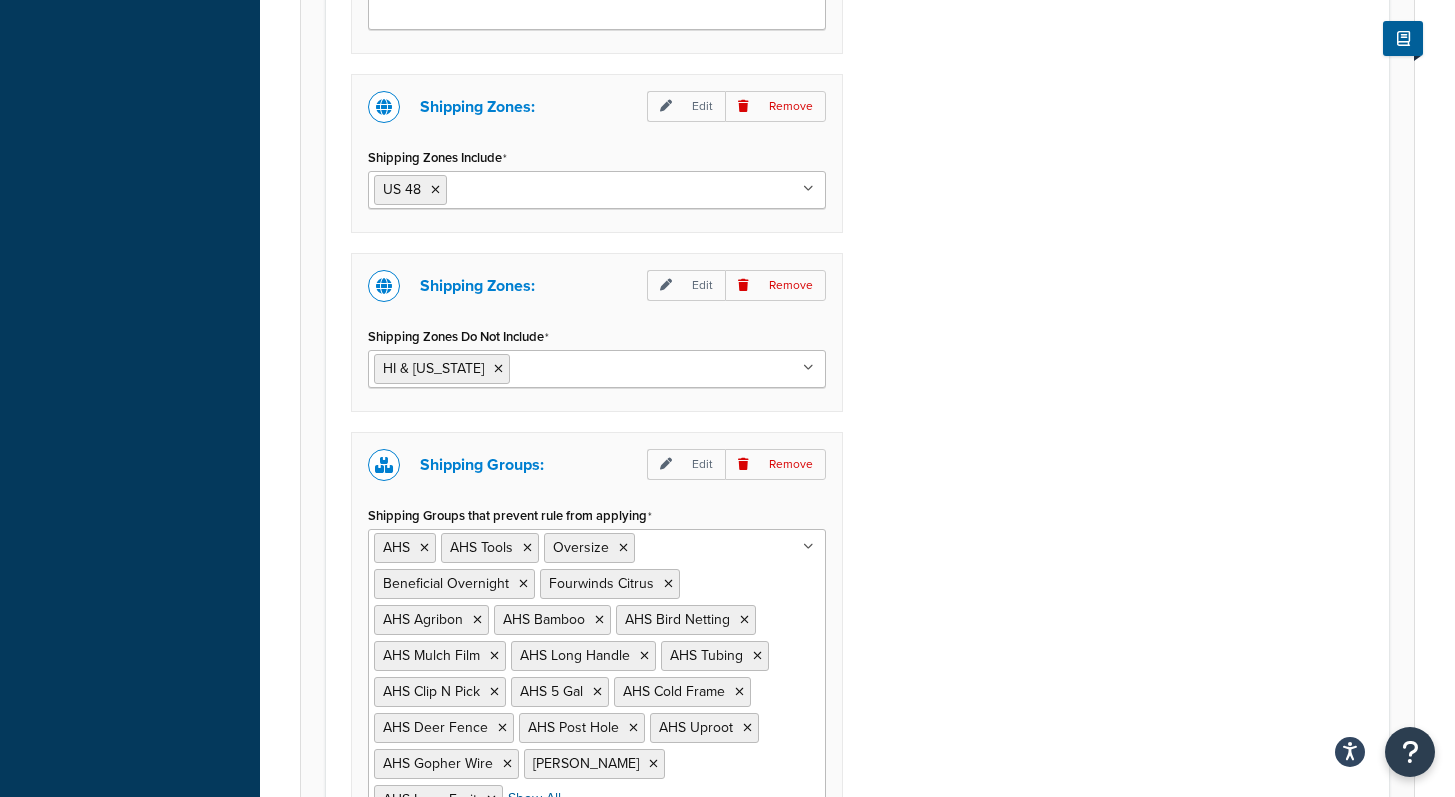 scroll, scrollTop: 2010, scrollLeft: 0, axis: vertical 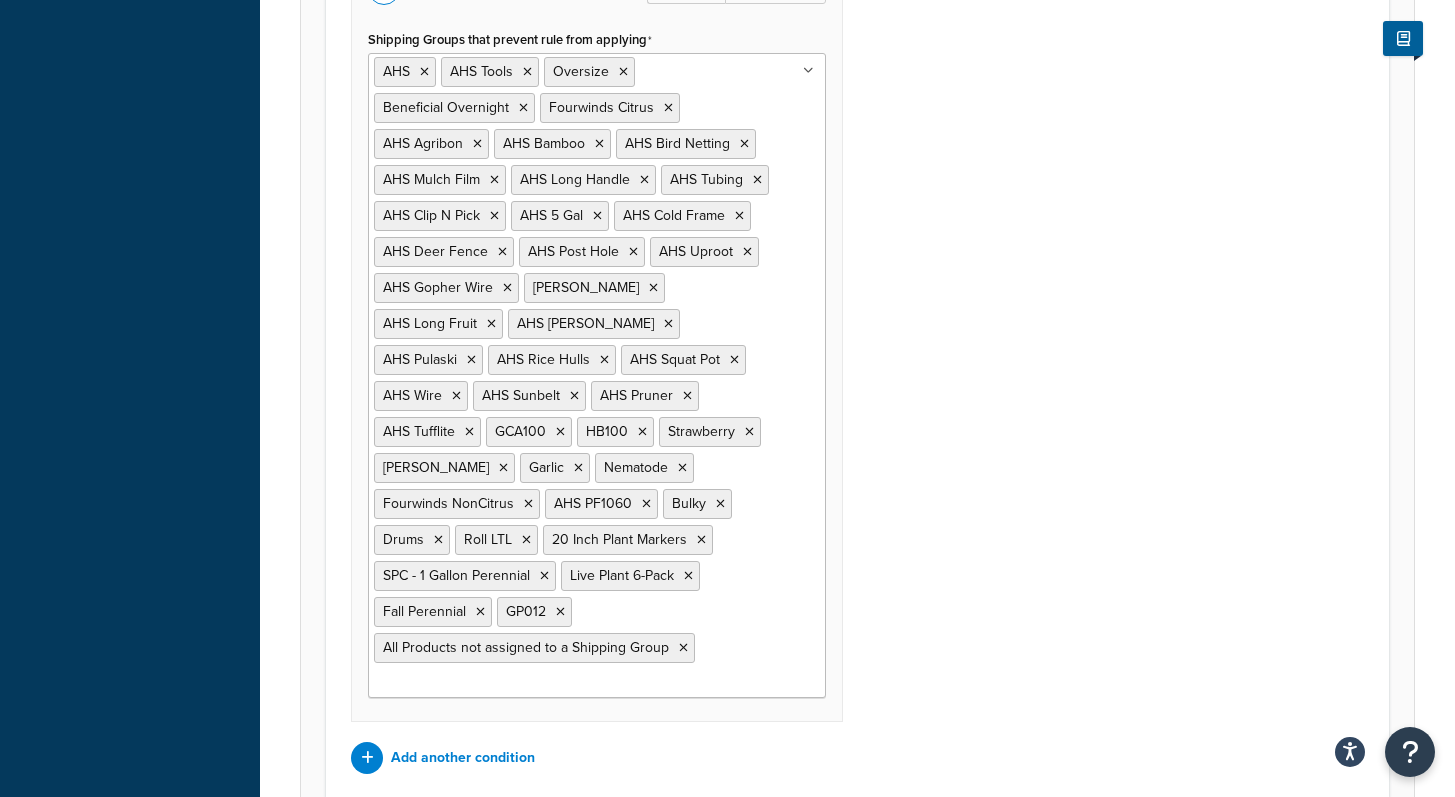 click on "Shipping Groups that prevent rule from applying" at bounding box center [462, 683] 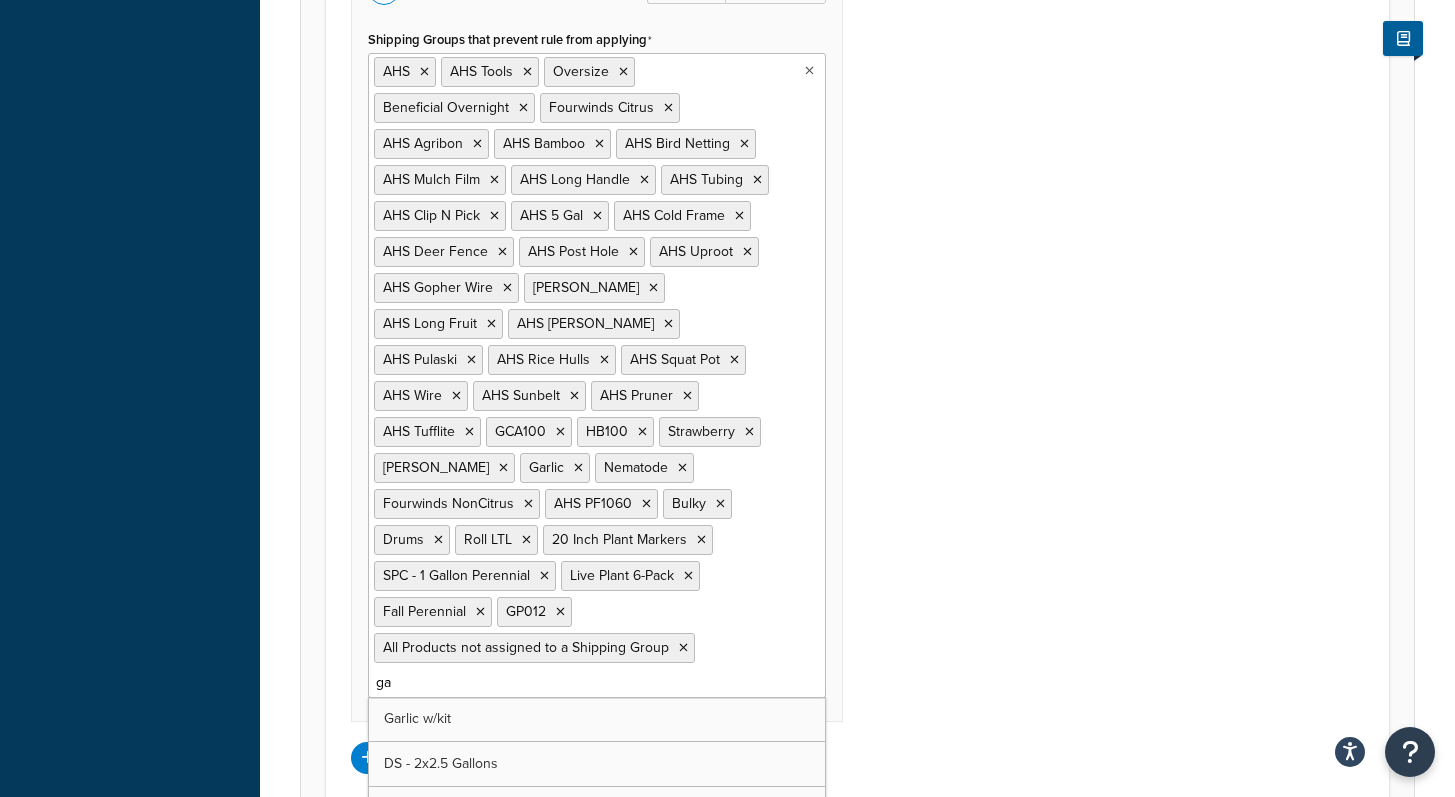 type on "gar" 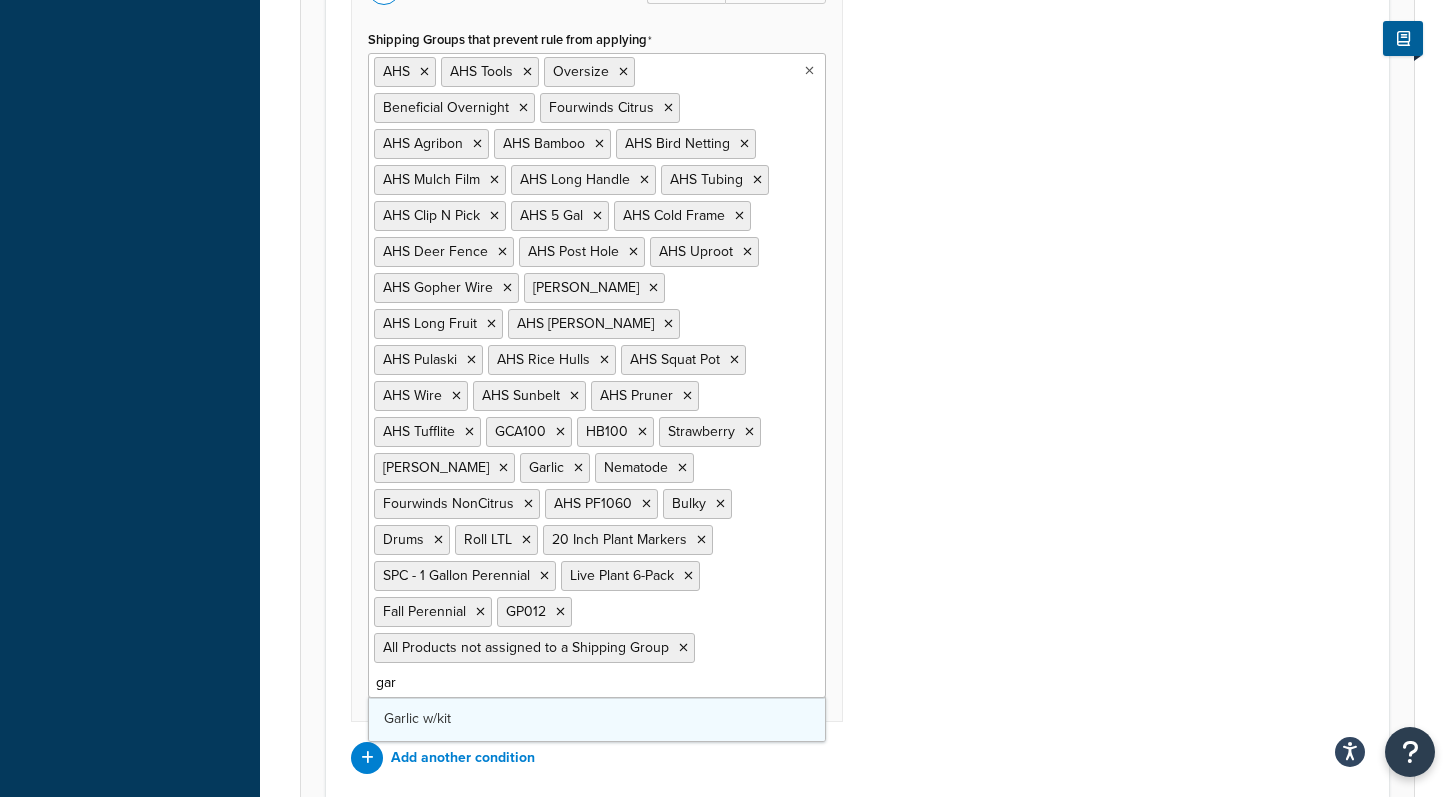 type 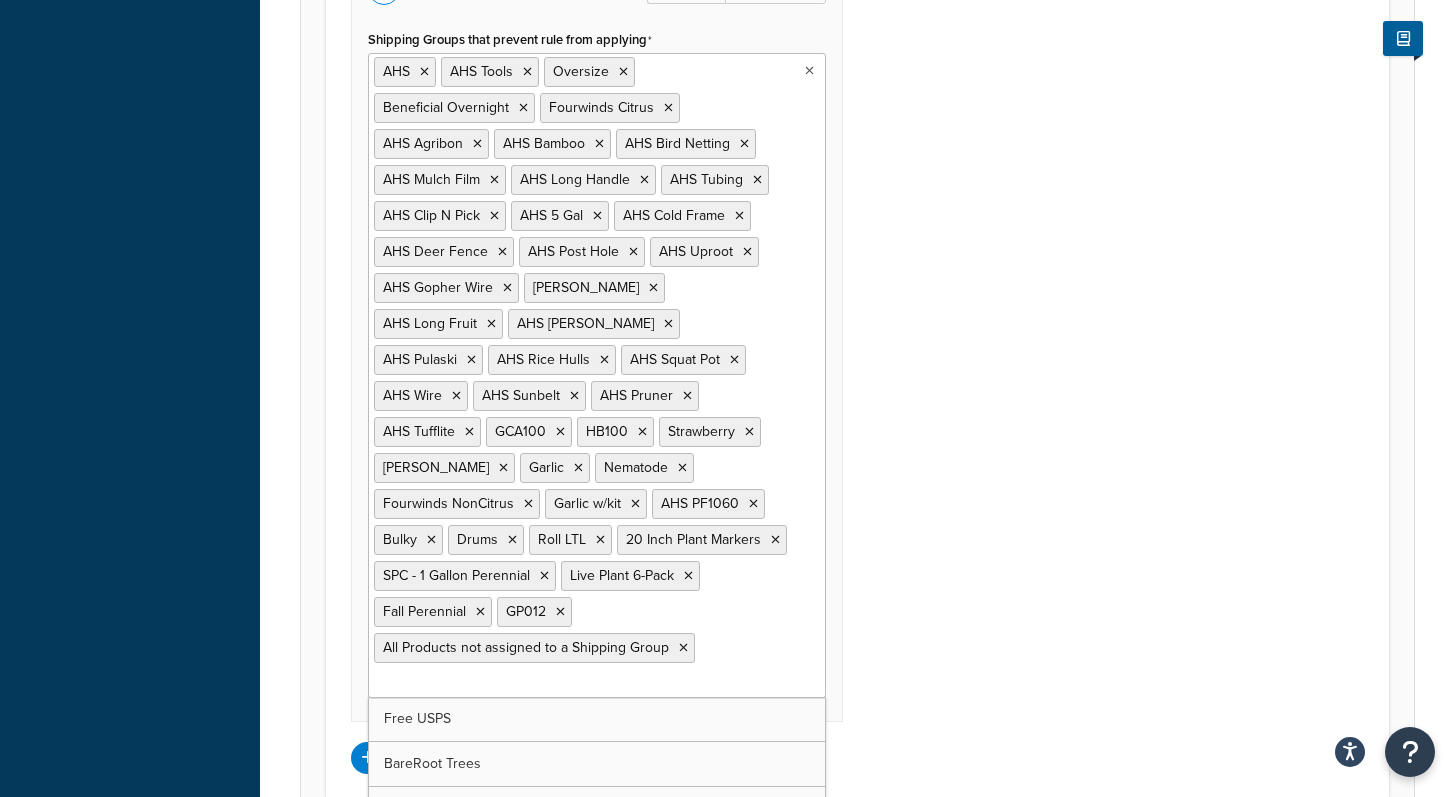 click on "Weight filter: Edit Remove Select Weight Filter   Under 20 Pounds (NA9 Version)   Under 20 Pounds (Under 9 free version)   Cart weight > 750 lbs SmartPost Flat Rate Home Delivery Flat Rate Over 9 Cart weight less than 200 lbs Cart Weight over 9 pounds Over 50 lbs Weight filter LTL Hide One Rate S2 One Rate M2 Weight < 25 for Everything in Shipping Group (Perennial) Weight < 25 for Whole Cart Weight < .5 for Each Item within Shipping Group Weight > 299 for Whole Cart Less Than 50 Pounds for 2Day Shipping 25 to 50 Pounds 30 to 50 Pounds 35 to 50 Pounds 40 to 50 Pounds Weight < 25 for Everything in Shipping Group (Fall Perennial) LTL Freight more than 2000 lbs LTL Freight LESS than 2000 lbs Weight ≥ 201 for Whole Cart Weight ≤ 20 for Whole Cart Under 20 Pounds (Origin) Bulky Over 50 lbs Shipping Zones: Edit Remove Shipping Zones Include   US 48   US APO US HI & Alaska StrawBerry Zones 6-8 StrawBerry Zones 2-5 US POBox (copy) RedWood Greenhouse W of Miss RedWood Greenhouse E of Miss East Shipping (25 Pounds)" at bounding box center (857, 63) 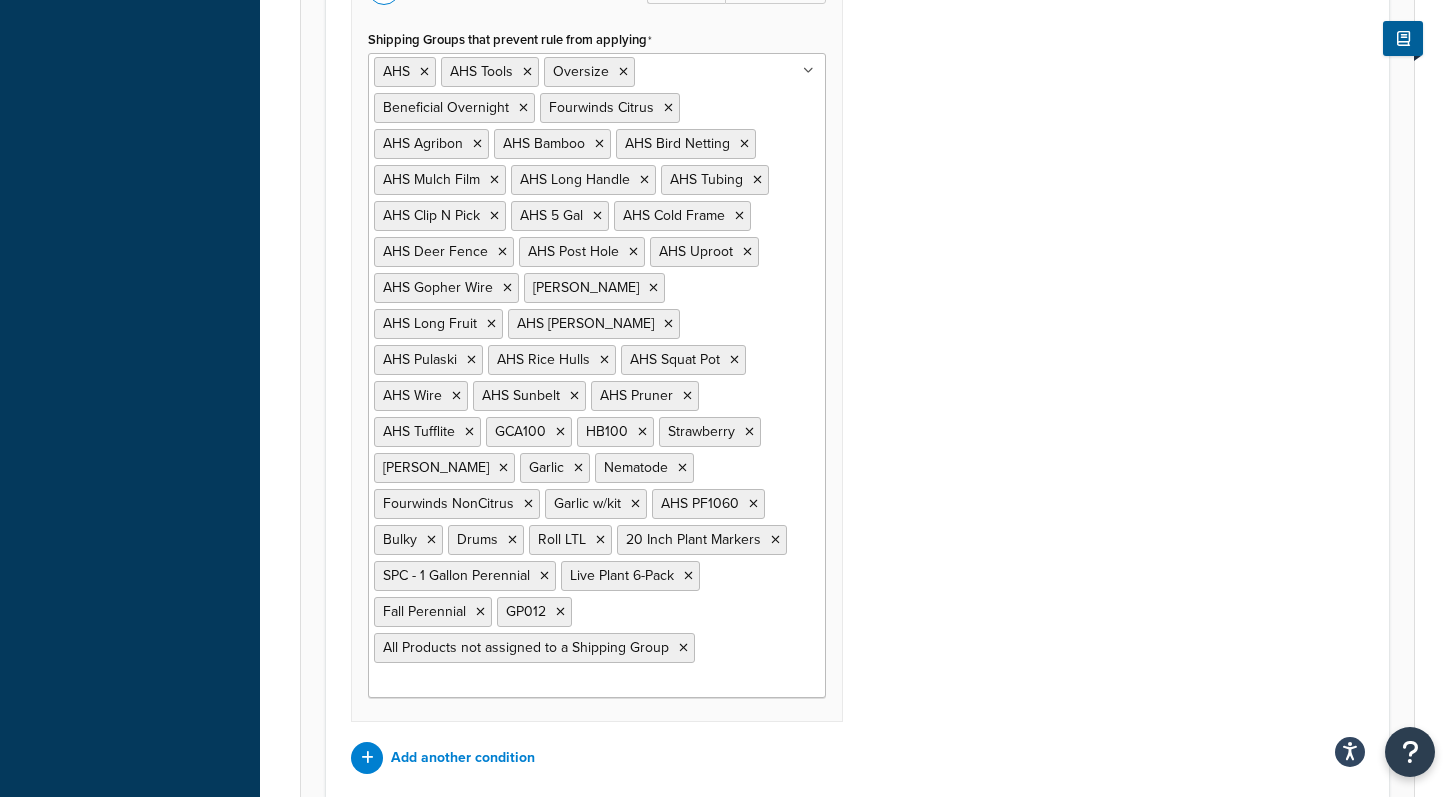 click on "Weight filter: Edit Remove Select Weight Filter   Under 20 Pounds (NA9 Version)   Under 20 Pounds (Under 9 free version)   Cart weight > 750 lbs SmartPost Flat Rate Home Delivery Flat Rate Over 9 Cart weight less than 200 lbs Cart Weight over 9 pounds Over 50 lbs Weight filter LTL Hide One Rate S2 One Rate M2 Weight < 25 for Everything in Shipping Group (Perennial) Weight < 25 for Whole Cart Weight < .5 for Each Item within Shipping Group Weight > 299 for Whole Cart Less Than 50 Pounds for 2Day Shipping 25 to 50 Pounds 30 to 50 Pounds 35 to 50 Pounds 40 to 50 Pounds Weight < 25 for Everything in Shipping Group (Fall Perennial) LTL Freight more than 2000 lbs LTL Freight LESS than 2000 lbs Weight ≥ 201 for Whole Cart Weight ≤ 20 for Whole Cart Under 20 Pounds (Origin) Bulky Over 50 lbs Shipping Zones: Edit Remove Shipping Zones Include   US 48   US APO US HI & Alaska StrawBerry Zones 6-8 StrawBerry Zones 2-5 US POBox (copy) RedWood Greenhouse W of Miss RedWood Greenhouse E of Miss East Shipping (25 Pounds)" at bounding box center [857, 63] 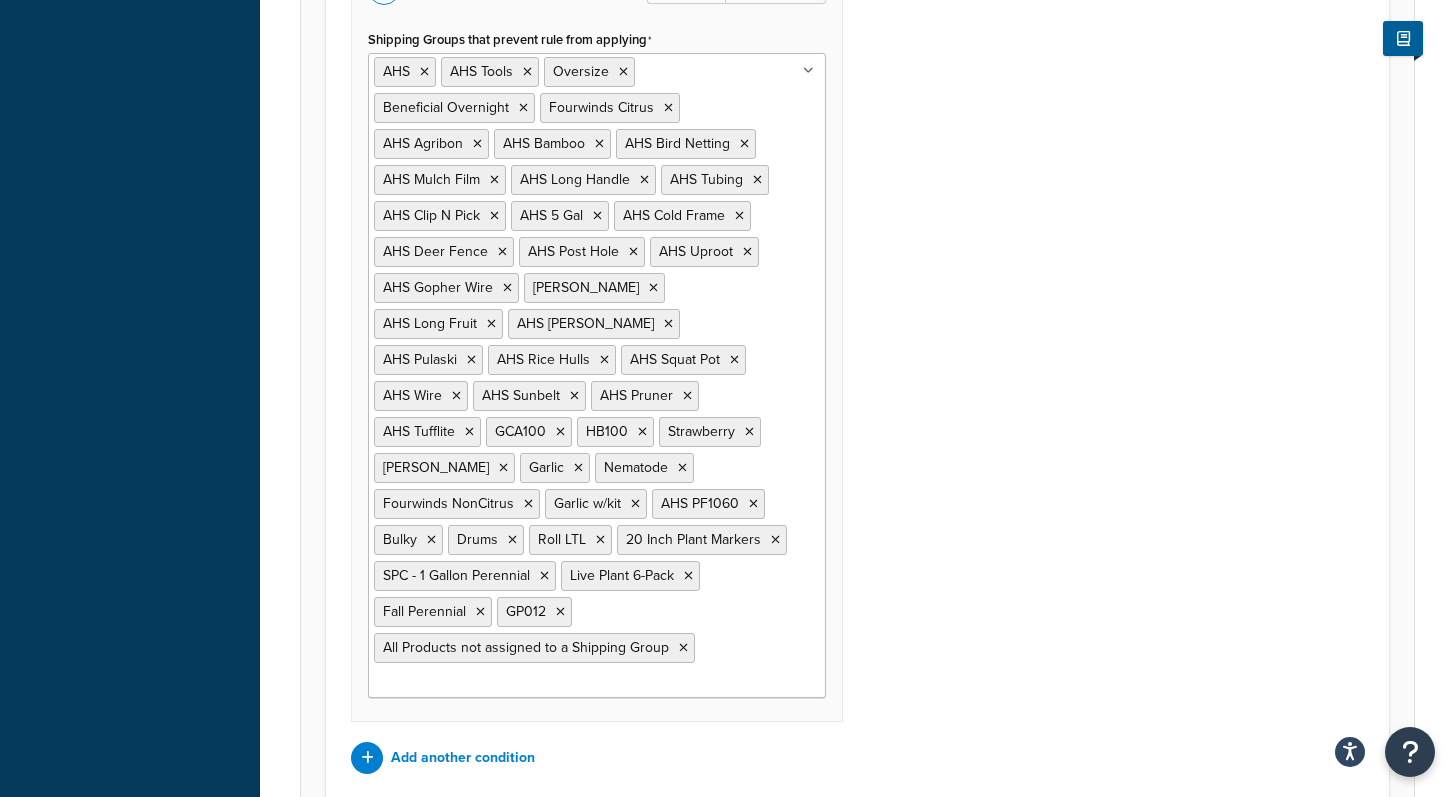 click on "Weight filter: Edit Remove Select Weight Filter   Under 20 Pounds (NA9 Version)   Under 20 Pounds (Under 9 free version)   Cart weight > 750 lbs SmartPost Flat Rate Home Delivery Flat Rate Over 9 Cart weight less than 200 lbs Cart Weight over 9 pounds Over 50 lbs Weight filter LTL Hide One Rate S2 One Rate M2 Weight < 25 for Everything in Shipping Group (Perennial) Weight < 25 for Whole Cart Weight < .5 for Each Item within Shipping Group Weight > 299 for Whole Cart Less Than 50 Pounds for 2Day Shipping 25 to 50 Pounds 30 to 50 Pounds 35 to 50 Pounds 40 to 50 Pounds Weight < 25 for Everything in Shipping Group (Fall Perennial) LTL Freight more than 2000 lbs LTL Freight LESS than 2000 lbs Weight ≥ 201 for Whole Cart Weight ≤ 20 for Whole Cart Under 20 Pounds (Origin) Bulky Over 50 lbs Shipping Zones: Edit Remove Shipping Zones Include   US 48   US APO US HI & Alaska StrawBerry Zones 6-8 StrawBerry Zones 2-5 US POBox (copy) RedWood Greenhouse W of Miss RedWood Greenhouse E of Miss East Shipping (25 Pounds)" at bounding box center [857, 63] 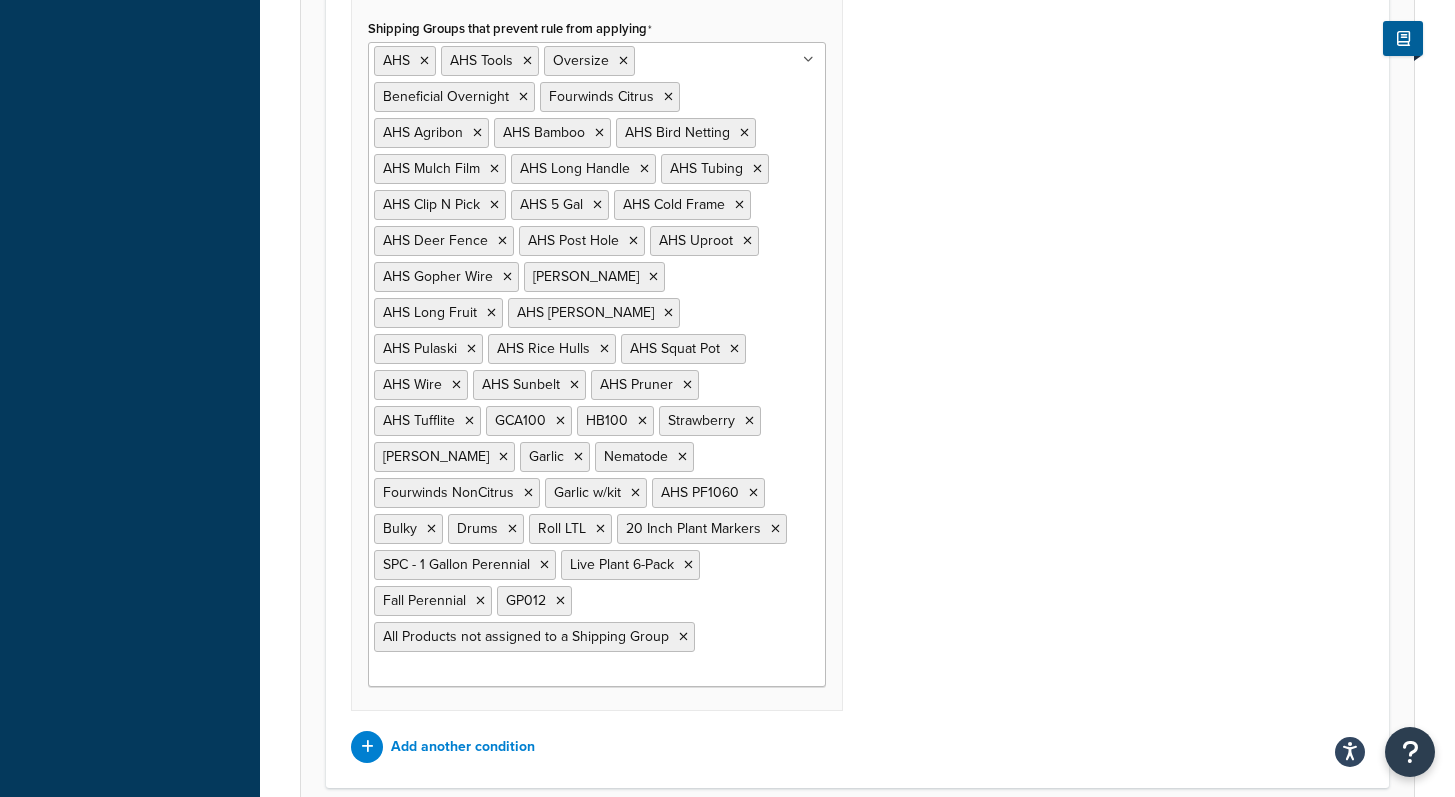 scroll, scrollTop: 2433, scrollLeft: 0, axis: vertical 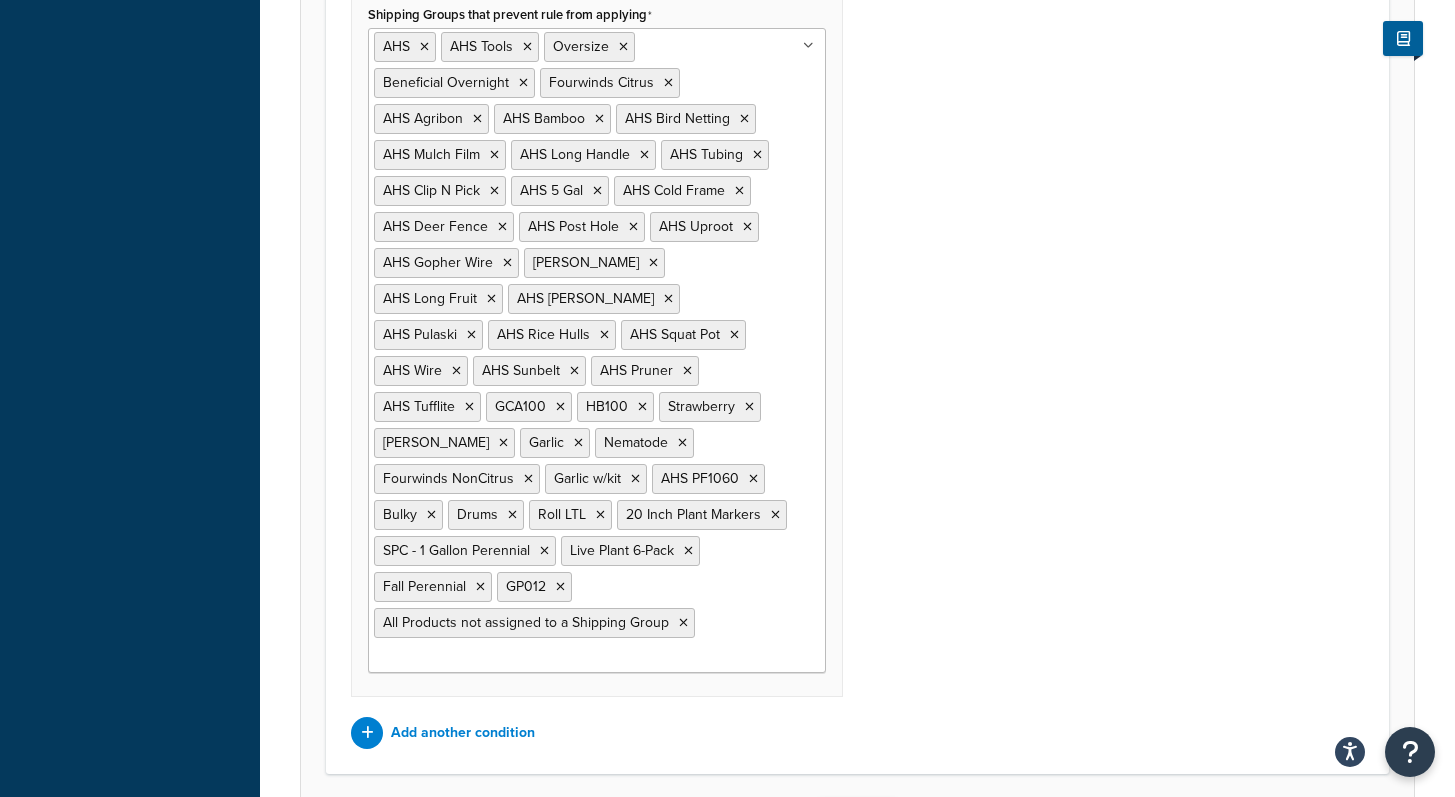 click on "Save" at bounding box center [846, 815] 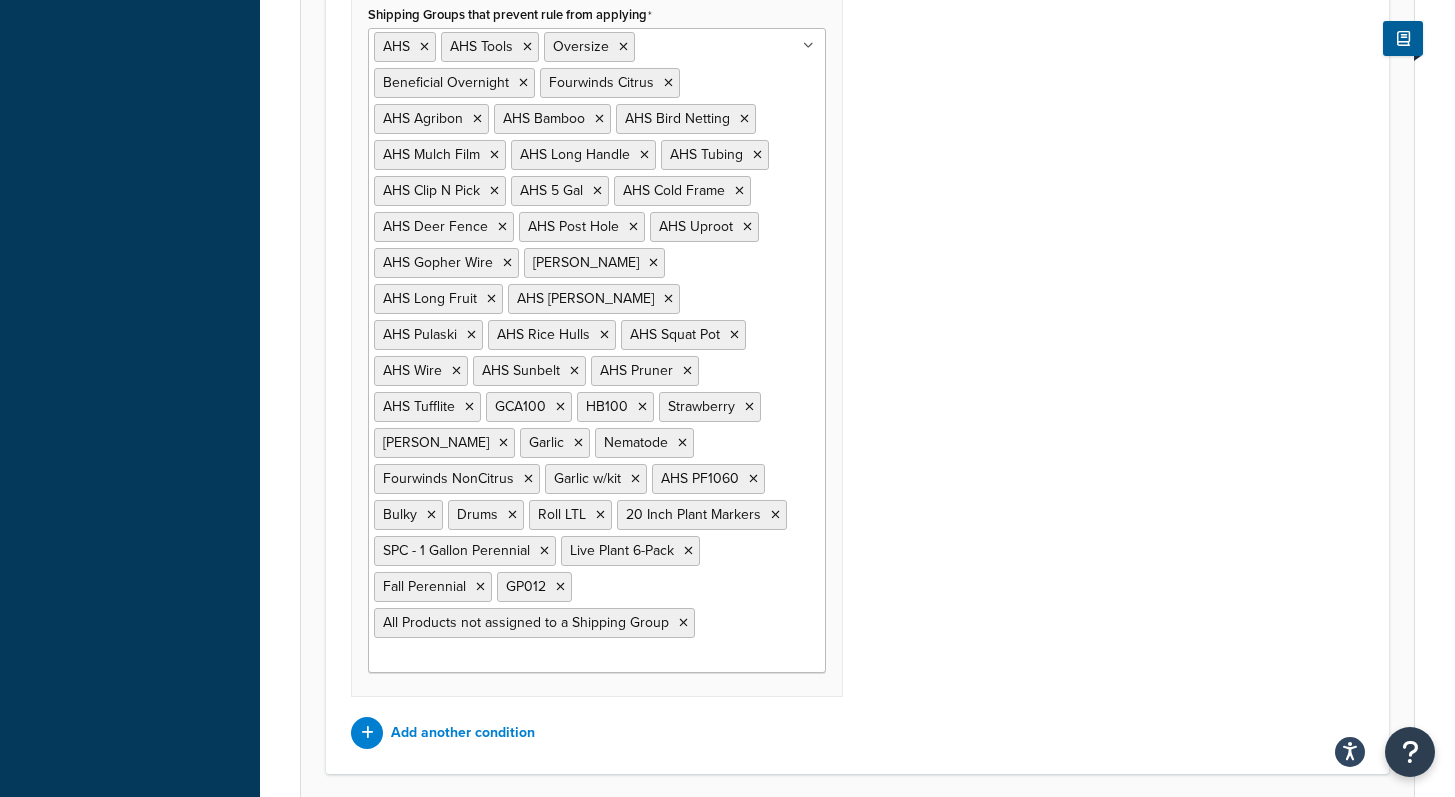 scroll, scrollTop: 0, scrollLeft: 0, axis: both 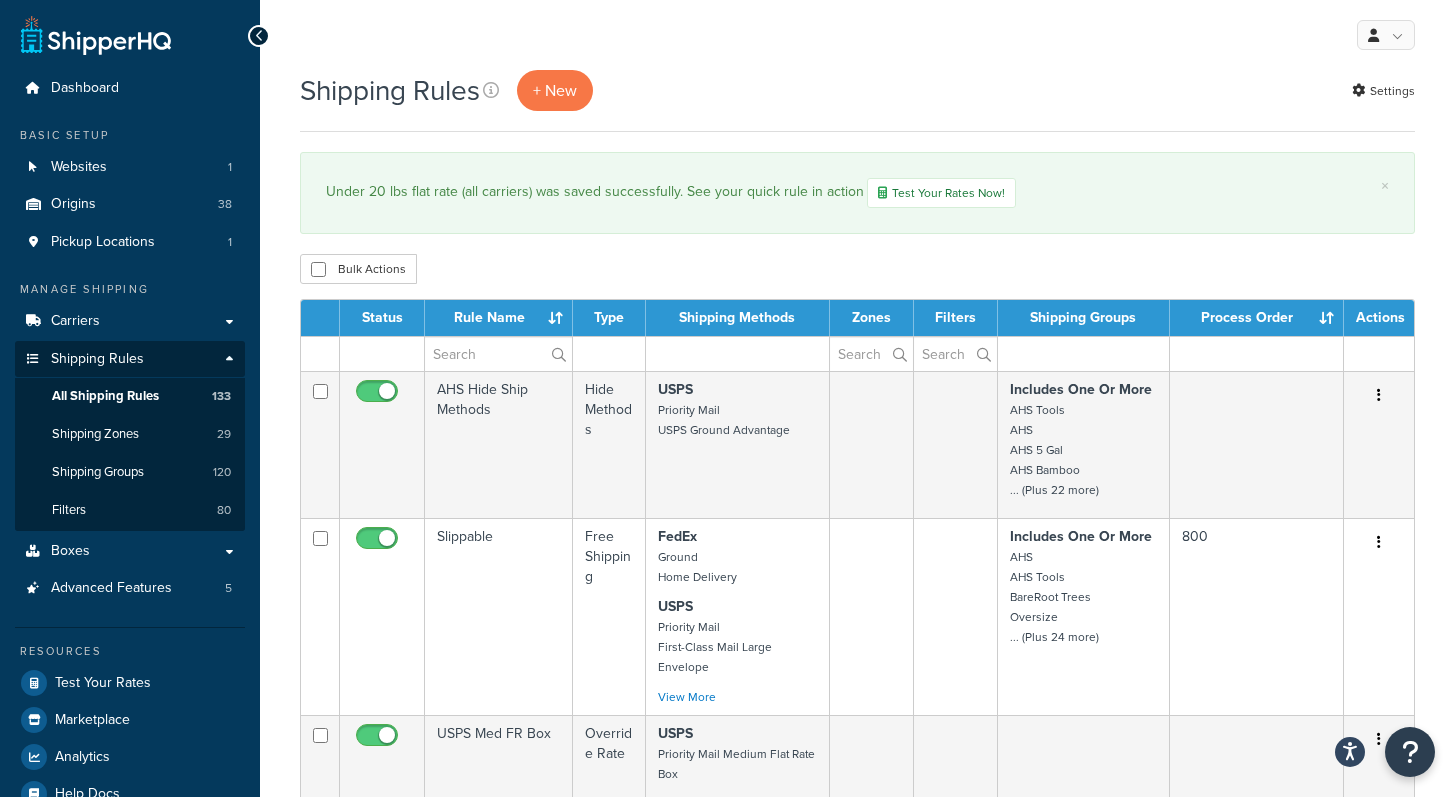 select on "1000" 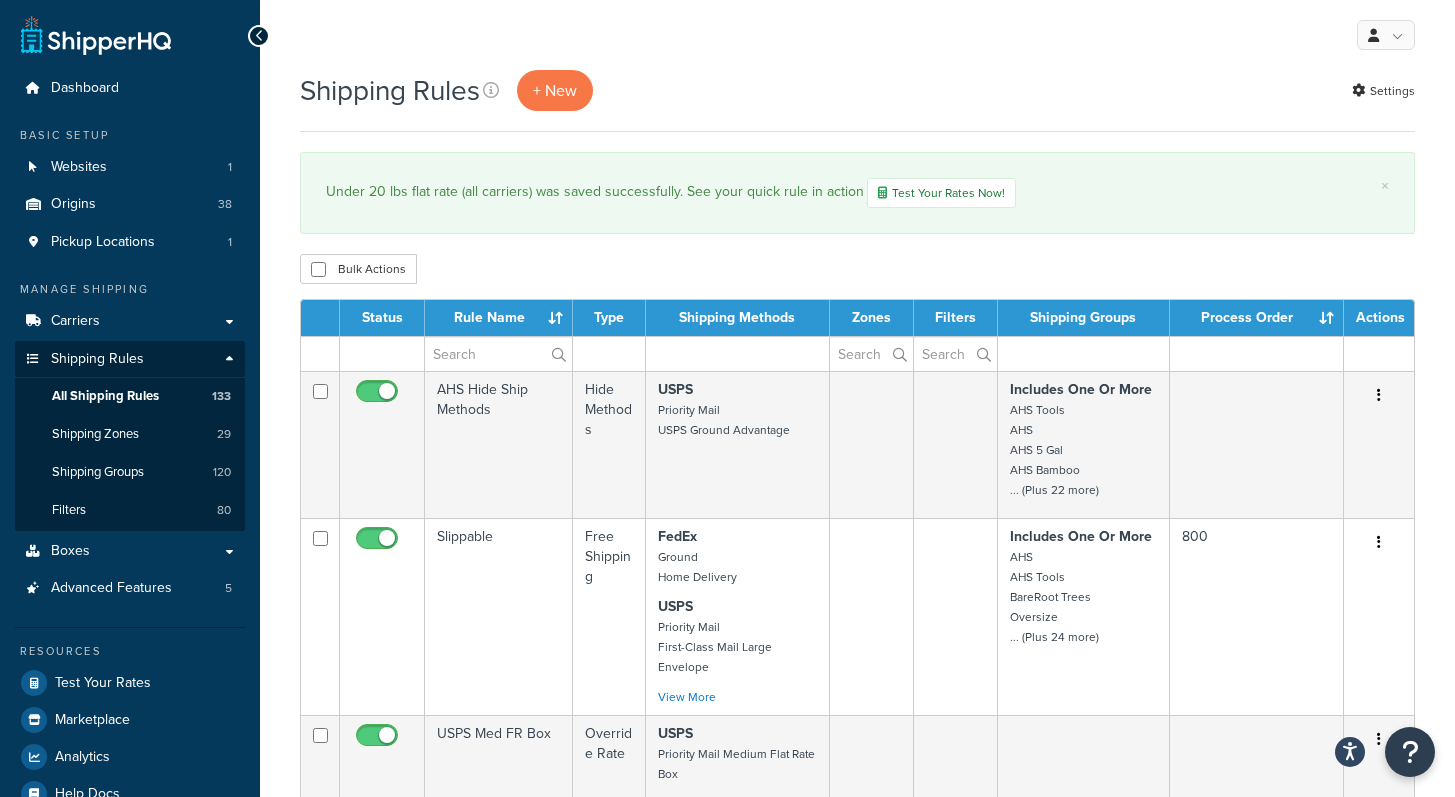 scroll, scrollTop: 0, scrollLeft: 0, axis: both 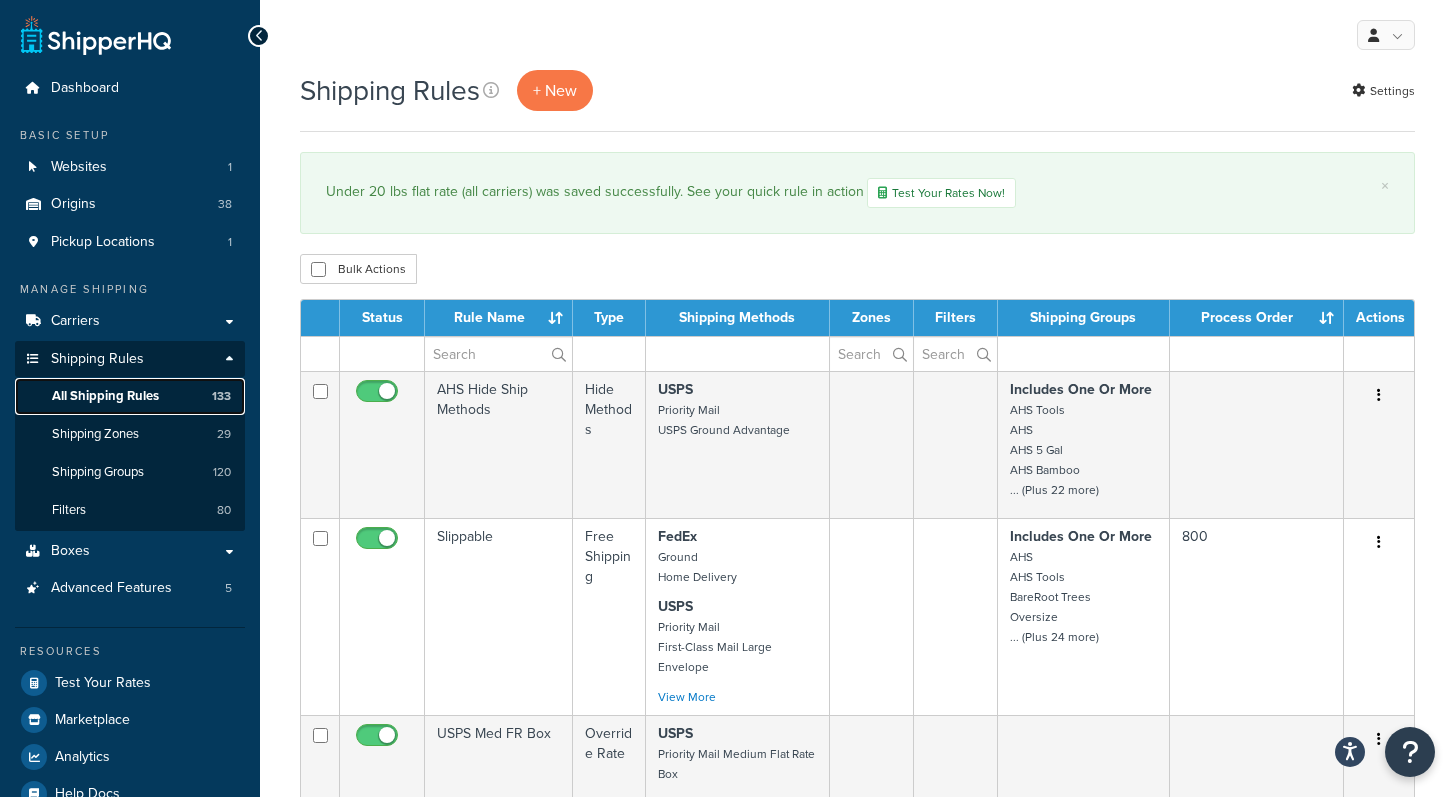 click on "All Shipping Rules
133" at bounding box center (130, 396) 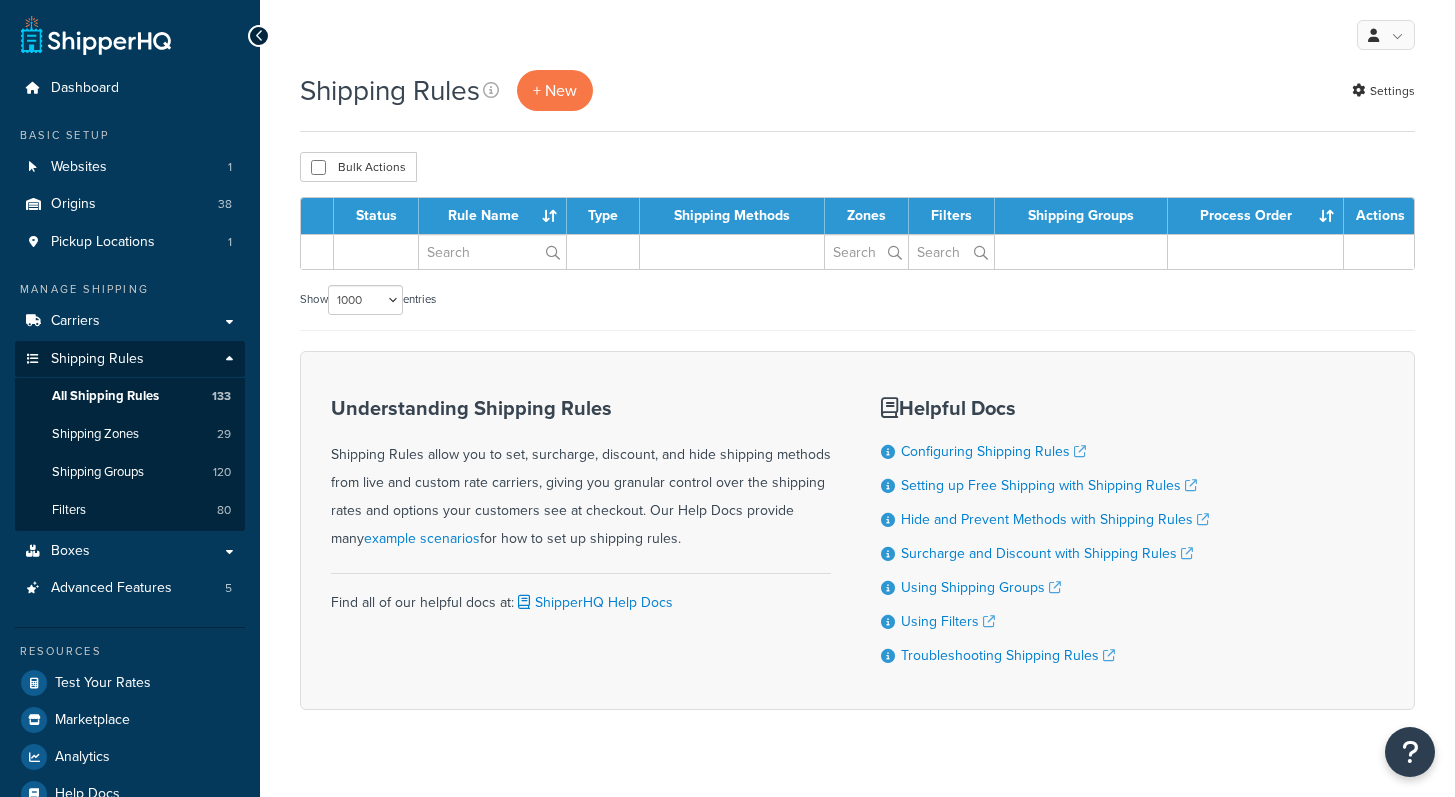 select on "1000" 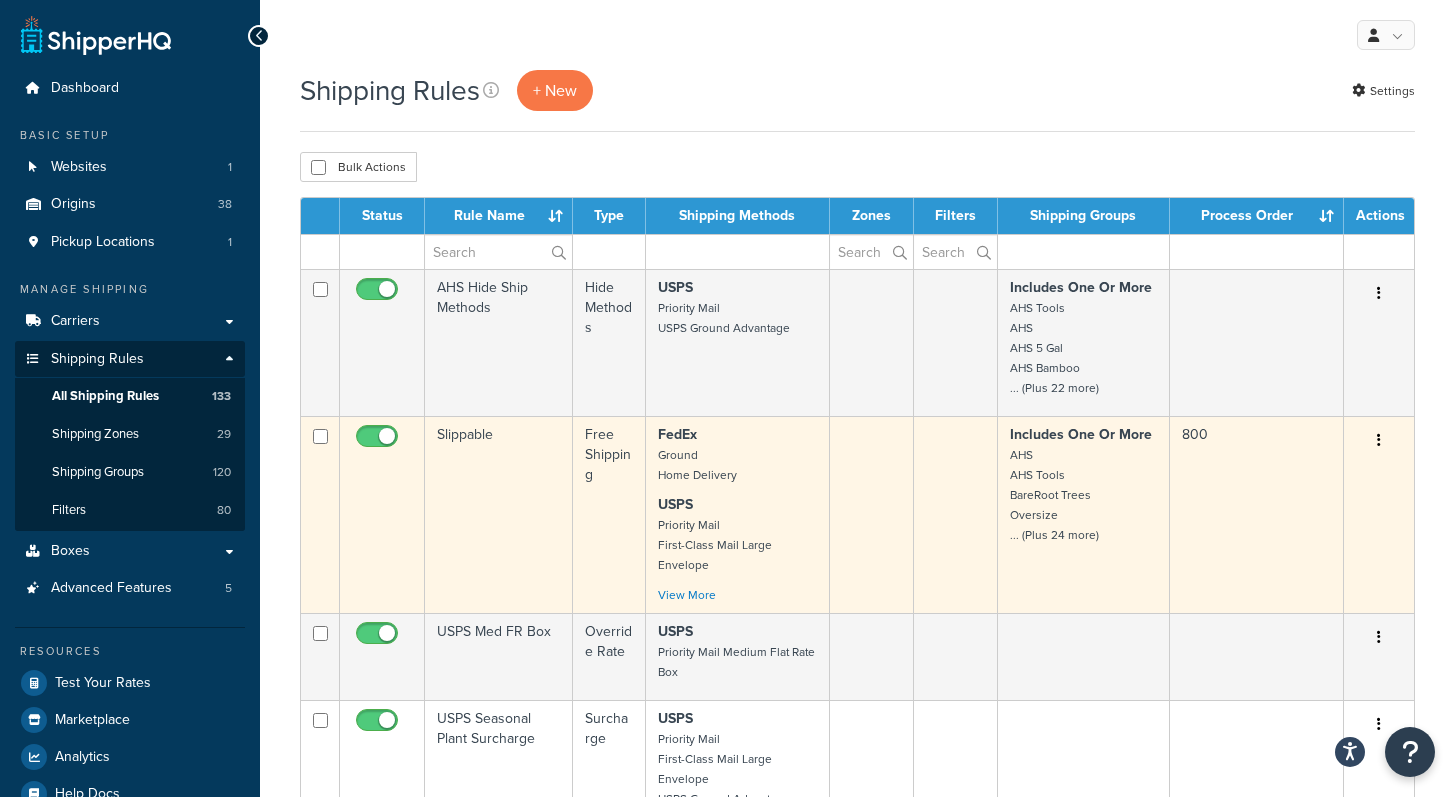 scroll, scrollTop: 4903, scrollLeft: 0, axis: vertical 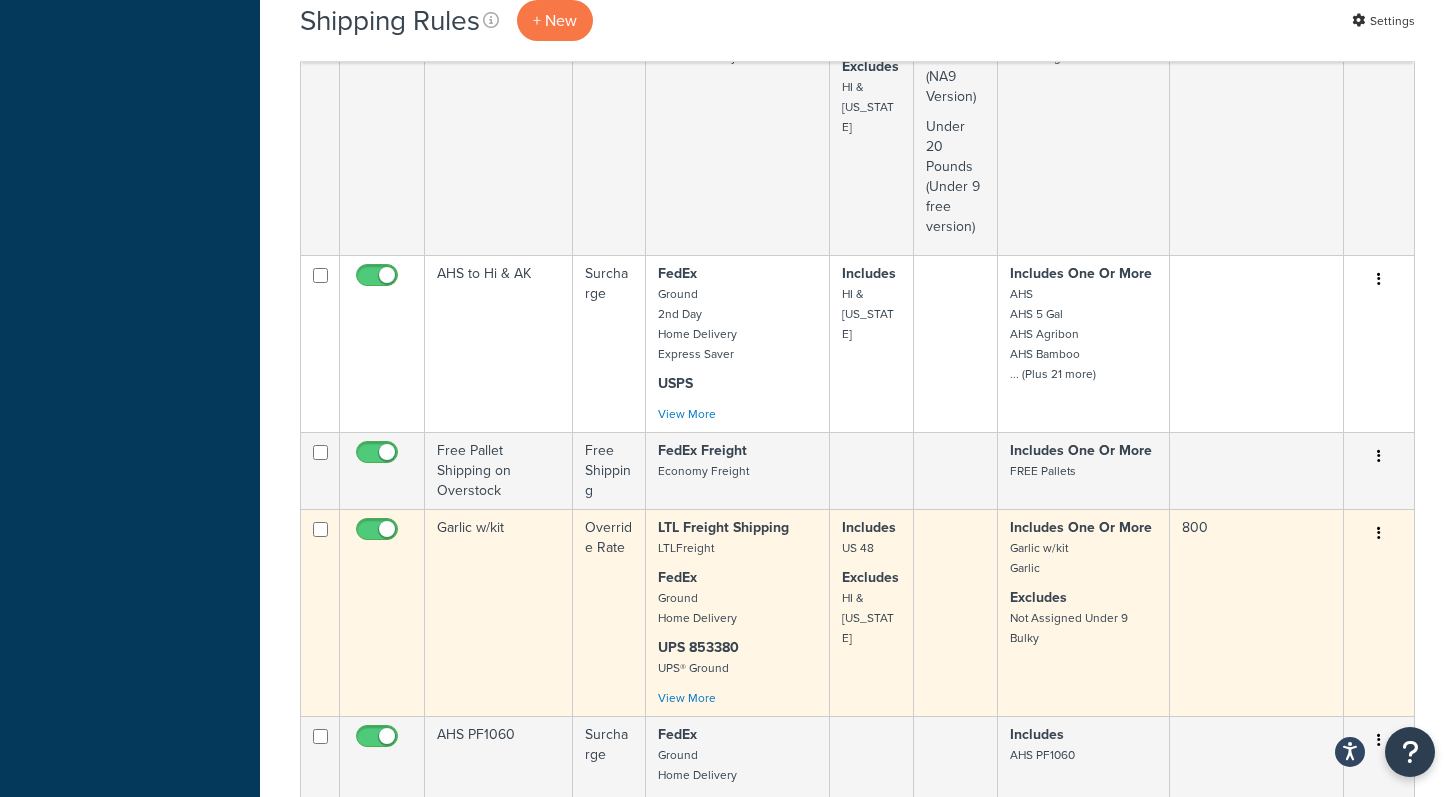 click on "Garlic w/kit" at bounding box center (499, 612) 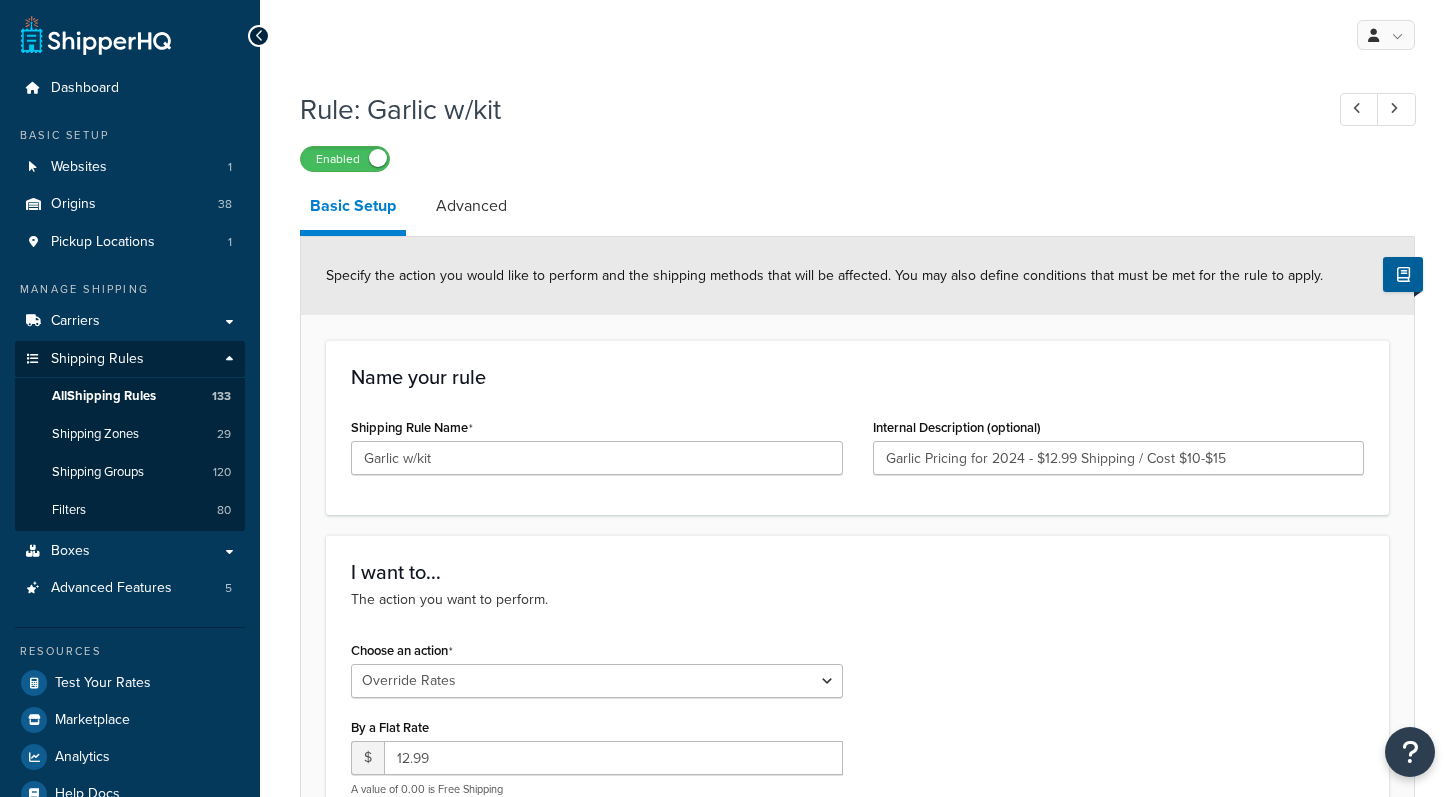 select on "OVERRIDE" 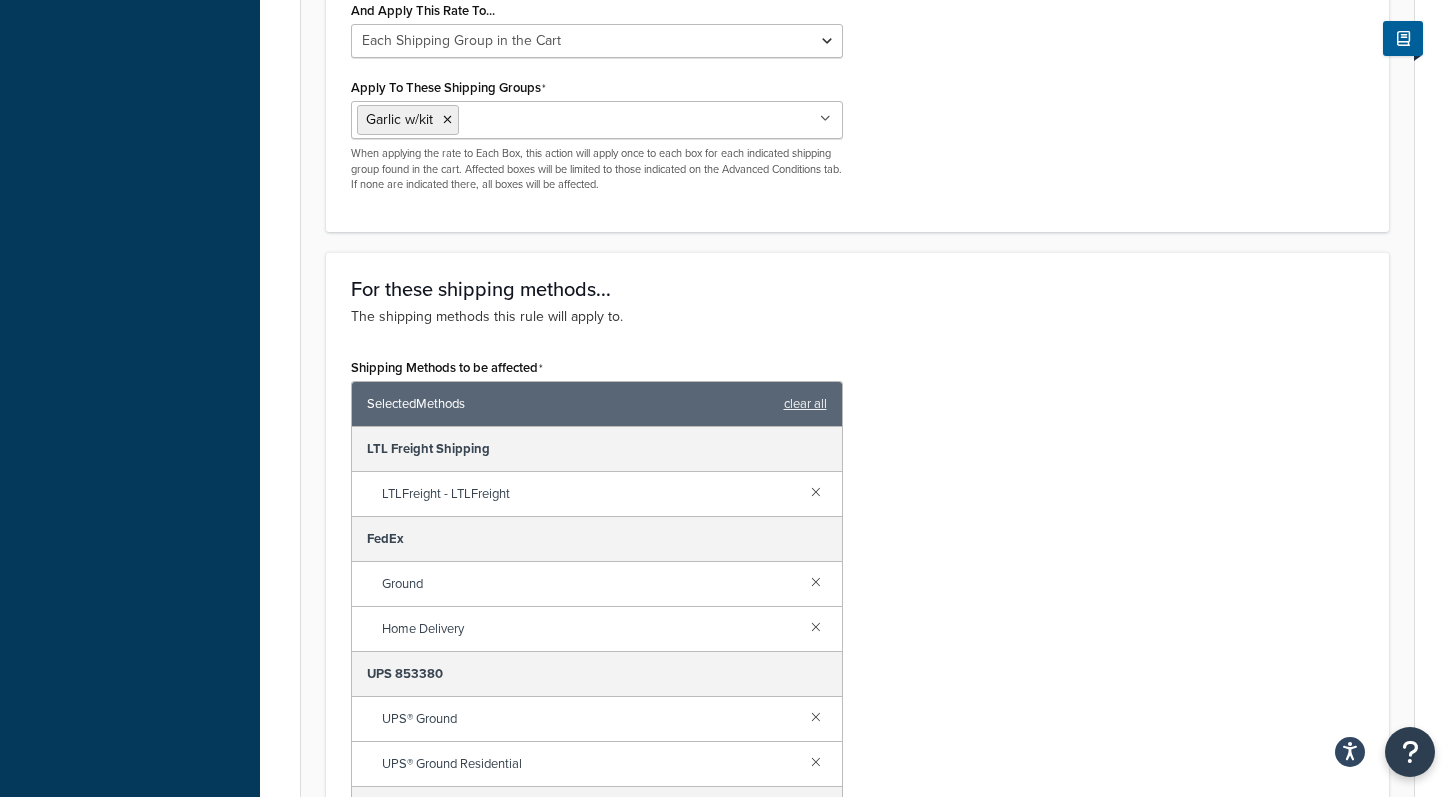 scroll, scrollTop: 1927, scrollLeft: 0, axis: vertical 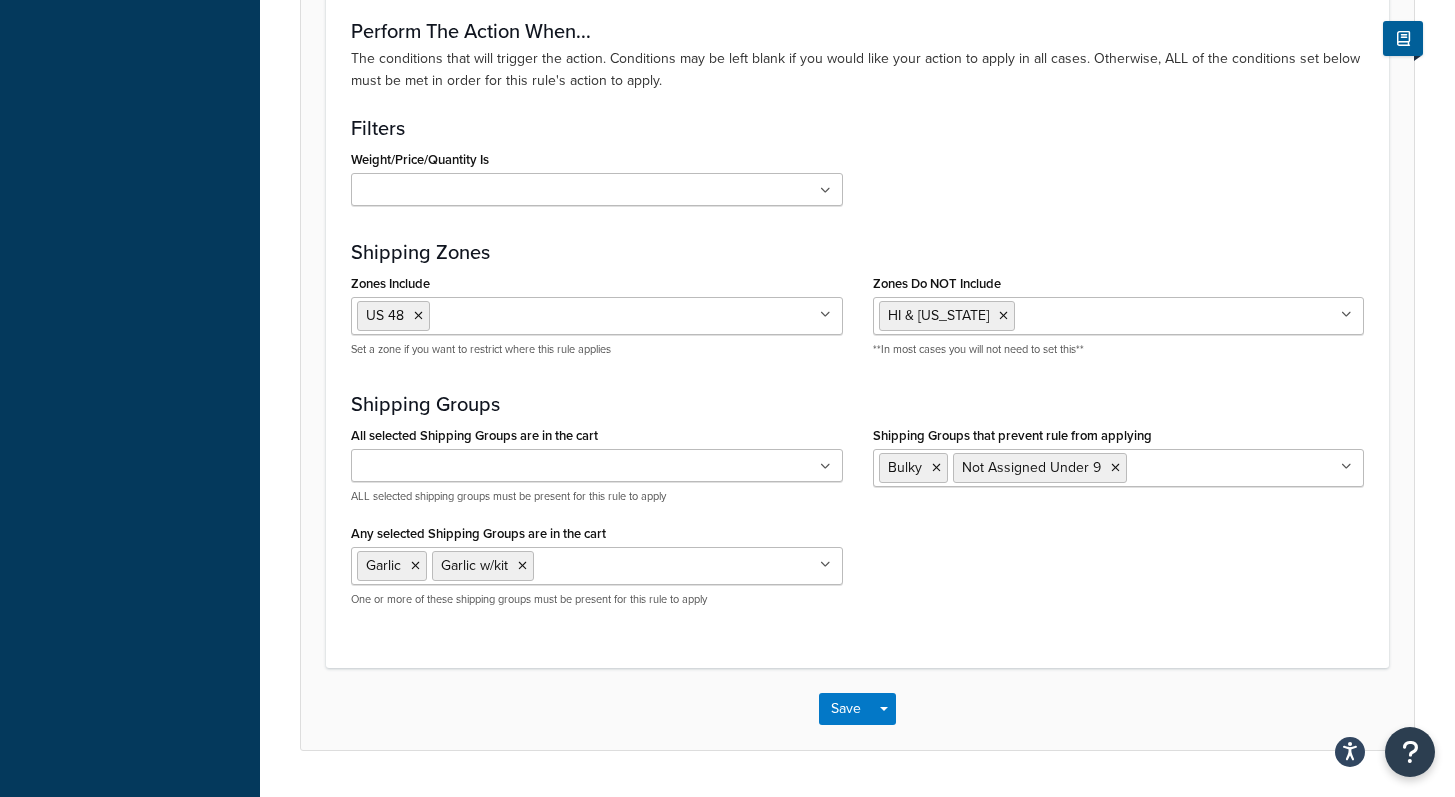 click on "Shipping Groups that prevent rule from applying" at bounding box center (1220, 467) 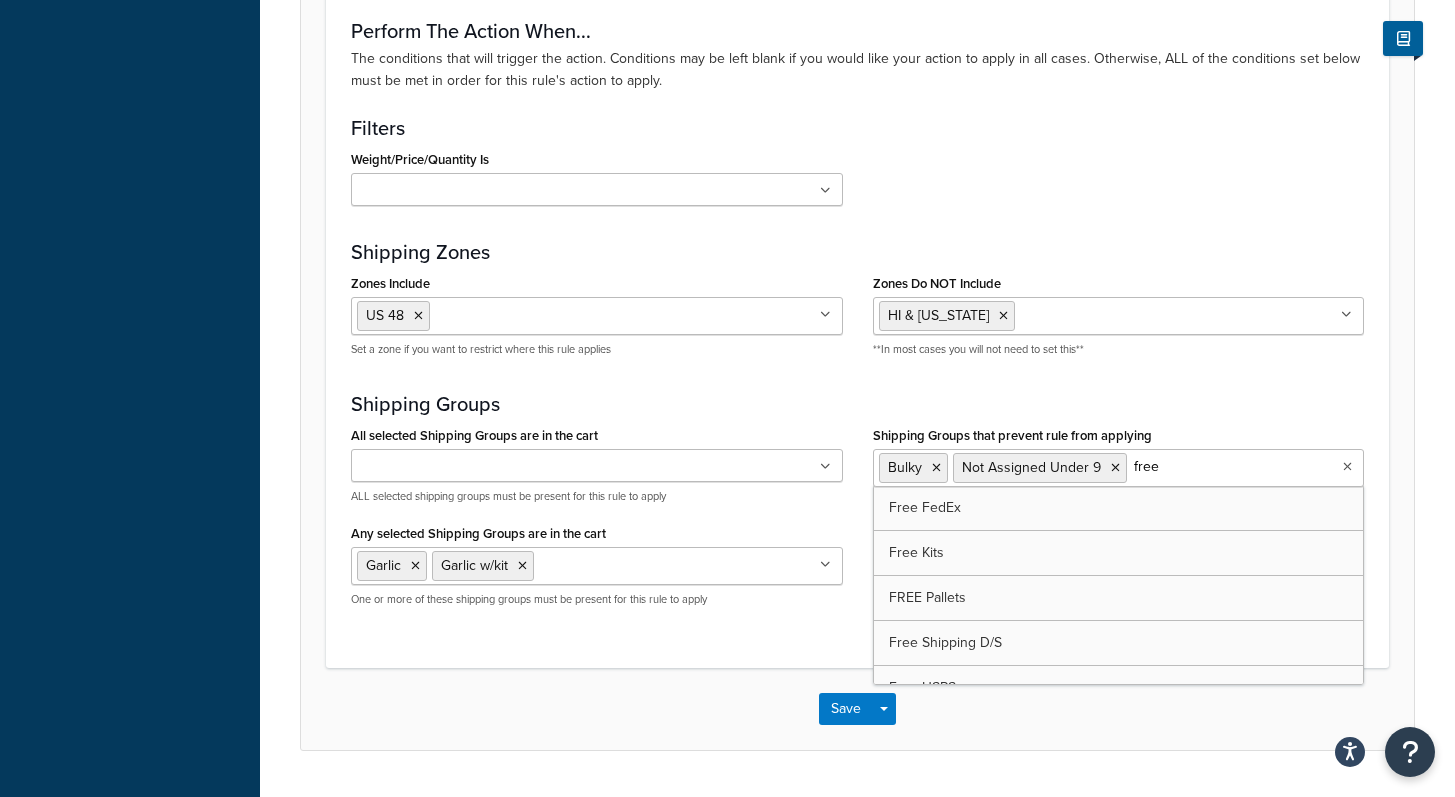paste on "Under 9 Free Shipping" 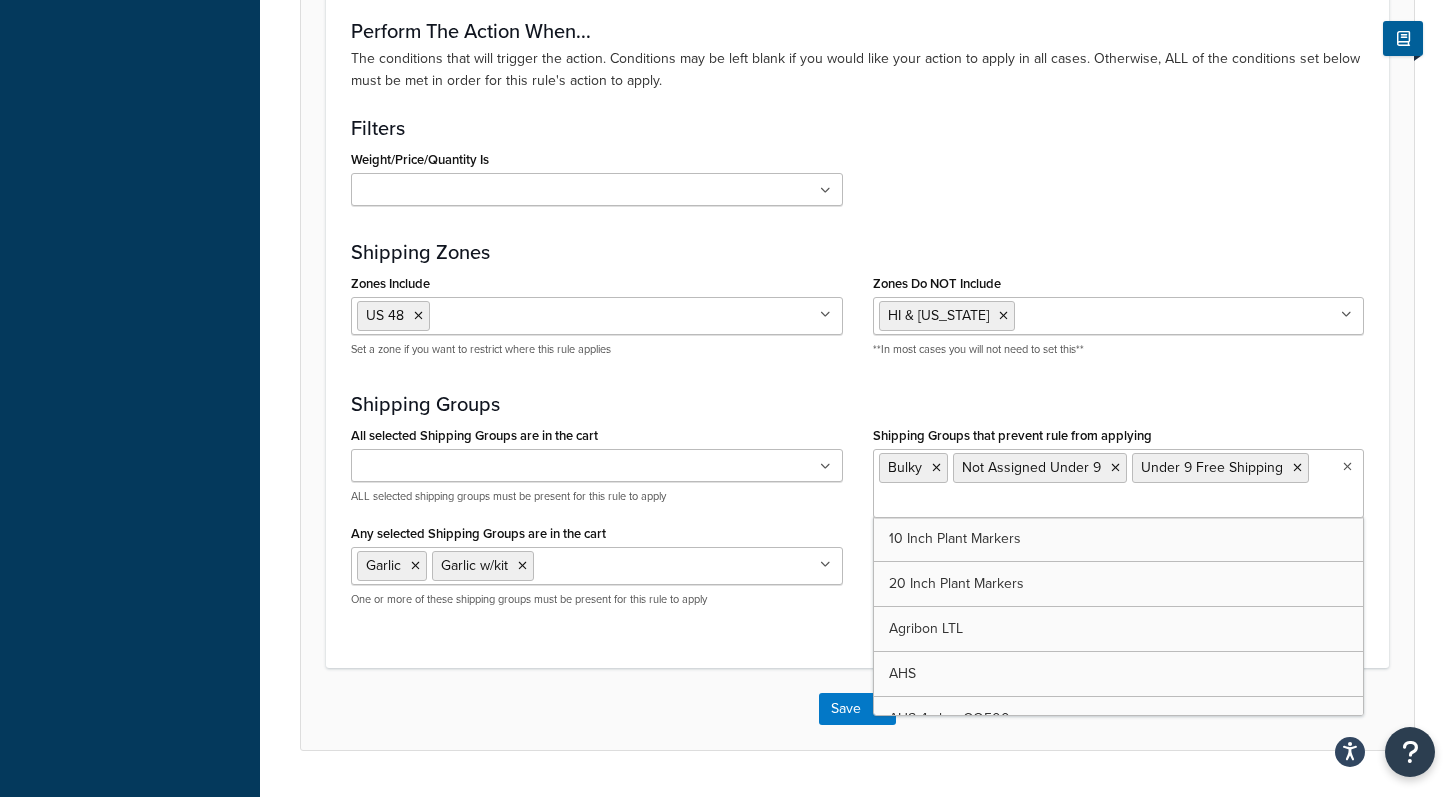 type 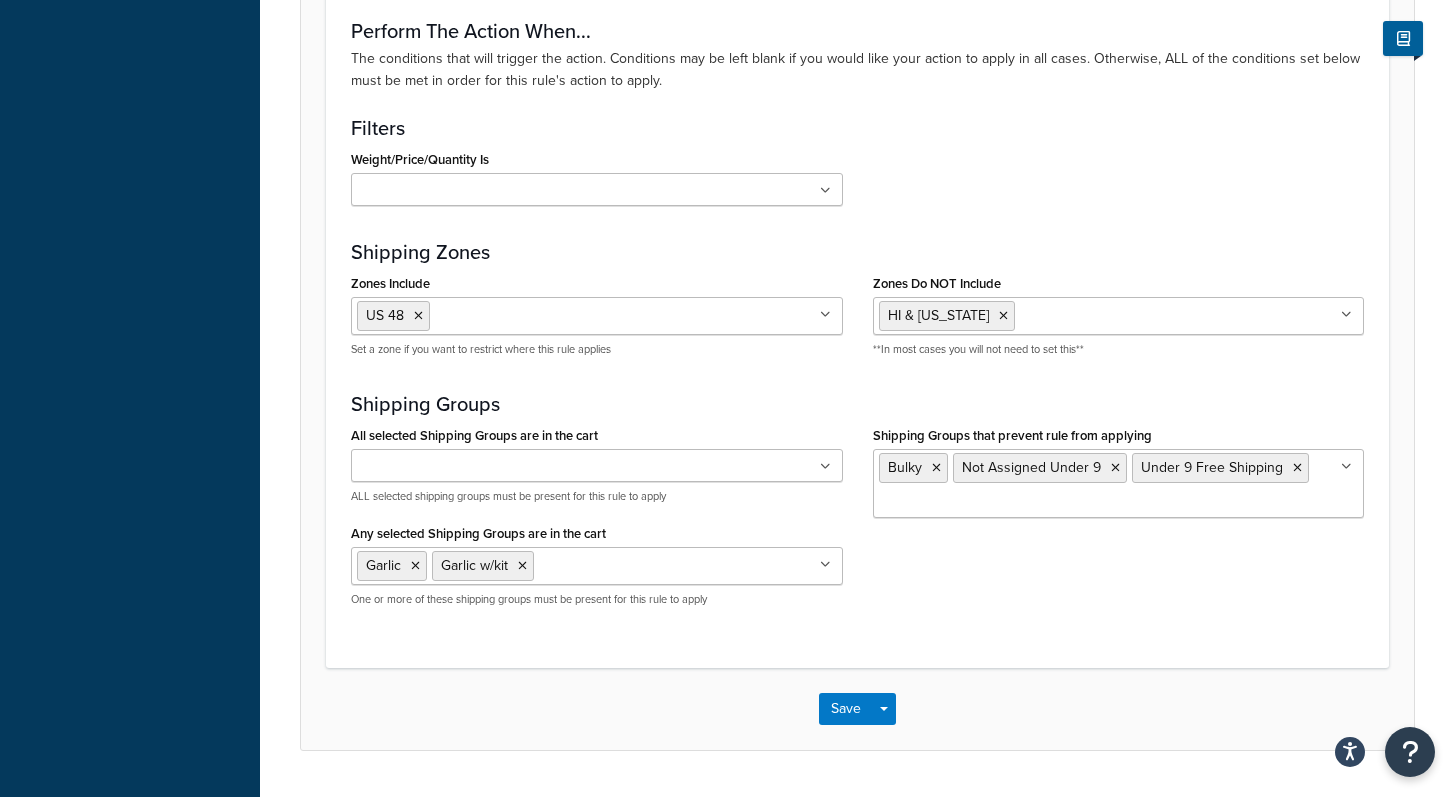 click on "Shipping Zones" at bounding box center (857, 252) 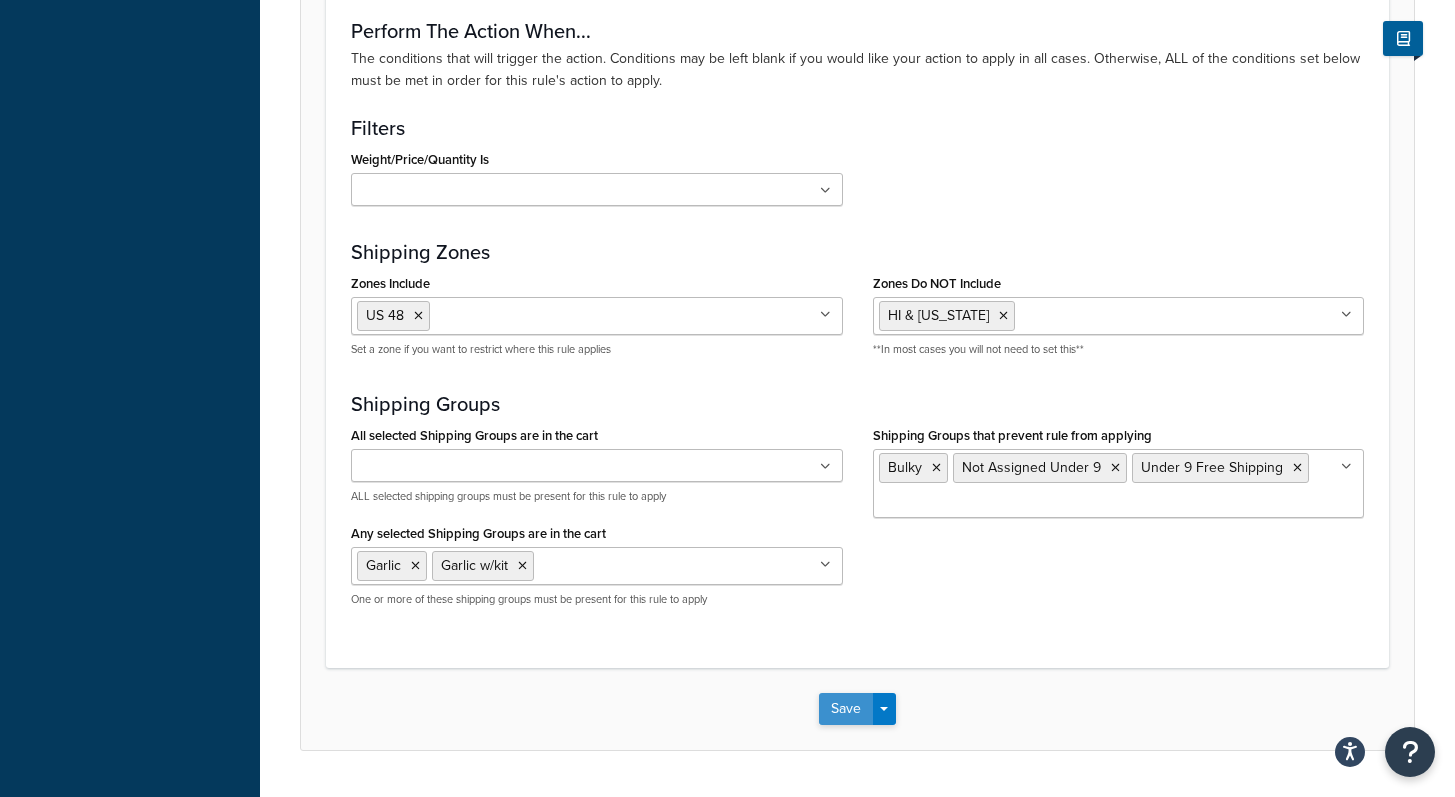 click on "Save" at bounding box center (846, 709) 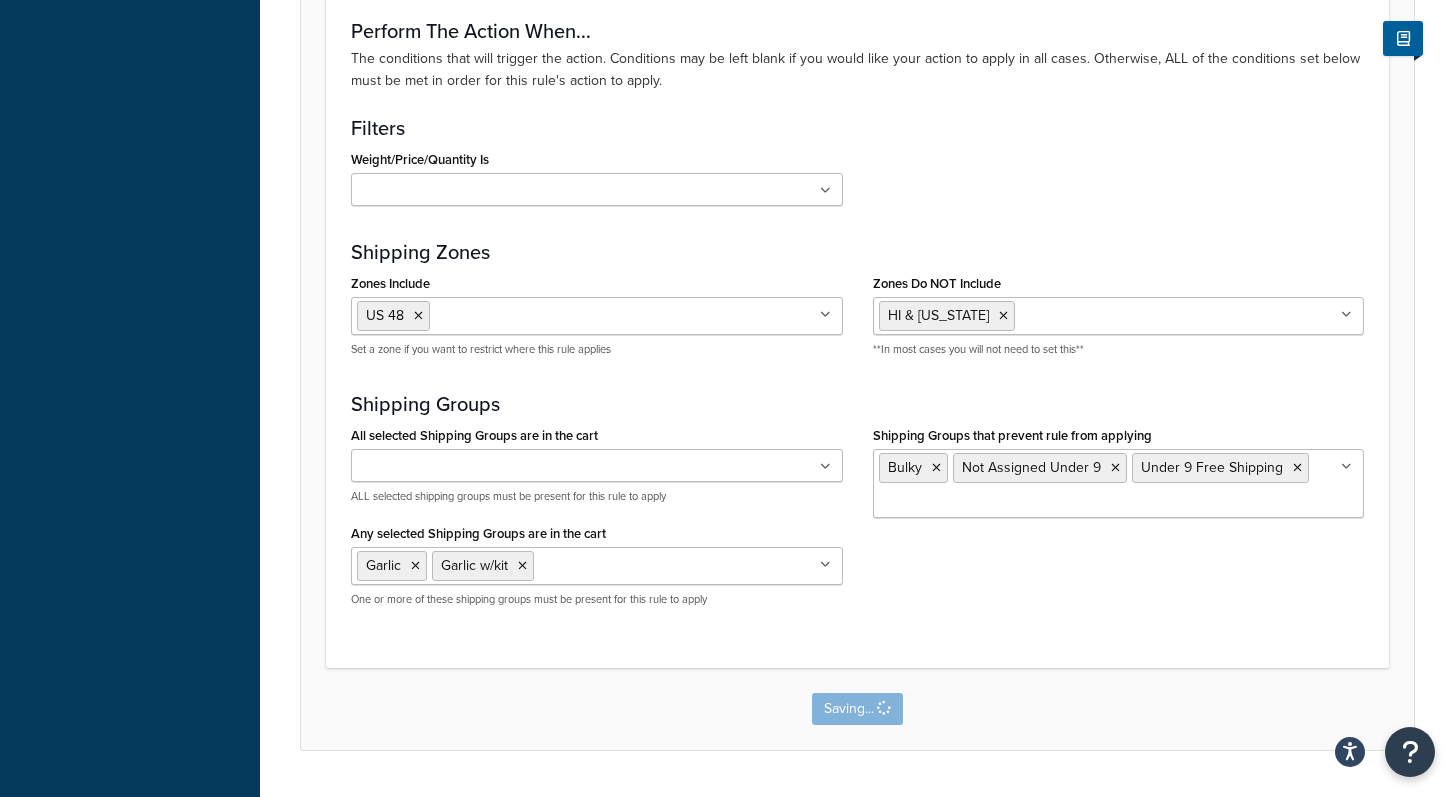 scroll, scrollTop: 0, scrollLeft: 0, axis: both 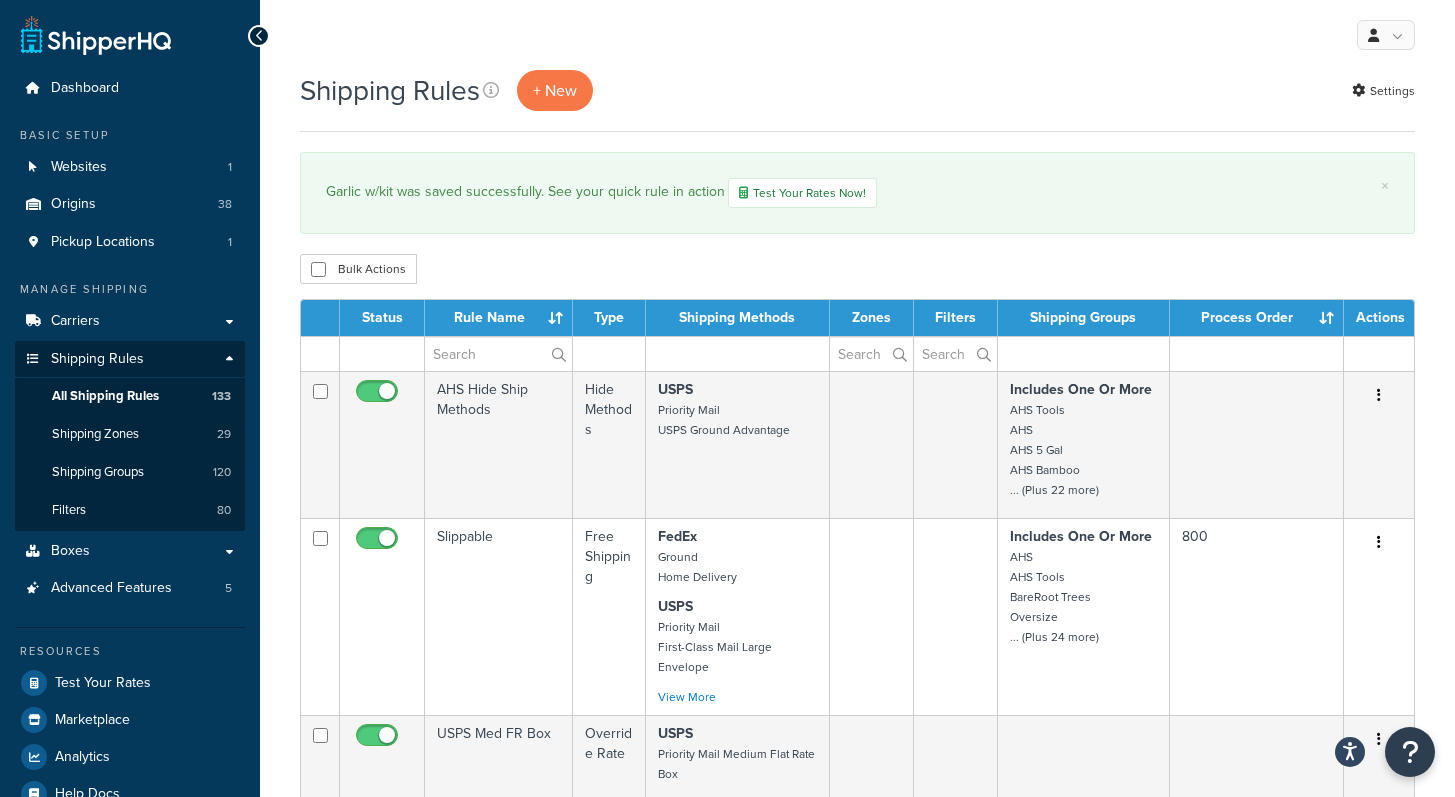 select on "1000" 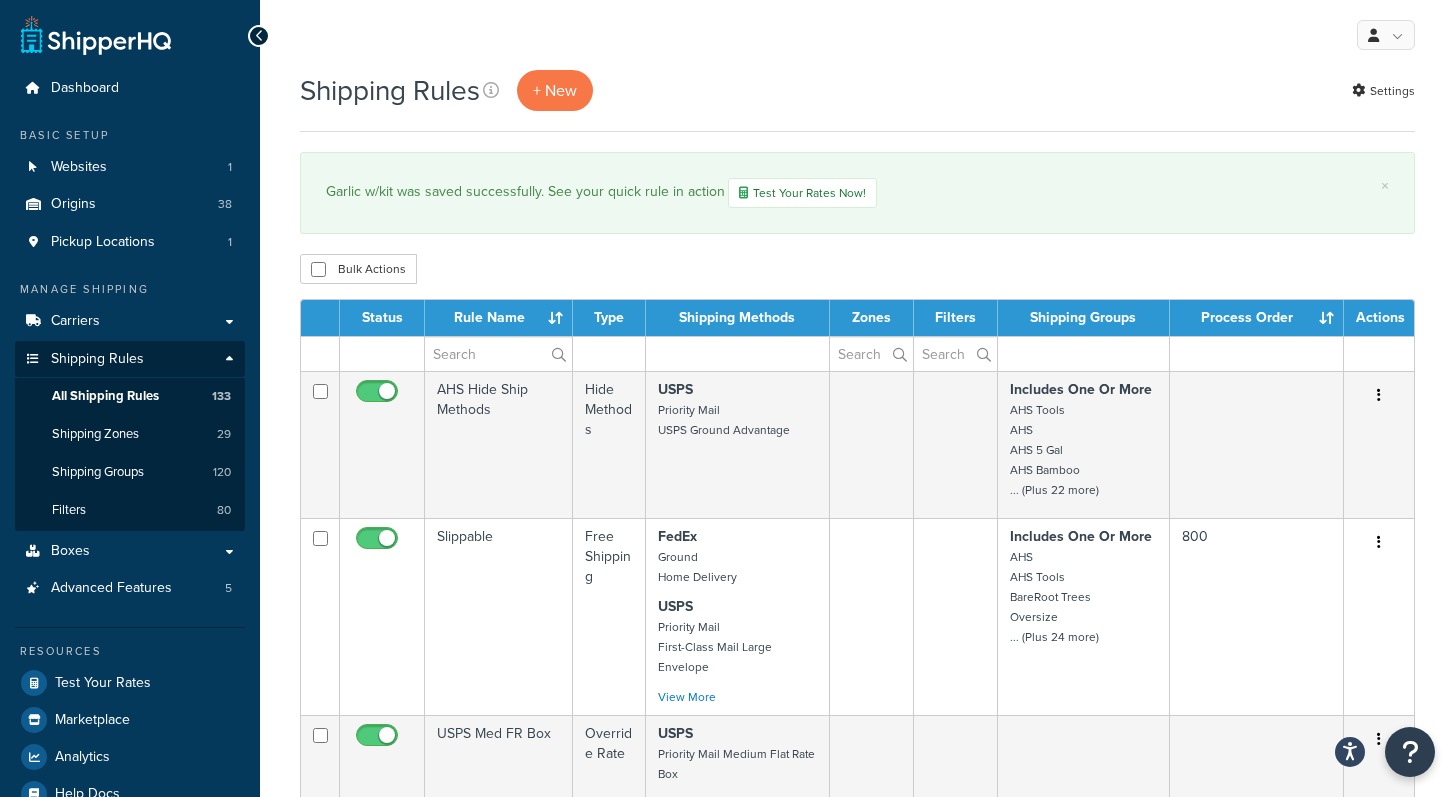scroll, scrollTop: 0, scrollLeft: 0, axis: both 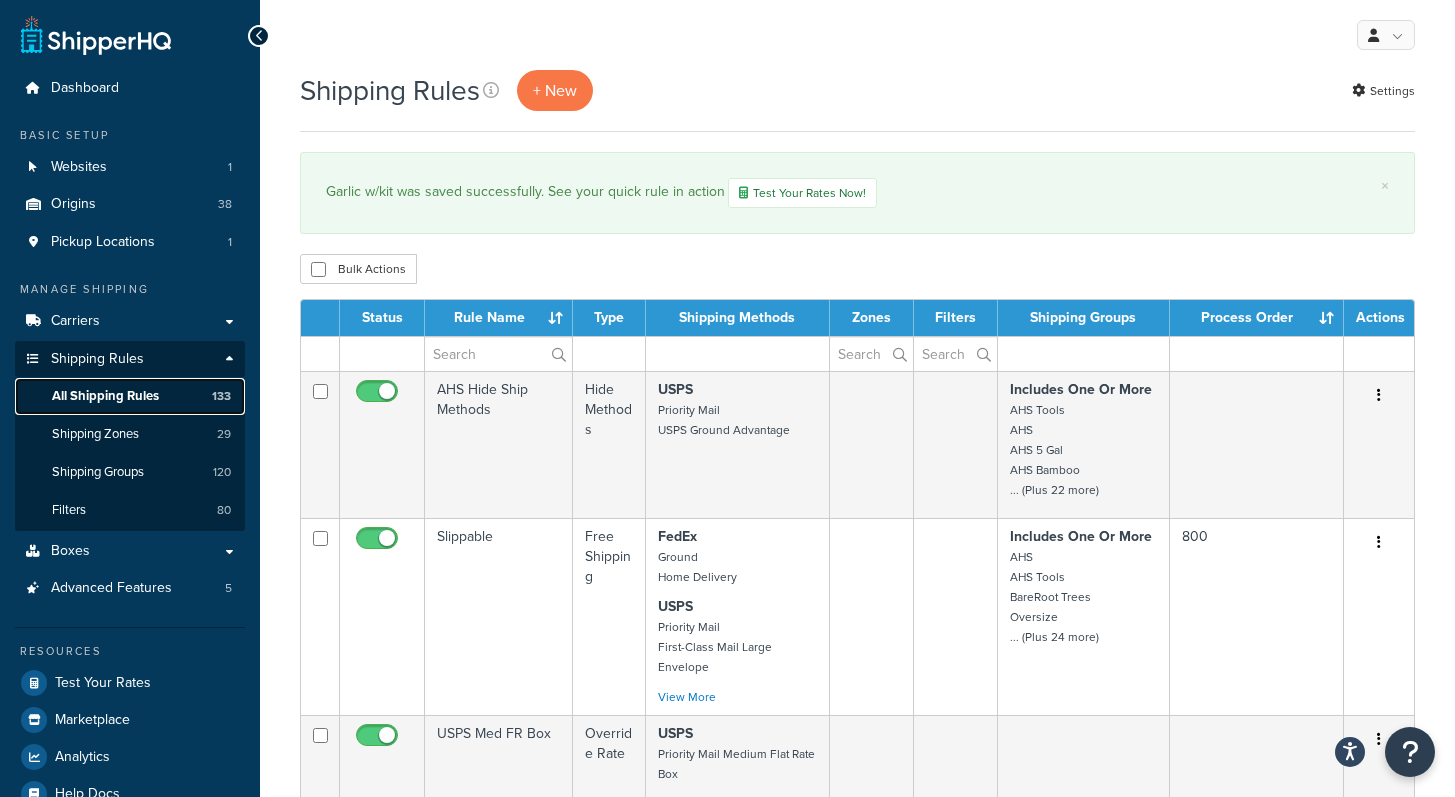 click on "All Shipping Rules
133" at bounding box center [130, 396] 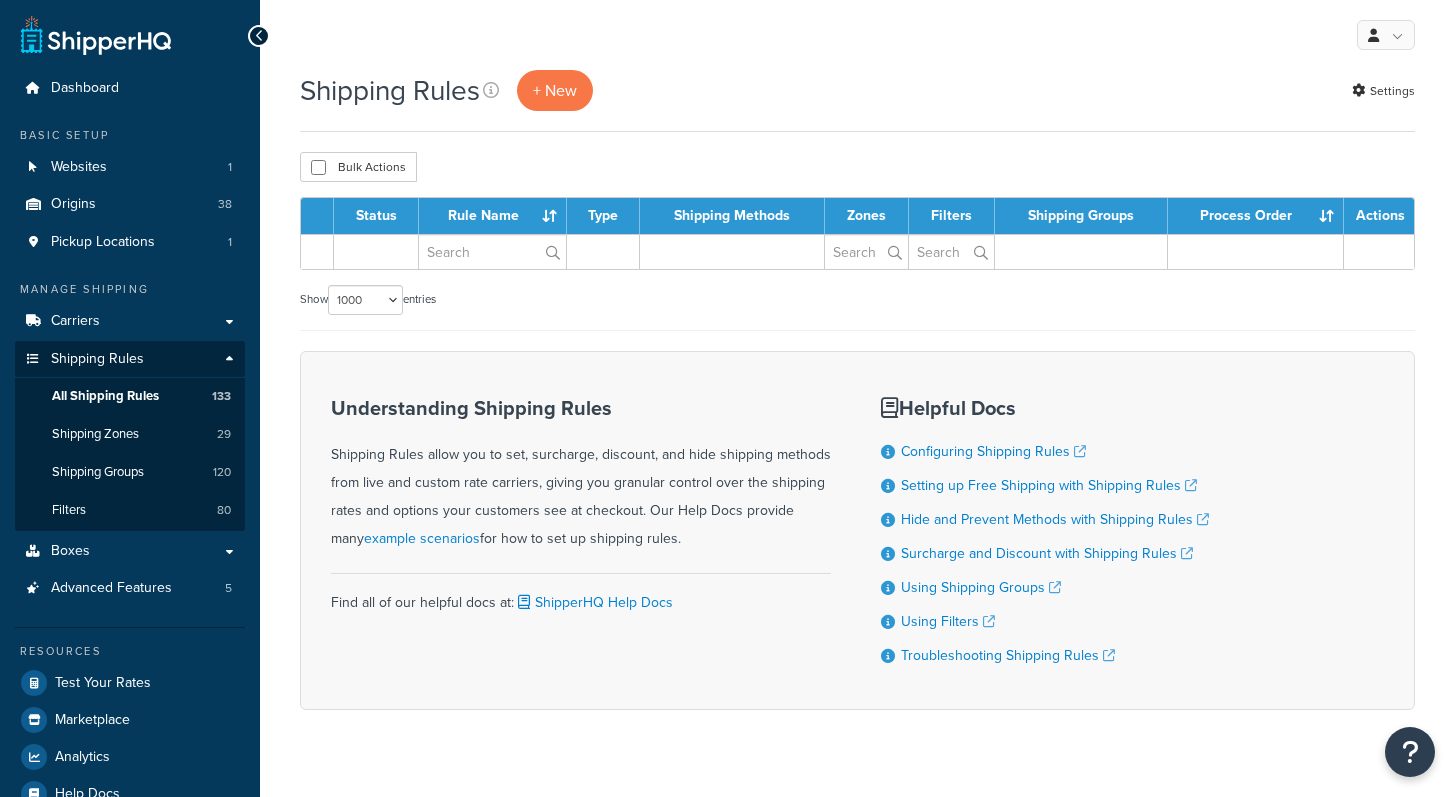 select on "1000" 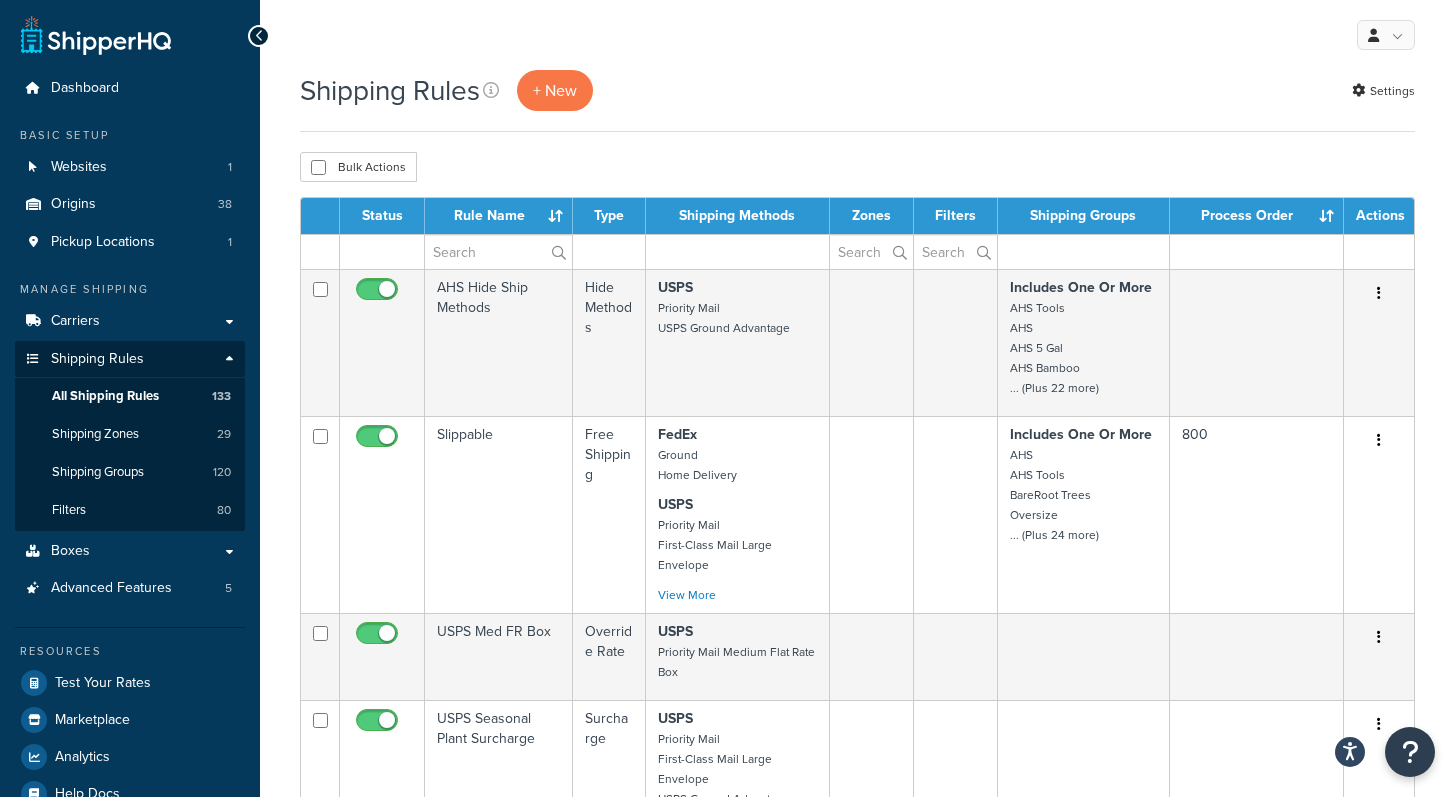 scroll, scrollTop: 0, scrollLeft: 0, axis: both 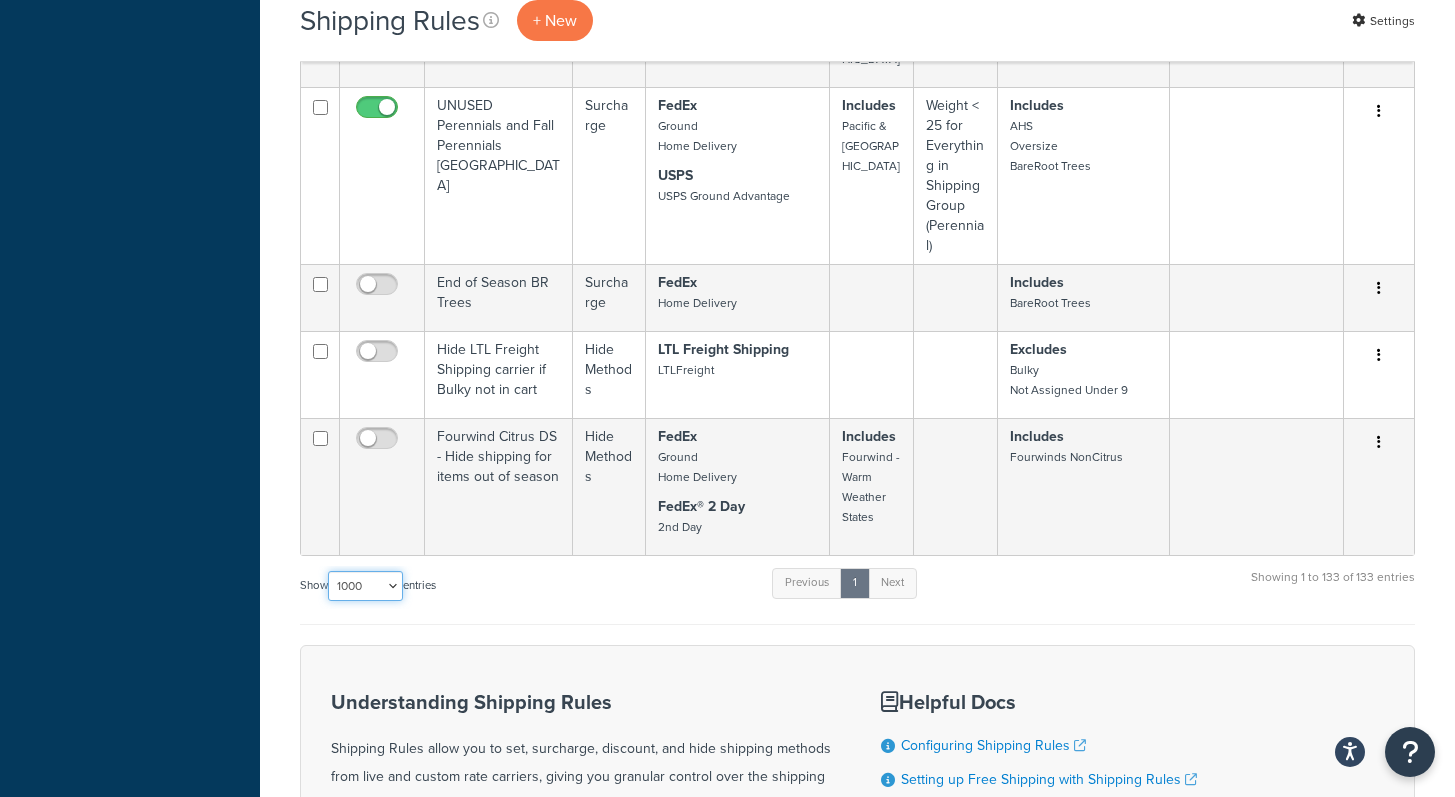 click on "10 15 25 50 100 1000" at bounding box center (365, 586) 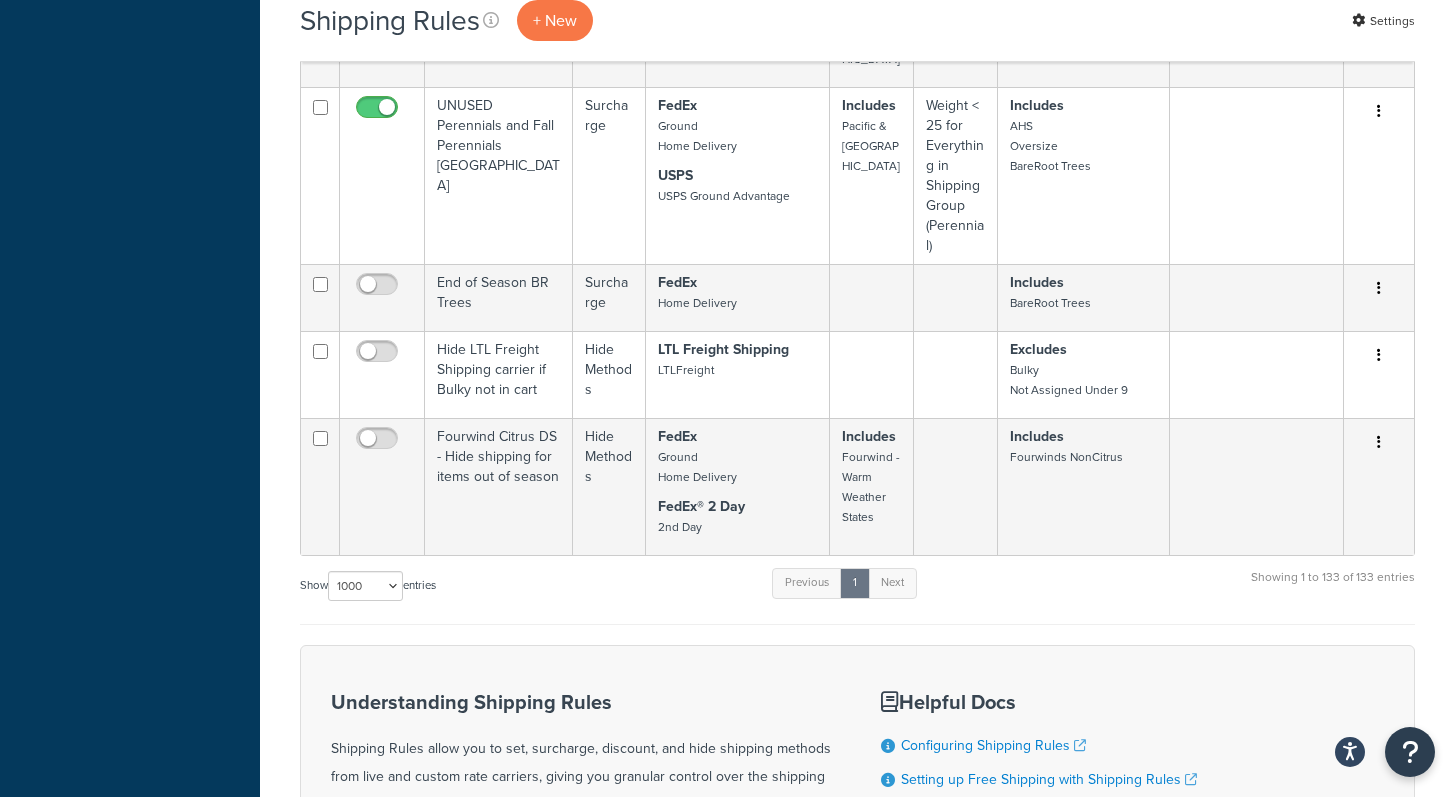 click on "Shipping Rules
+ New
Settings
Bulk Actions
Duplicate
Delete
Contact Us
Send Us A Message
Contact Information
Name  *
Email  *
Company name  *
*" at bounding box center (857, -8181) 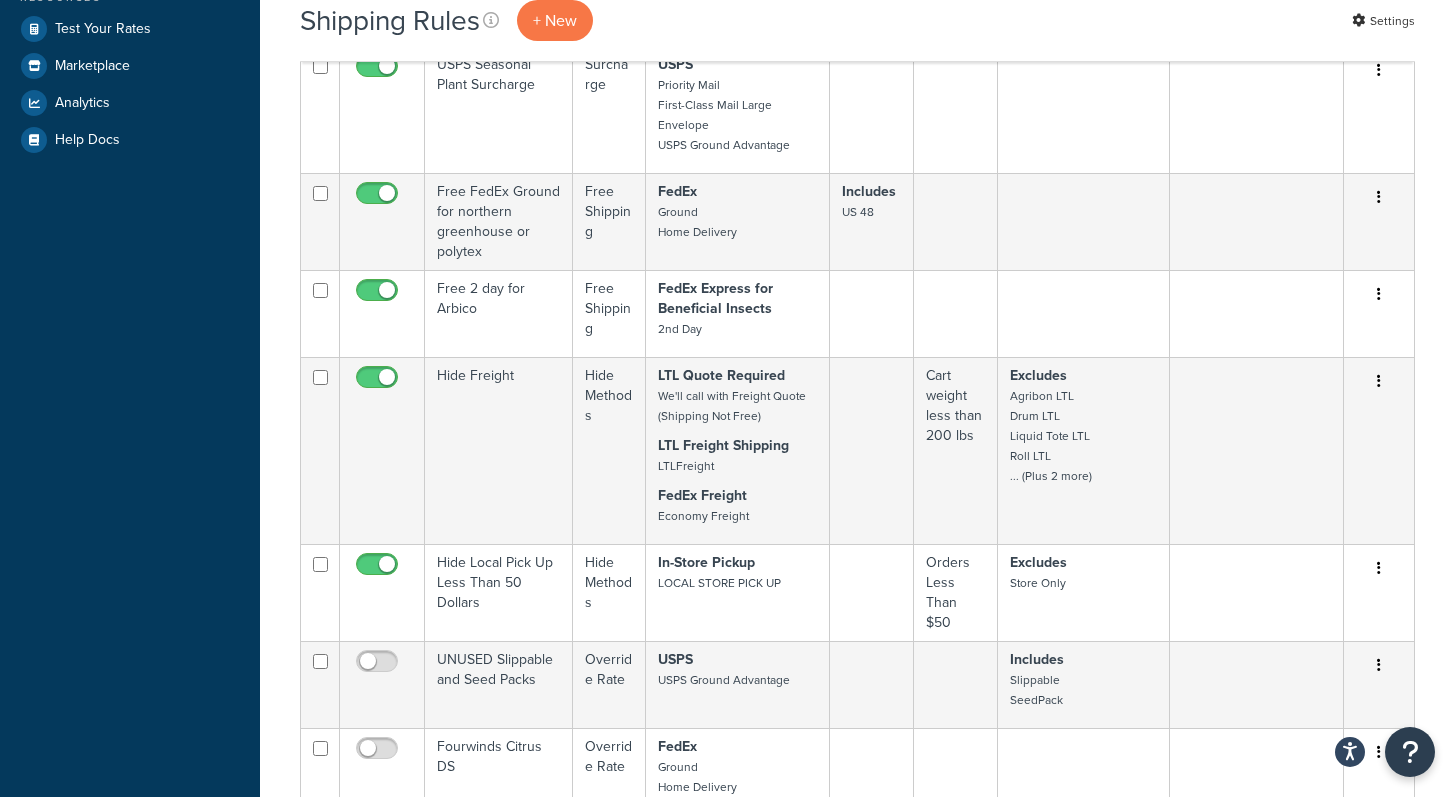 scroll, scrollTop: 0, scrollLeft: 0, axis: both 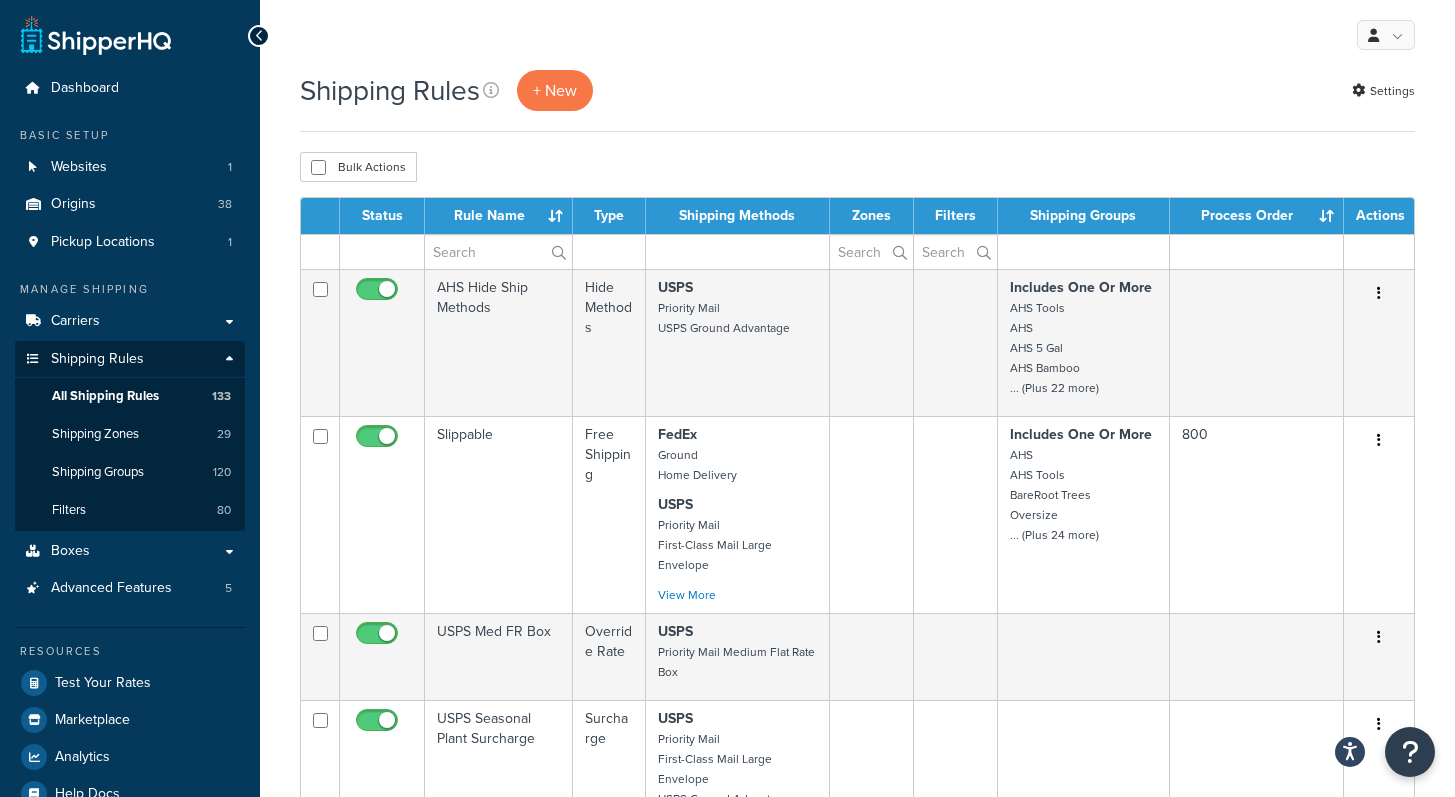click on "Bulk Actions
Duplicate
Delete" at bounding box center [857, 167] 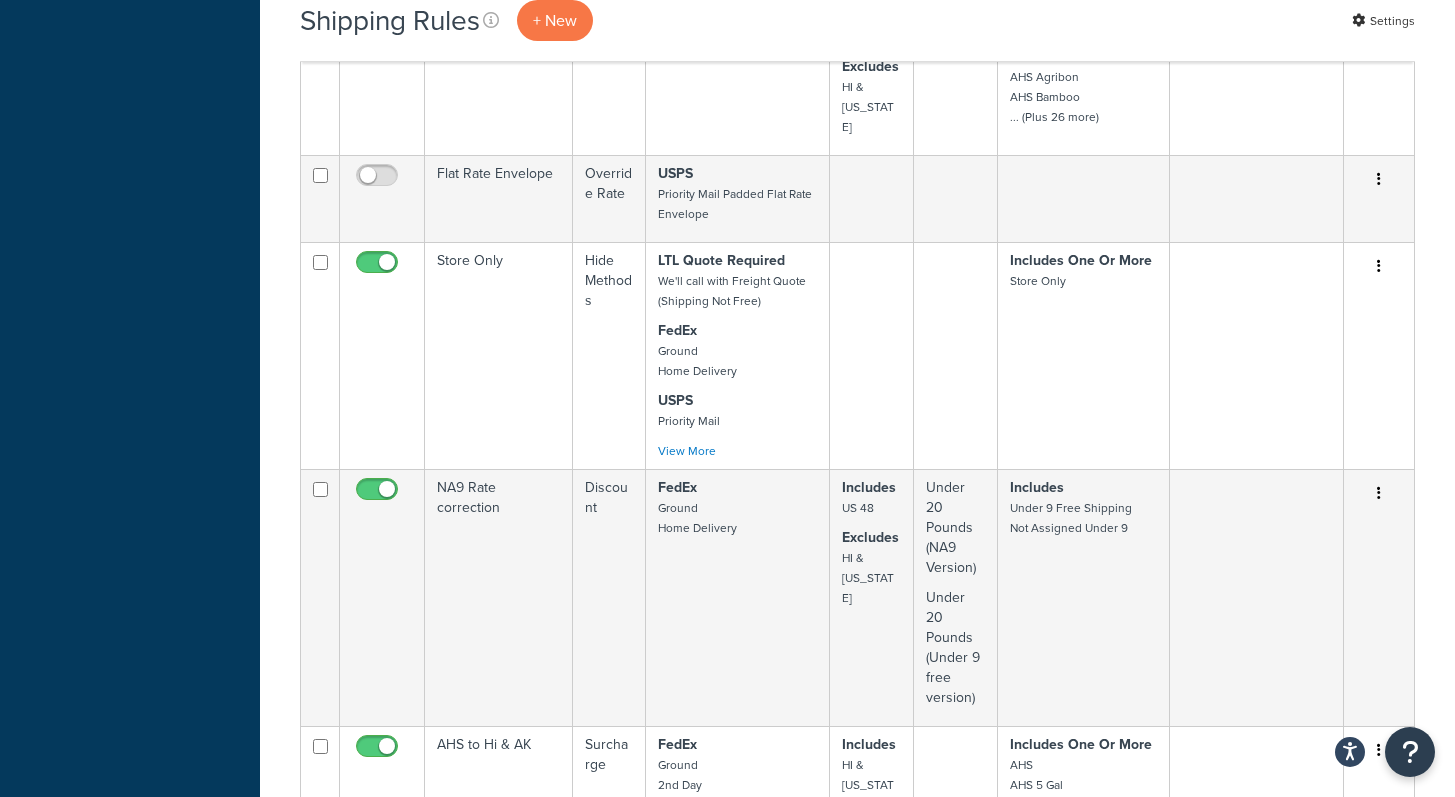 scroll, scrollTop: 10664, scrollLeft: 0, axis: vertical 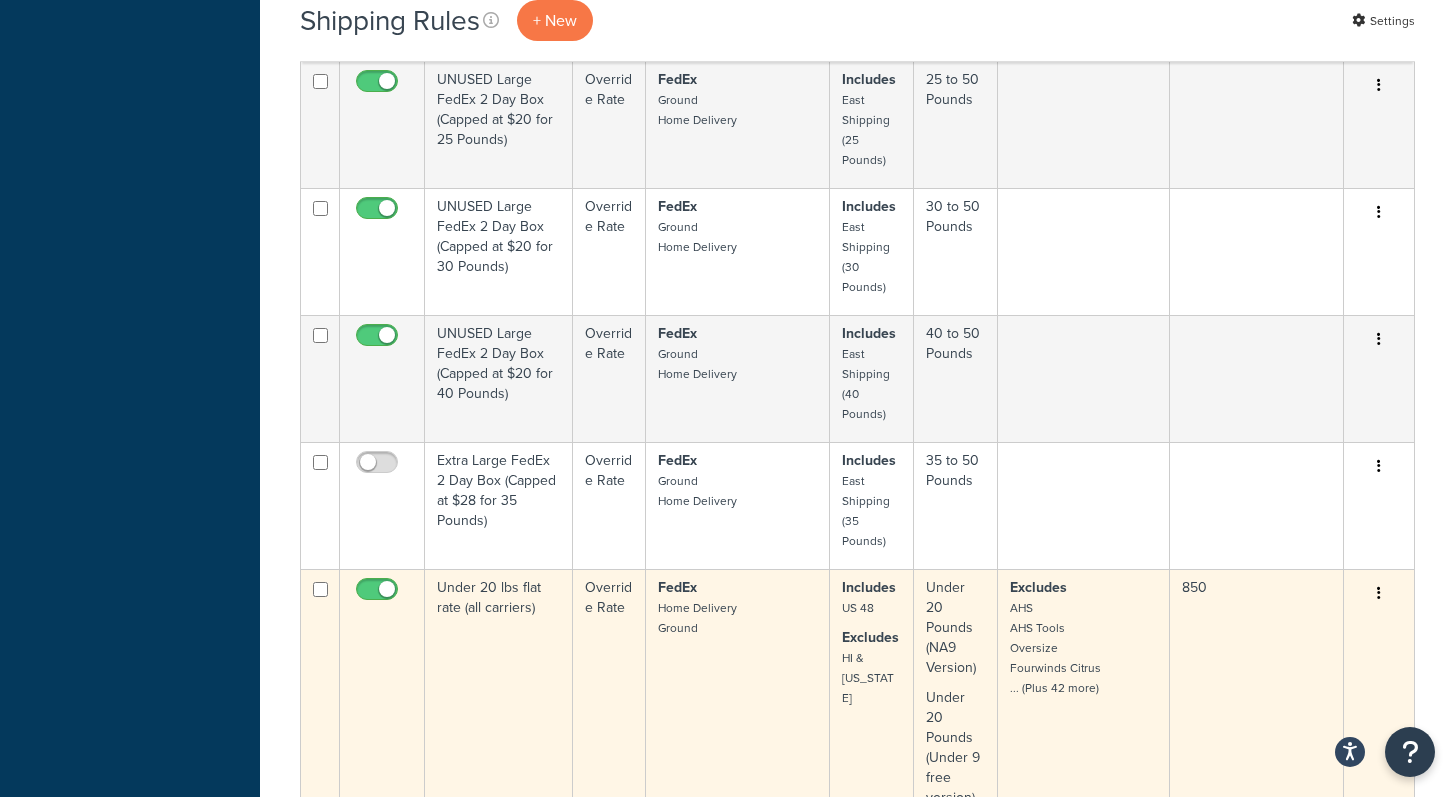 click on "Under 20 lbs flat rate (all carriers)" at bounding box center (499, 697) 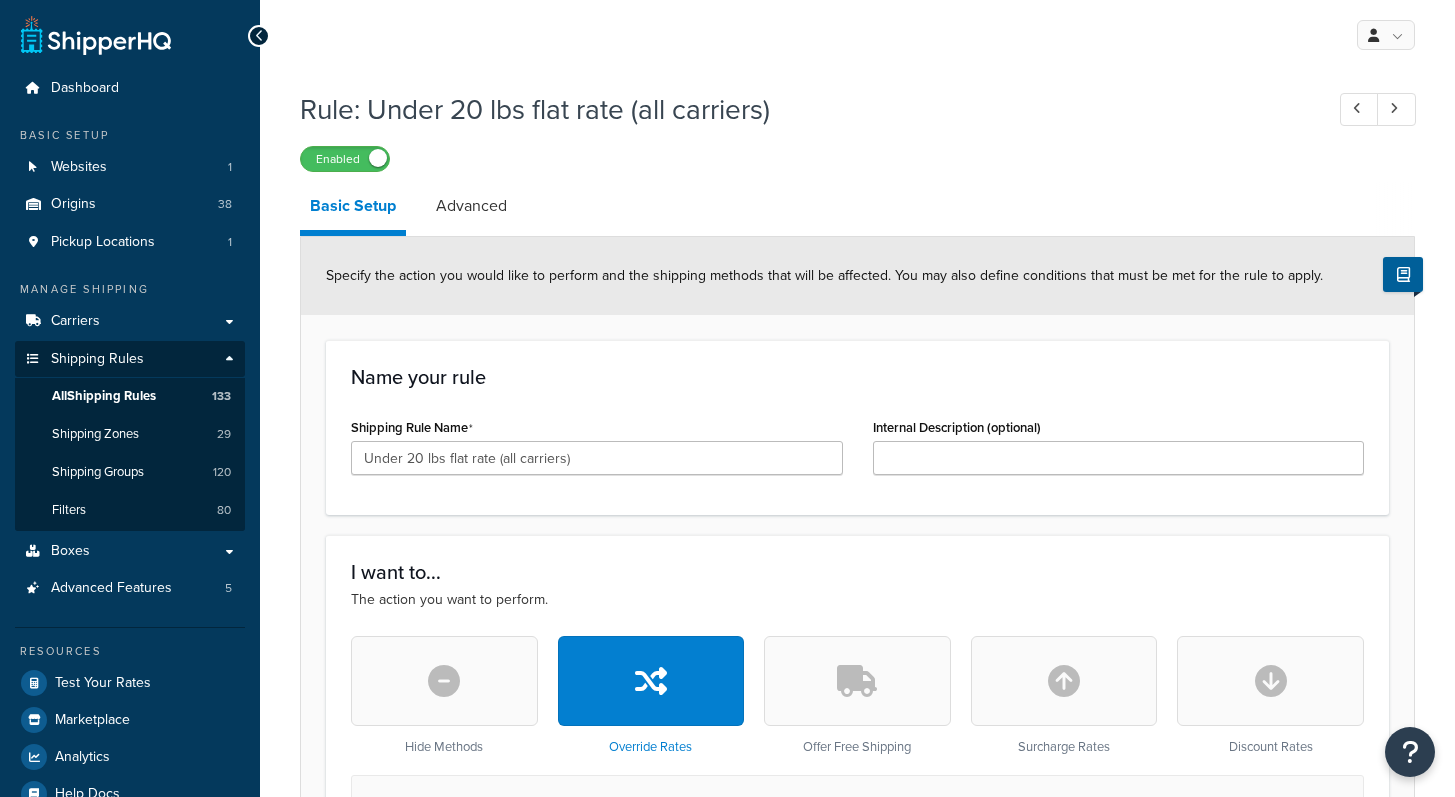 select on "SHIPPING_GROUP" 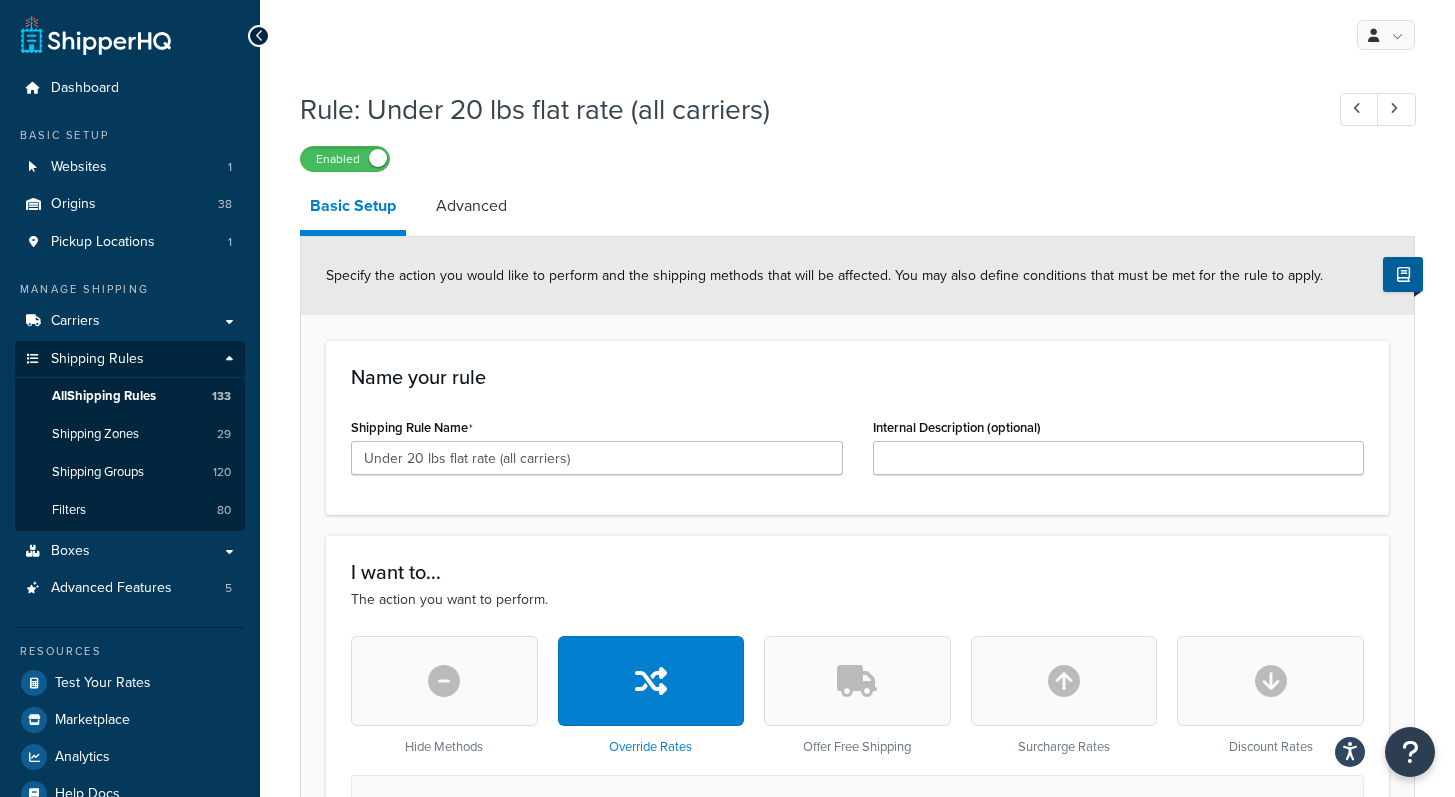 scroll, scrollTop: 0, scrollLeft: 0, axis: both 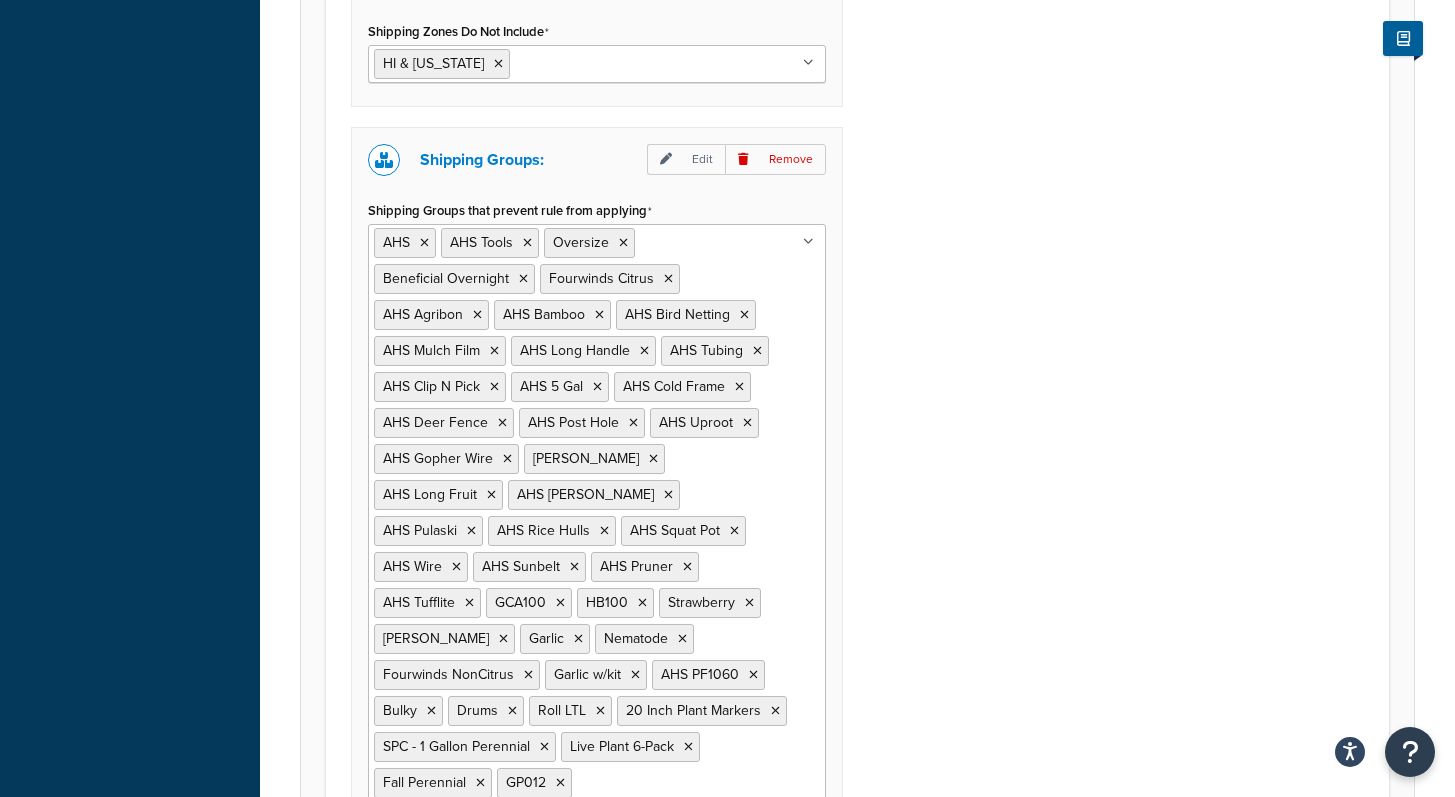 click on "Weight filter: Edit Remove Select Weight Filter   Under 20 Pounds (NA9 Version)   Under 20 Pounds (Under 9 free version)   Cart weight > 750 lbs SmartPost Flat Rate Home Delivery Flat Rate Over 9 Cart weight less than 200 lbs Cart Weight over 9 pounds Over 50 lbs Weight filter LTL Hide One Rate S2 One Rate M2 Weight < 25 for Everything in Shipping Group (Perennial) Weight < 25 for Whole Cart Weight < .5 for Each Item within Shipping Group Weight > 299 for Whole Cart Less Than 50 Pounds for 2Day Shipping 25 to 50 Pounds 30 to 50 Pounds 35 to 50 Pounds 40 to 50 Pounds Weight < 25 for Everything in Shipping Group (Fall Perennial) LTL Freight more than 2000 lbs LTL Freight LESS than 2000 lbs Weight ≥ 201 for Whole Cart Weight ≤ 20 for Whole Cart Under 20 Pounds (Origin) Bulky Over 50 lbs Shipping Zones: Edit Remove Shipping Zones Include   US 48   US APO [GEOGRAPHIC_DATA] HI & [US_STATE] StrawBerry Zones 6-8 StrawBerry Zones 2-5 US POBox (copy) RedWood Greenhouse W of Miss RedWood Greenhouse E of Miss East Shipping (25 Pounds)" at bounding box center (857, 234) 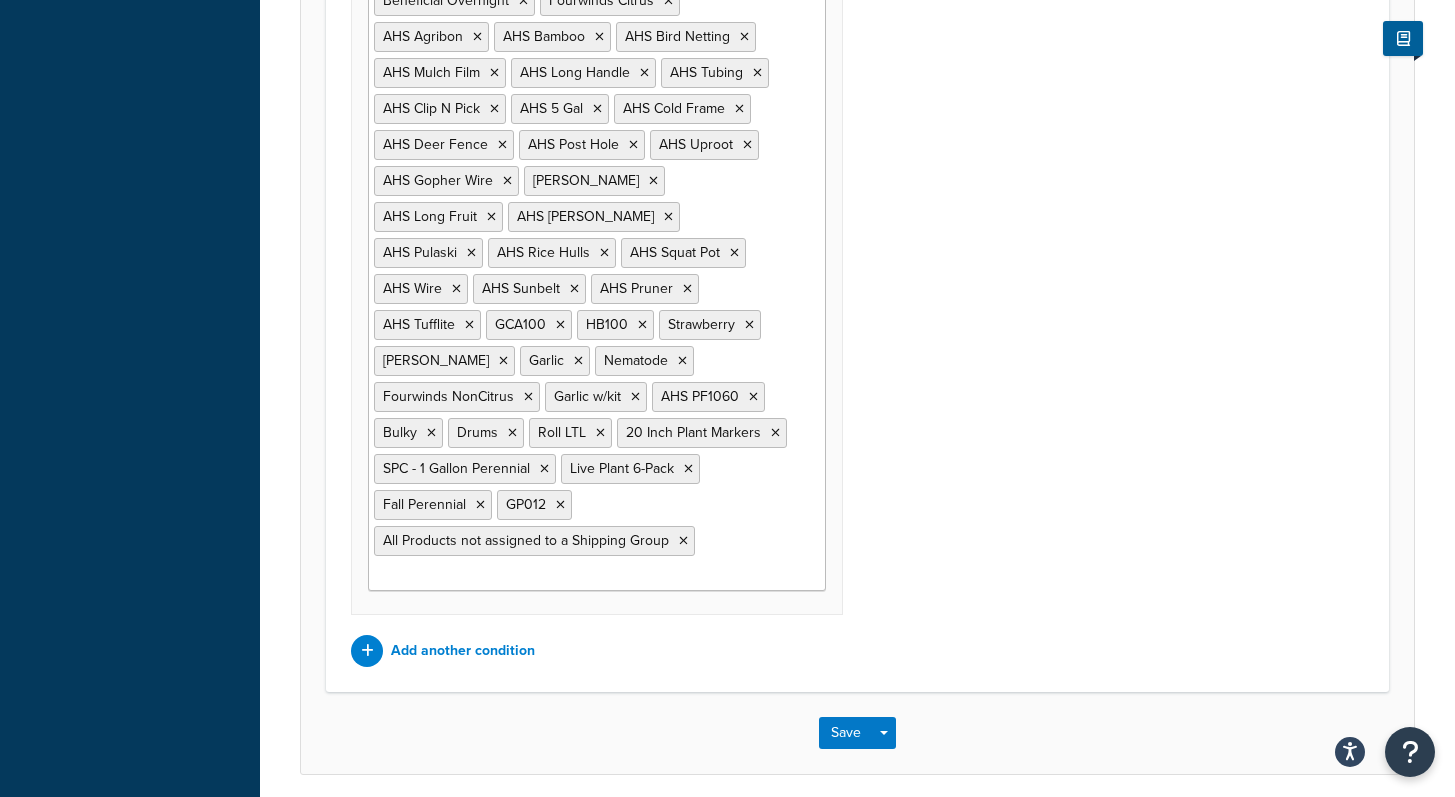 scroll, scrollTop: 2558, scrollLeft: 0, axis: vertical 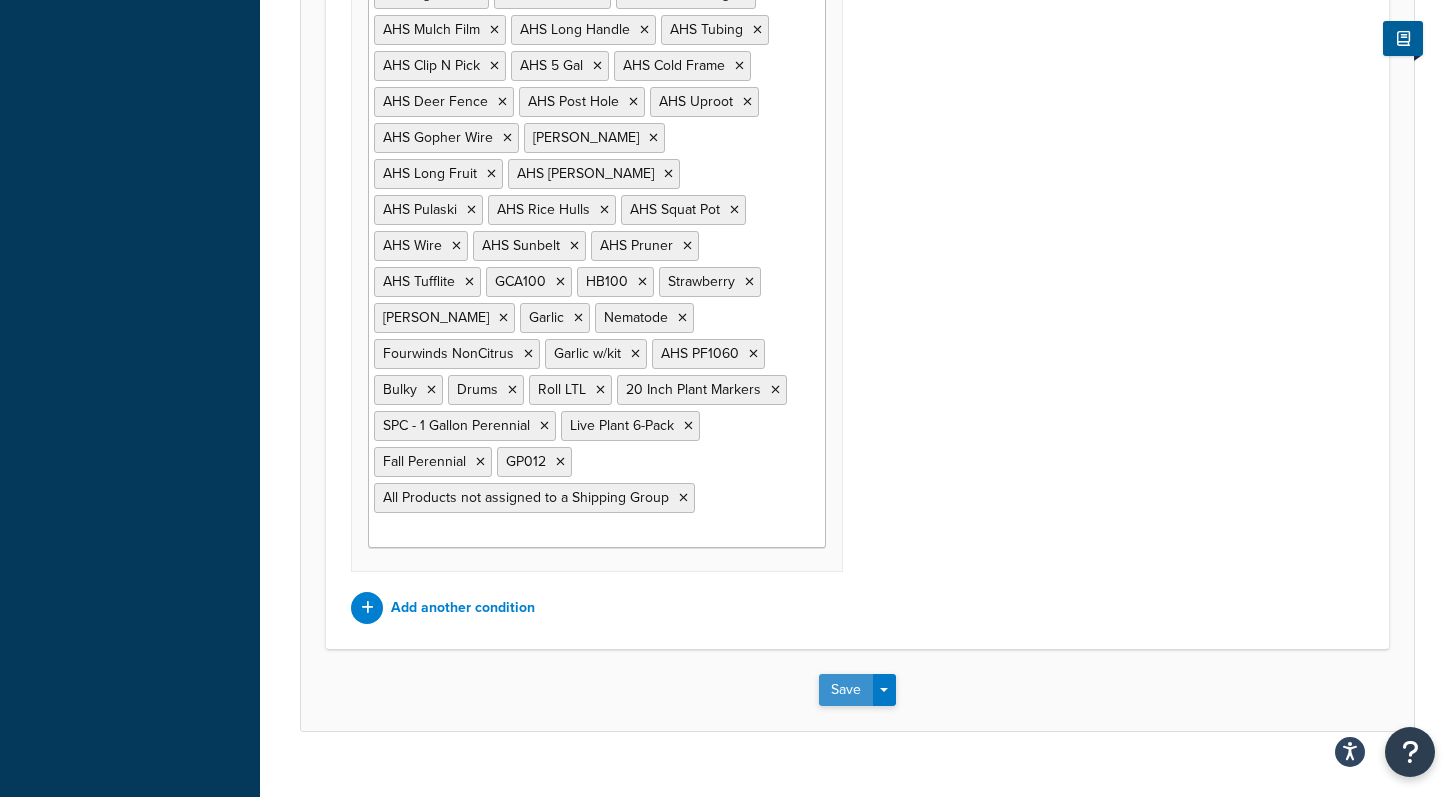 click on "Save" at bounding box center (846, 690) 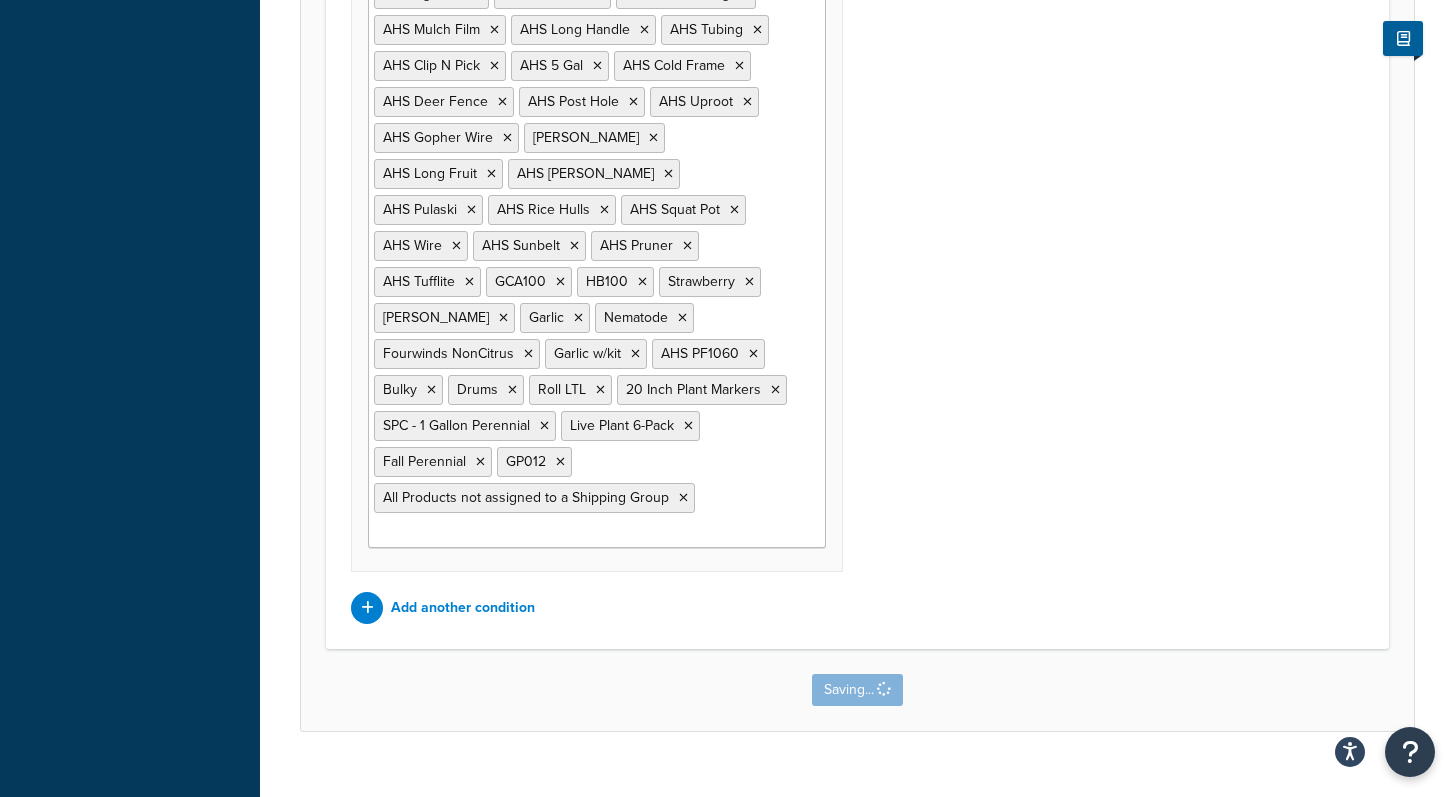 scroll, scrollTop: 0, scrollLeft: 0, axis: both 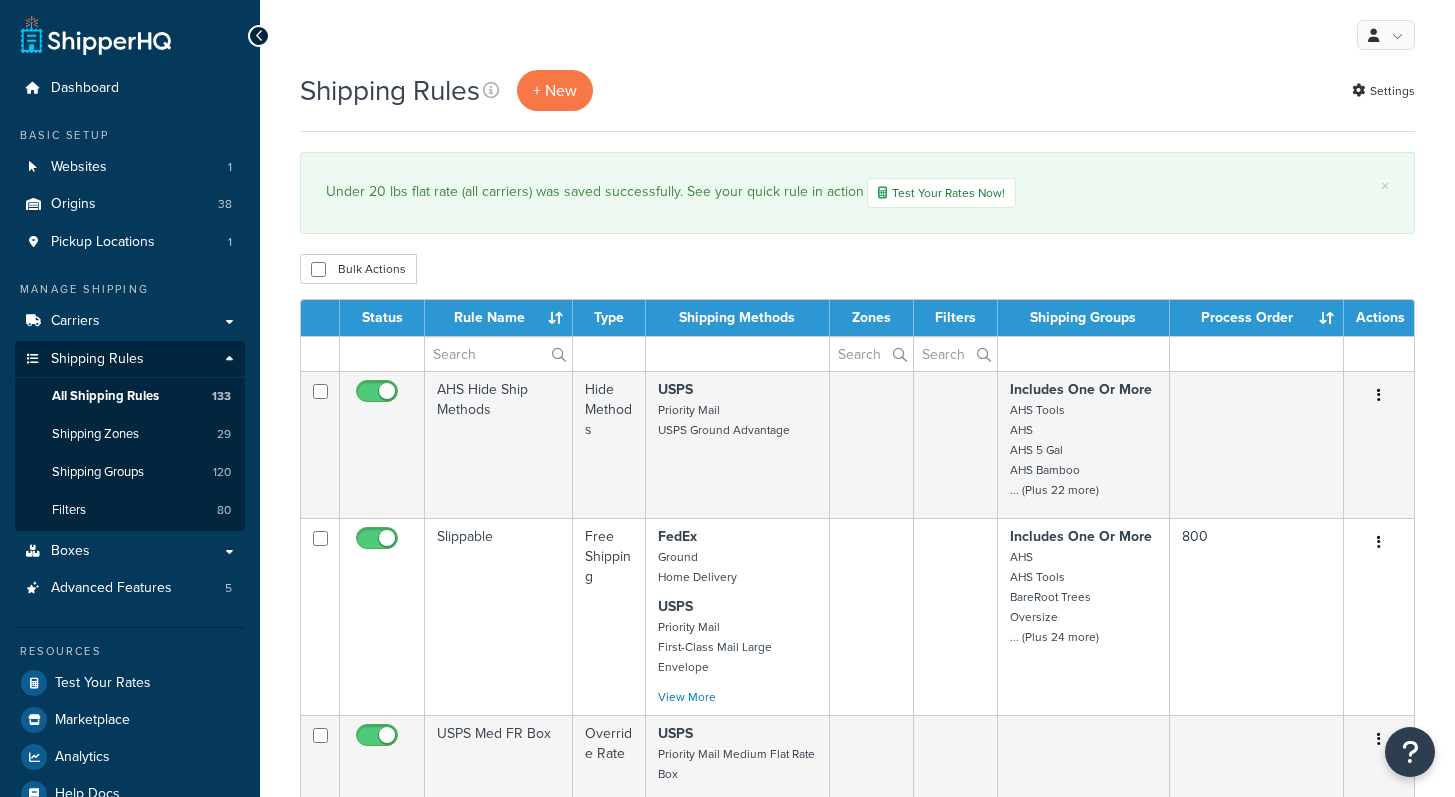 select on "1000" 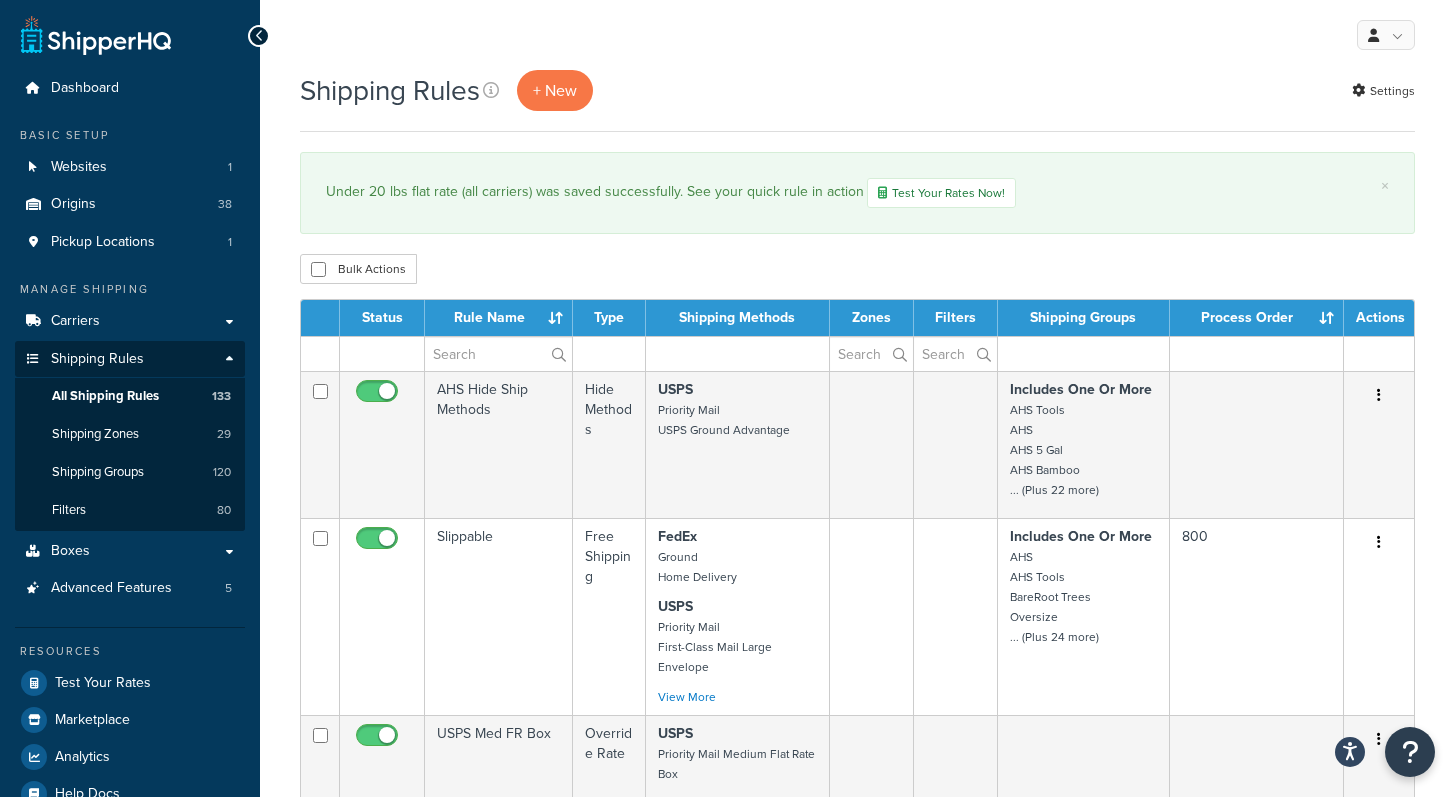 scroll, scrollTop: 0, scrollLeft: 0, axis: both 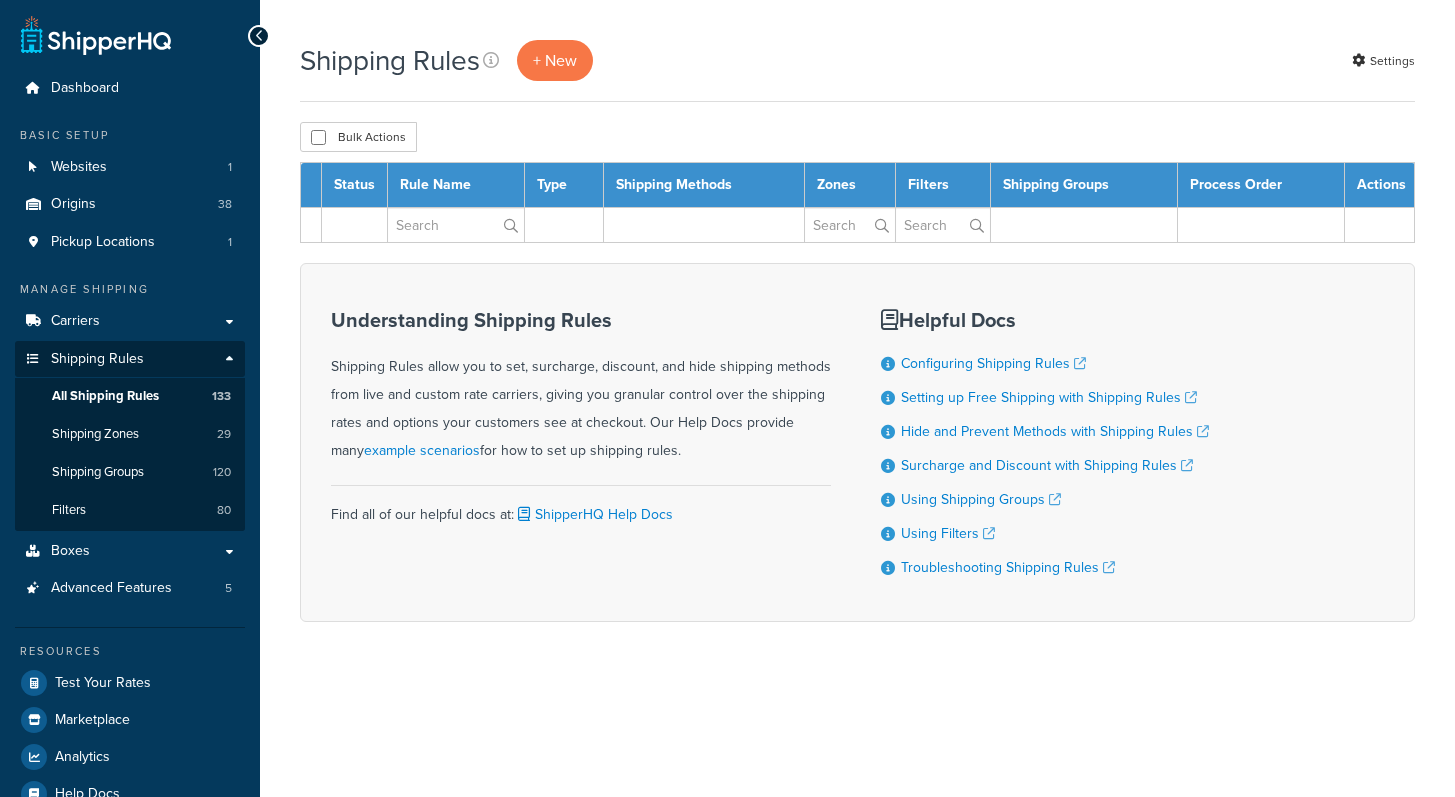 select on "1000" 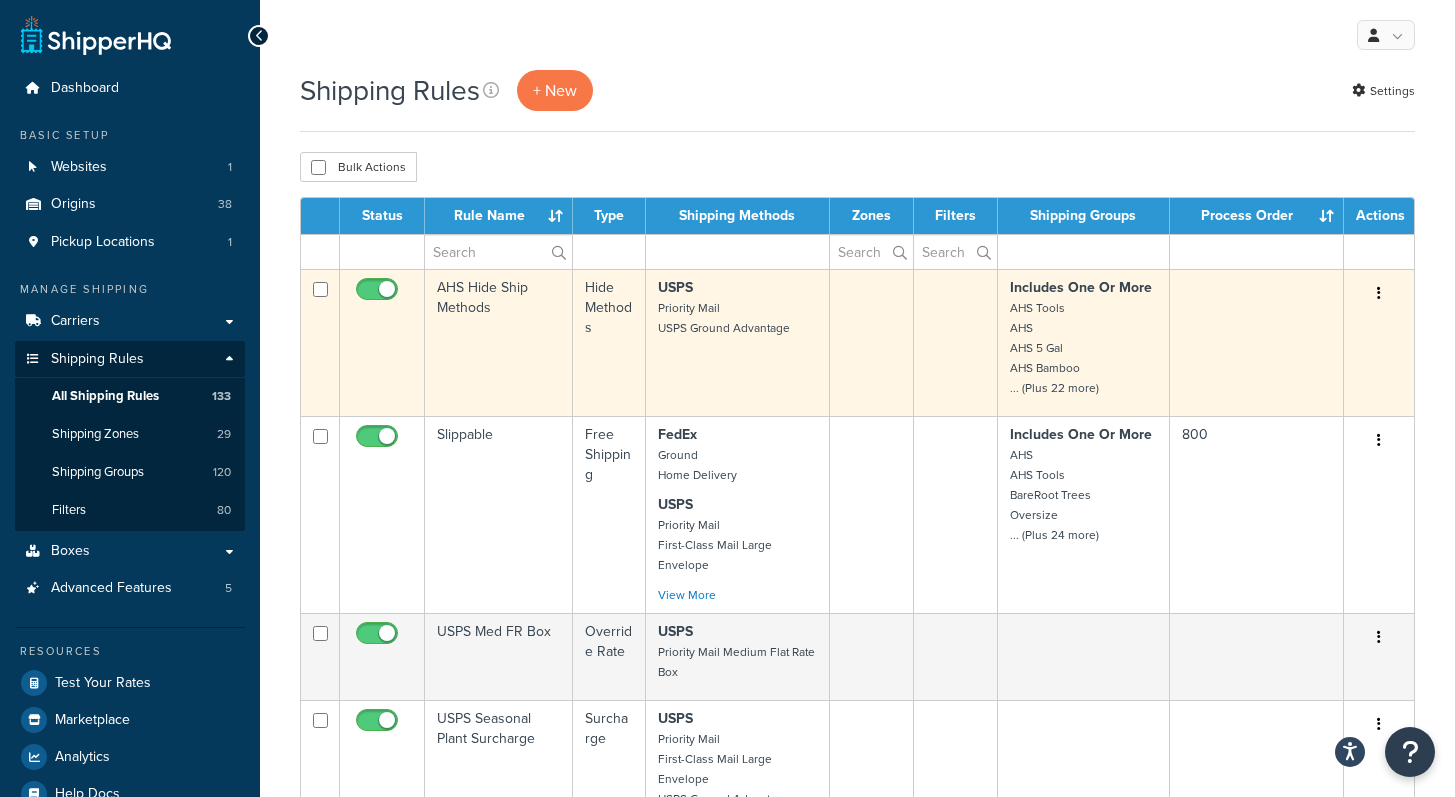 scroll, scrollTop: 0, scrollLeft: 0, axis: both 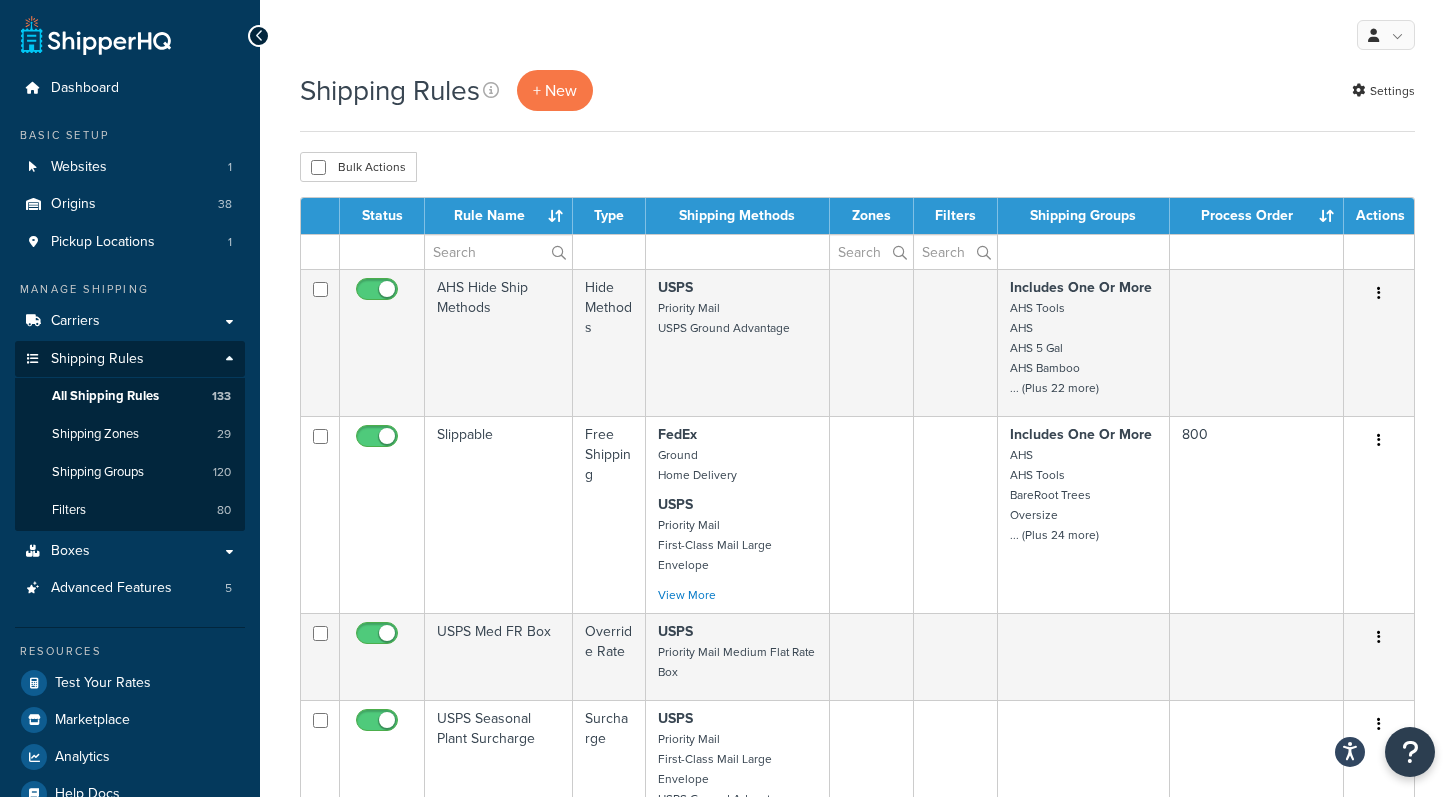 click on "Bulk Actions
Duplicate
Delete" at bounding box center (857, 167) 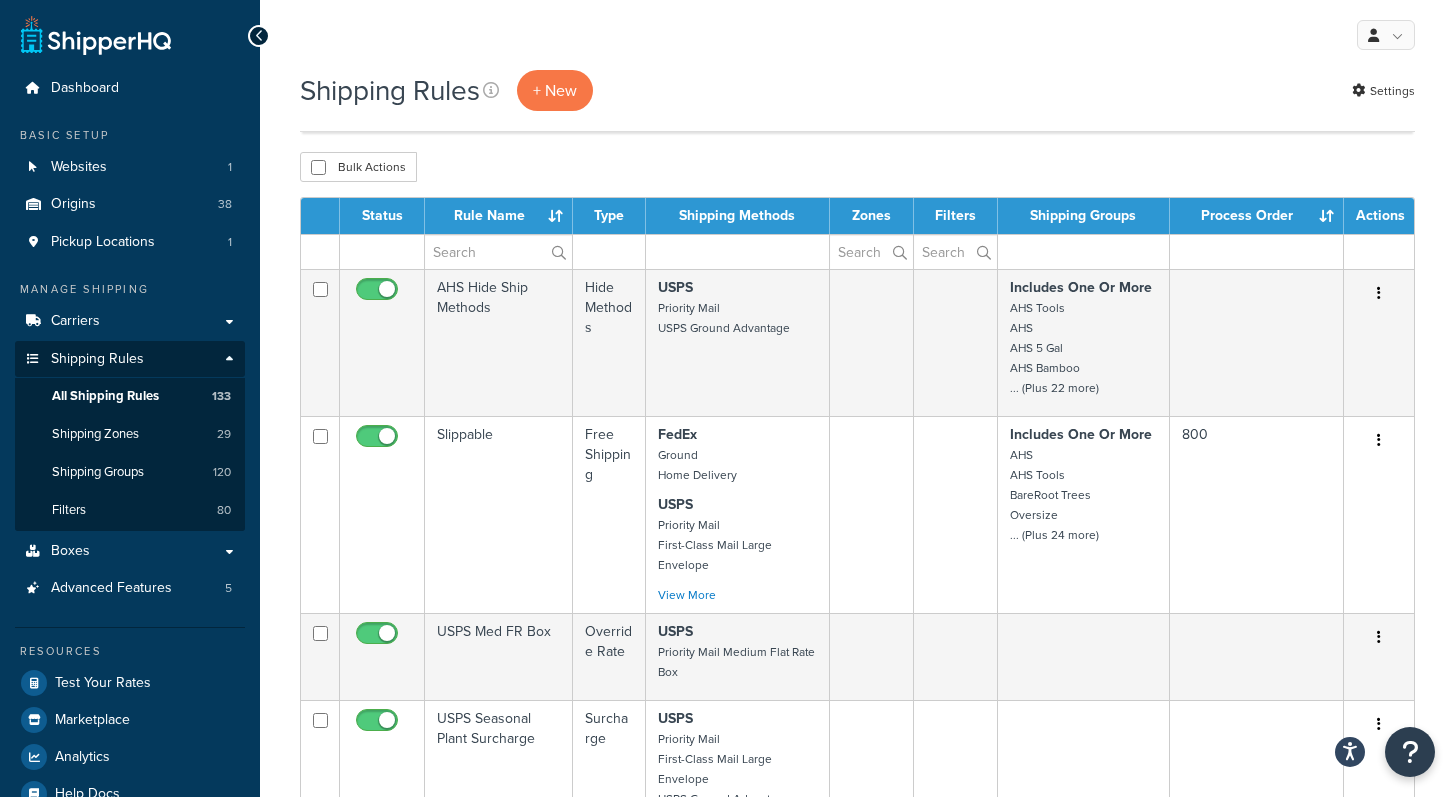 scroll, scrollTop: 4903, scrollLeft: 0, axis: vertical 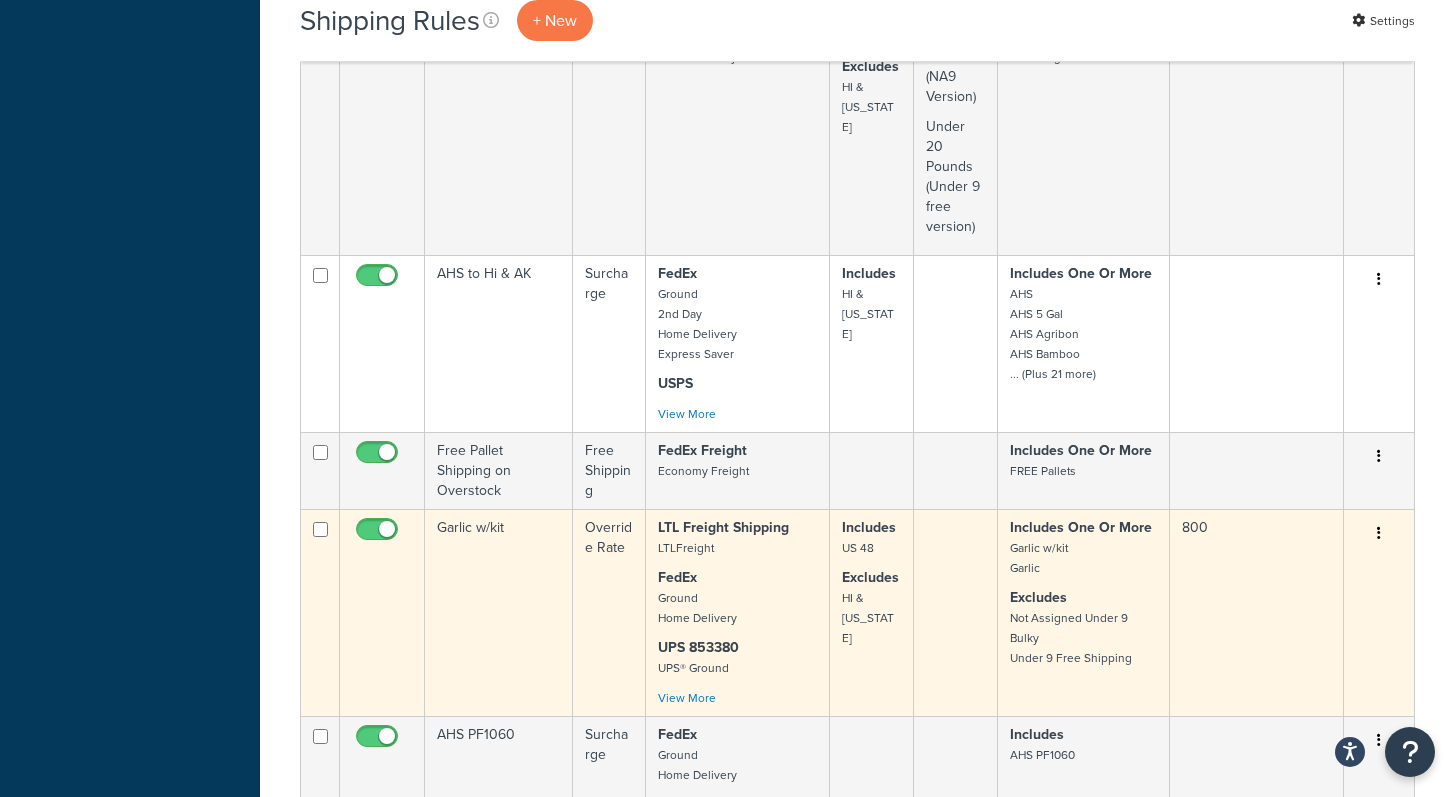 click on "Garlic w/kit" at bounding box center [499, 612] 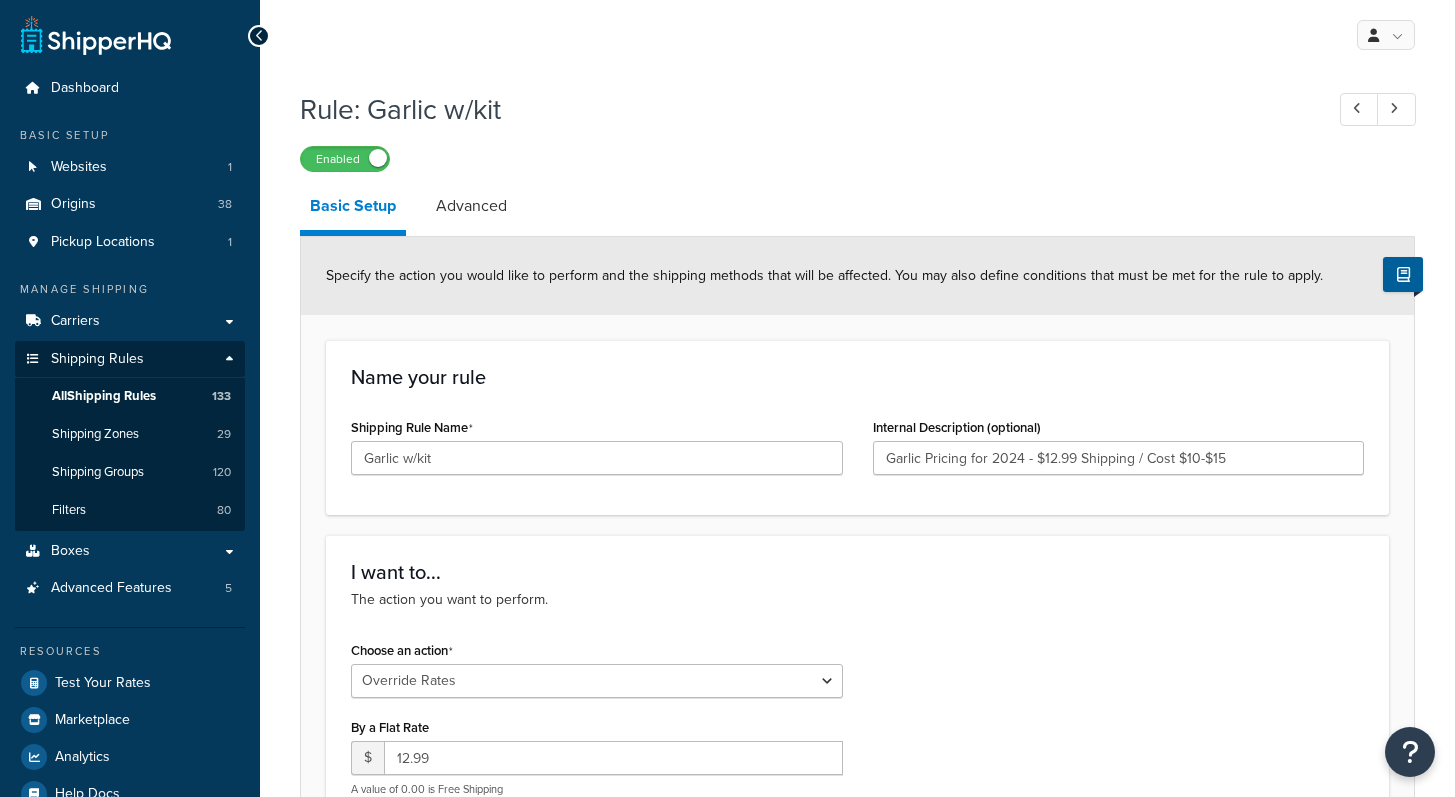 select on "OVERRIDE" 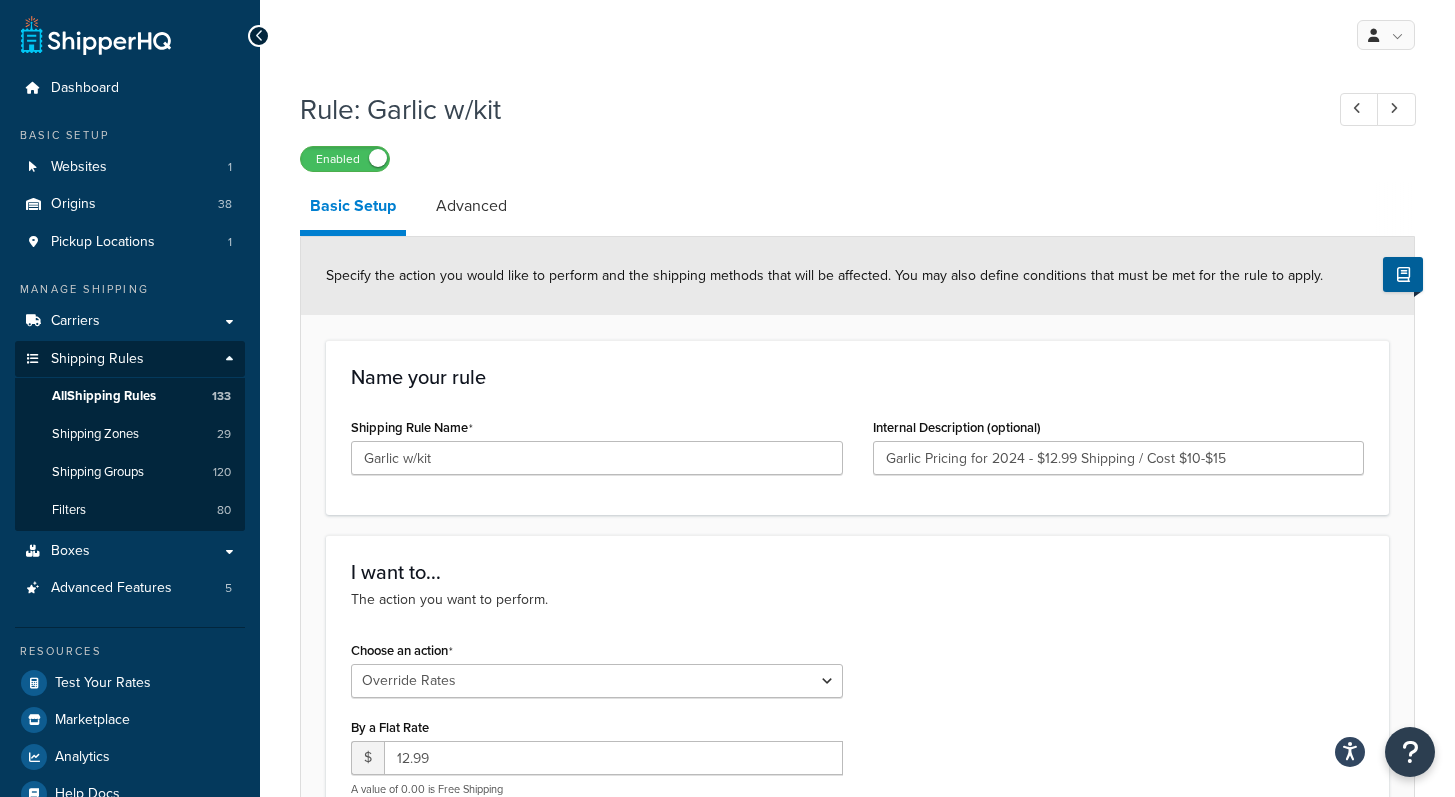 click on "Basic Setup   Advanced" at bounding box center [5250, 209] 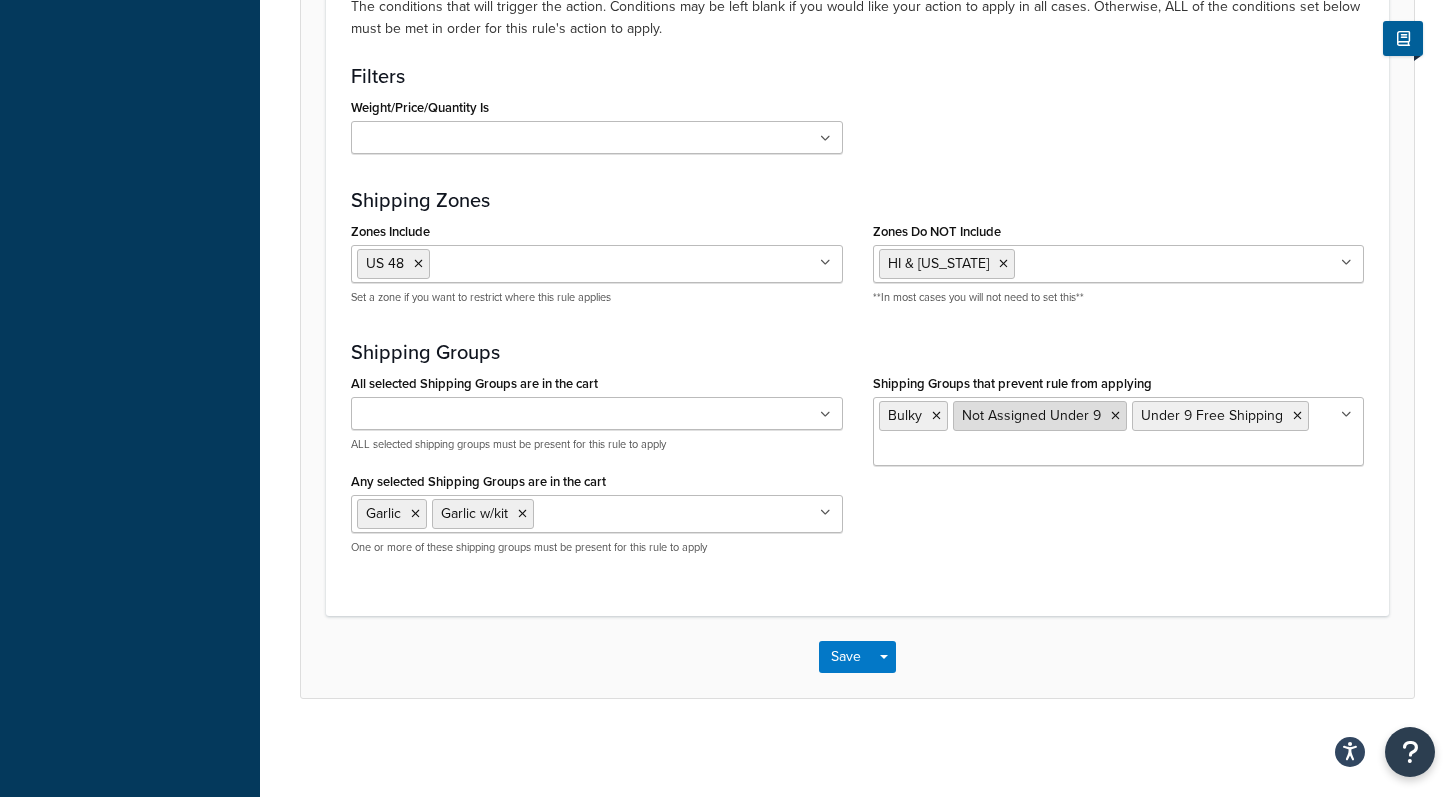 scroll, scrollTop: 1982, scrollLeft: 0, axis: vertical 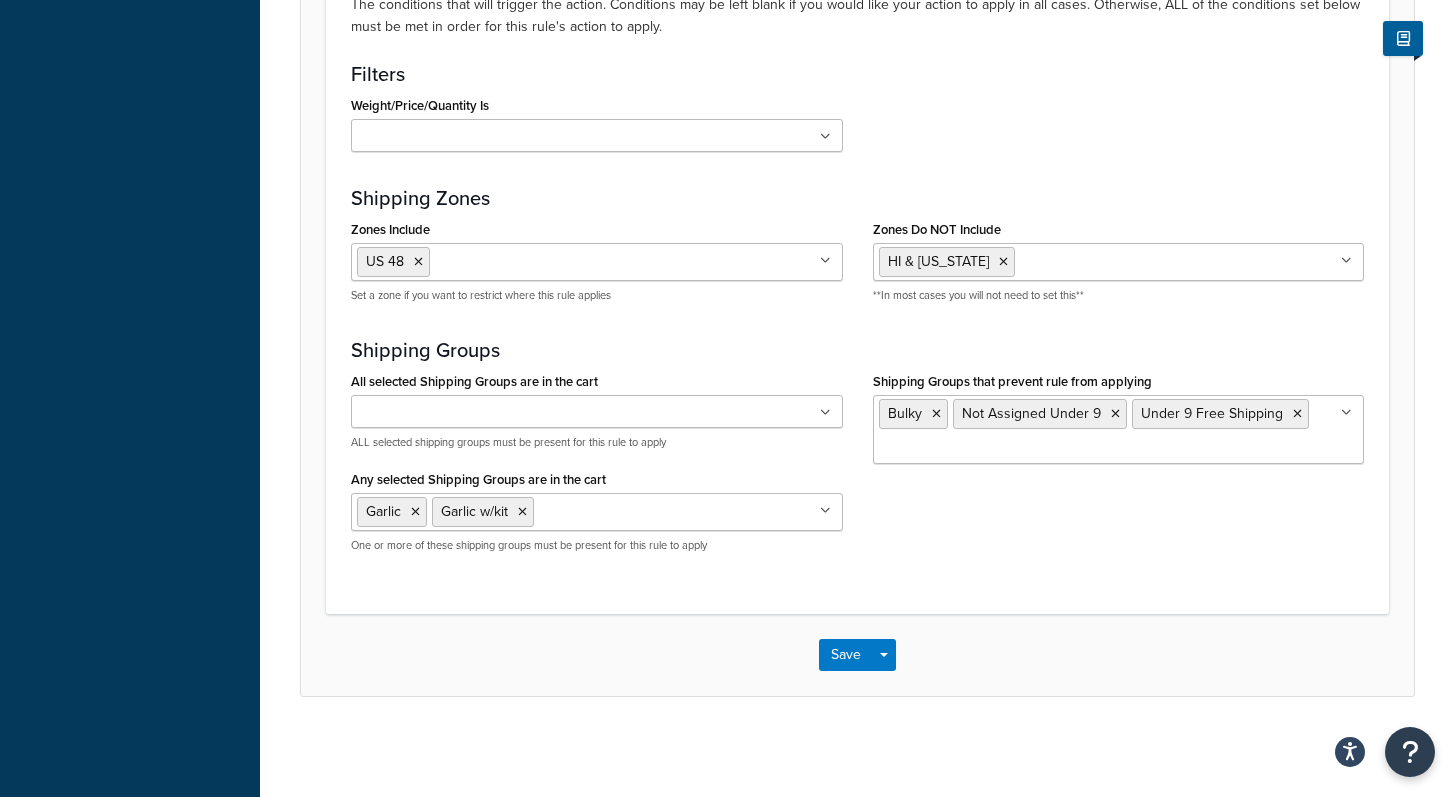 click on "Shipping Groups that prevent rule from applying" at bounding box center [967, 449] 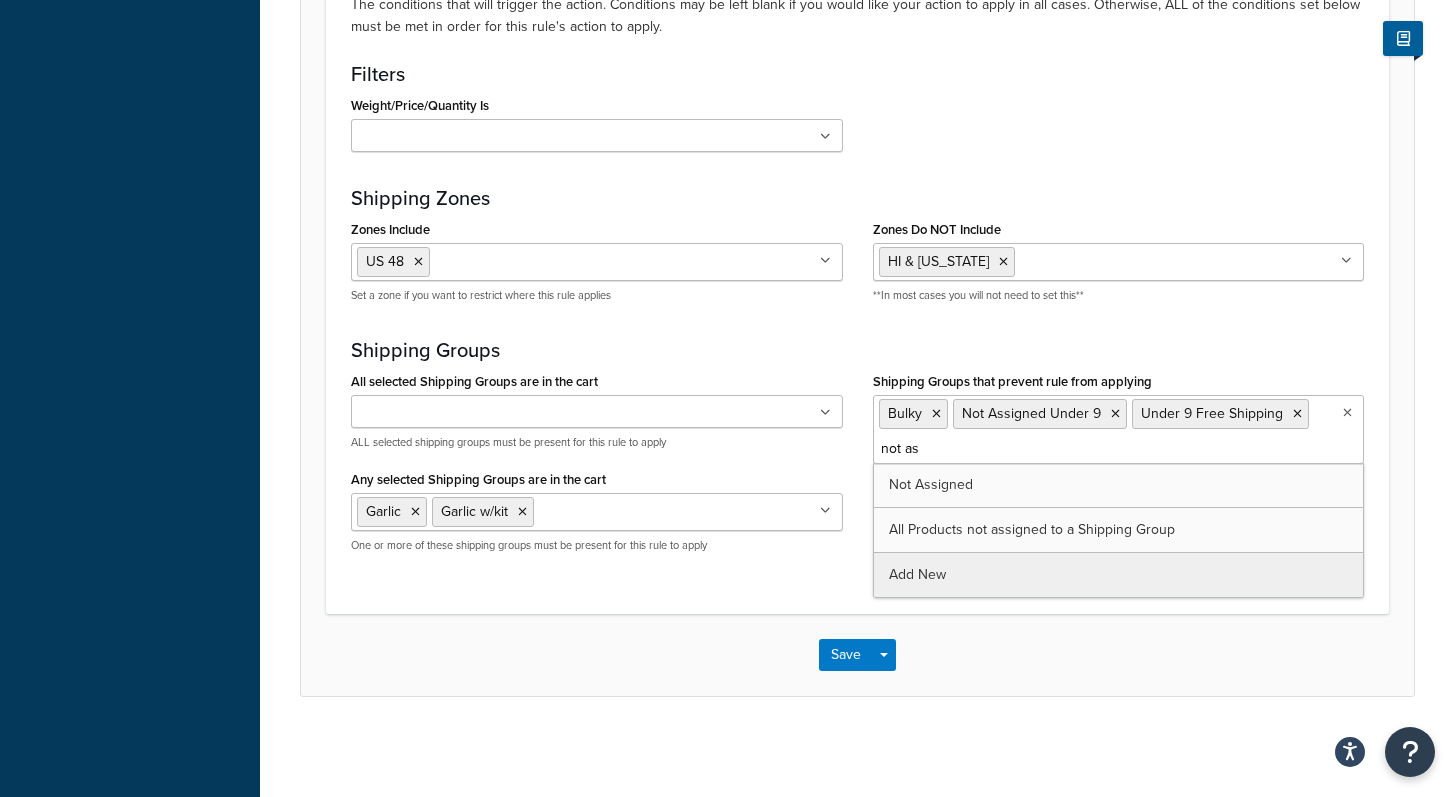 type on "not ass" 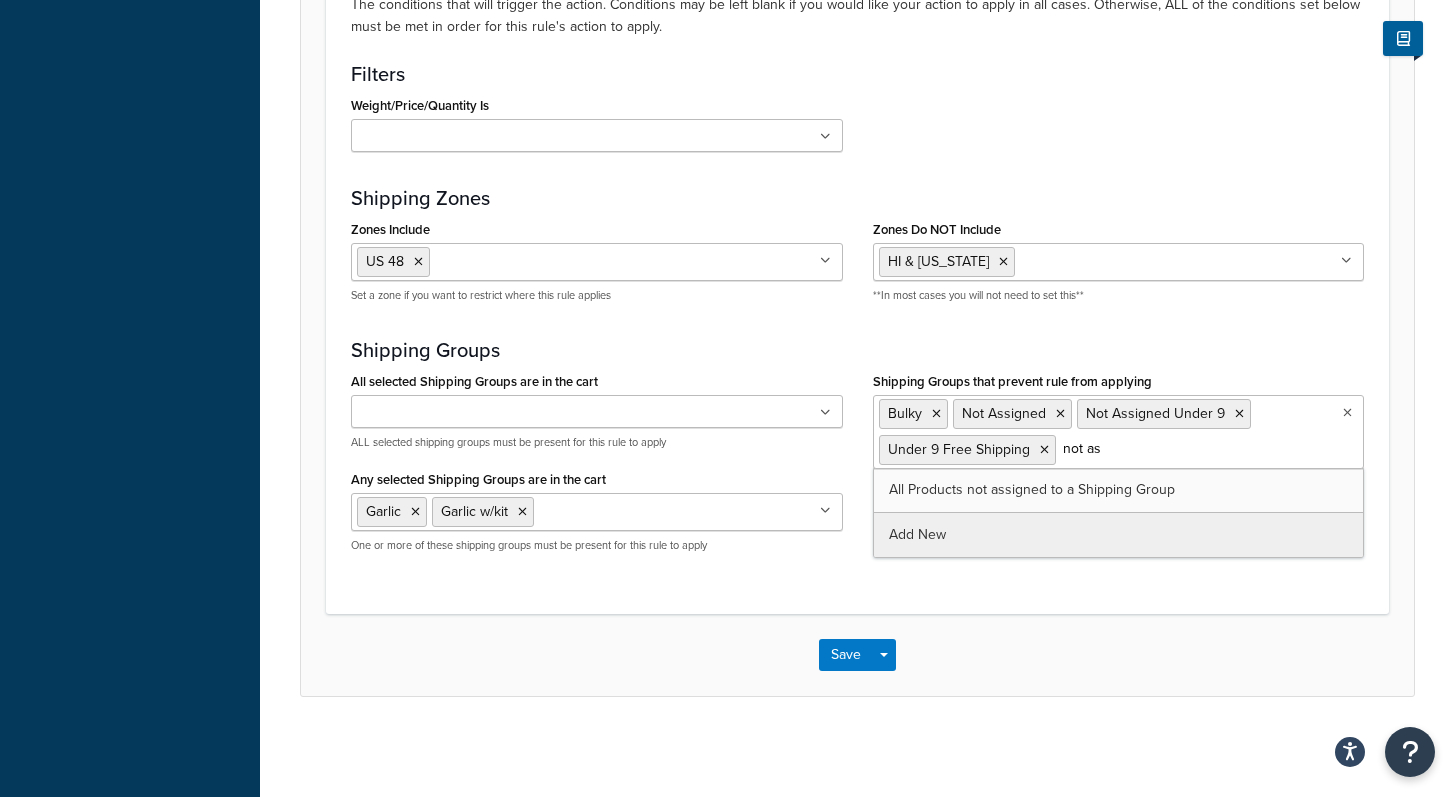 type on "not ass" 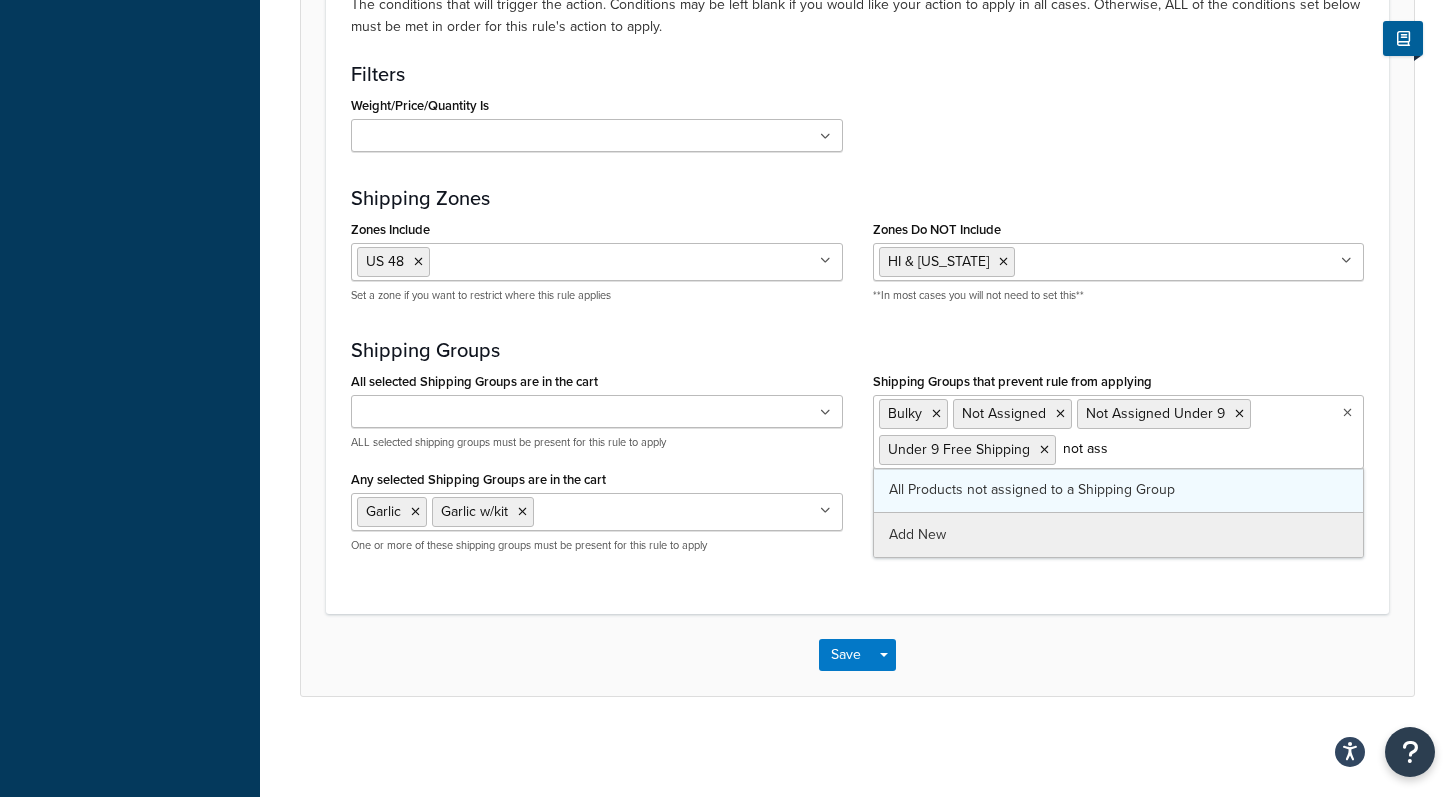 type 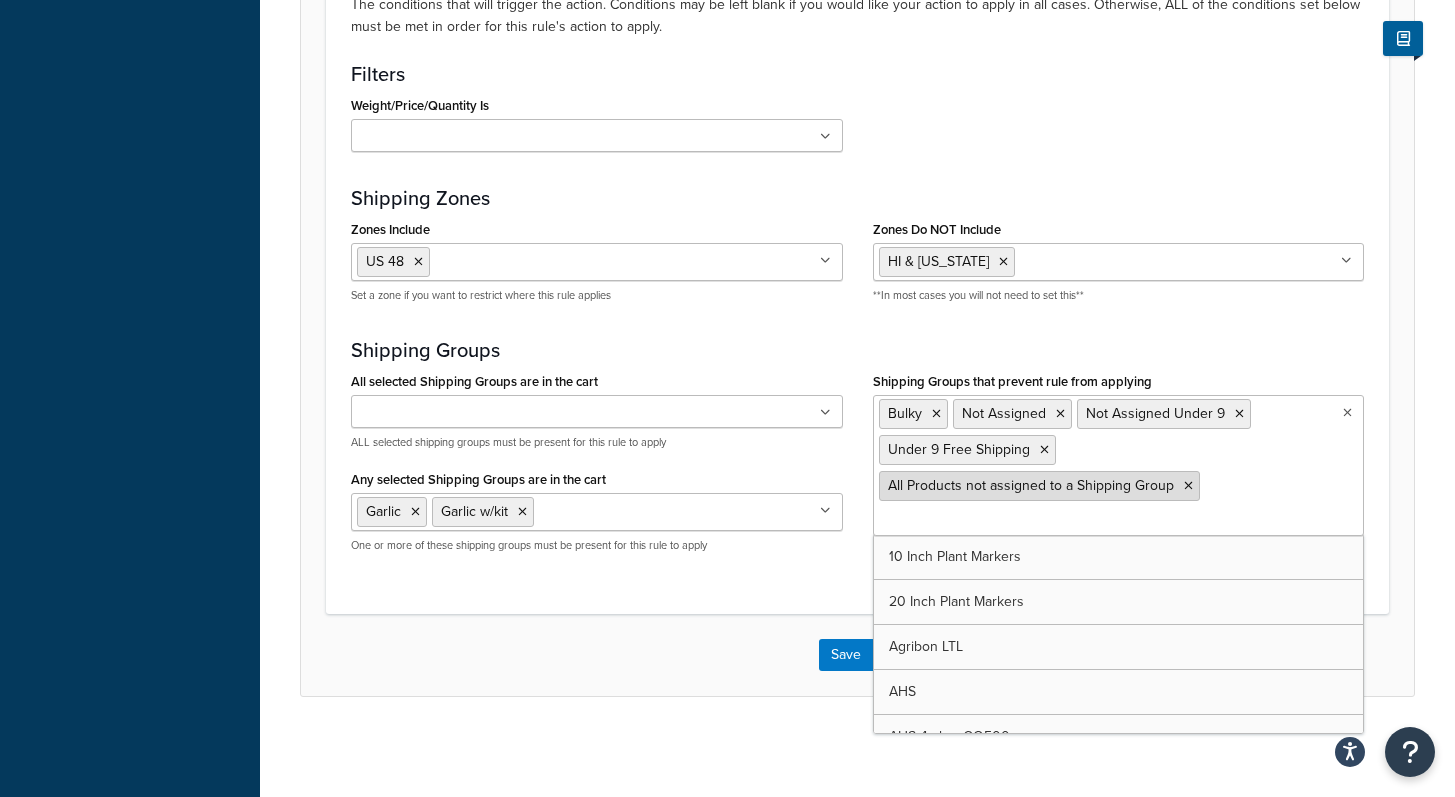 click at bounding box center [1188, 486] 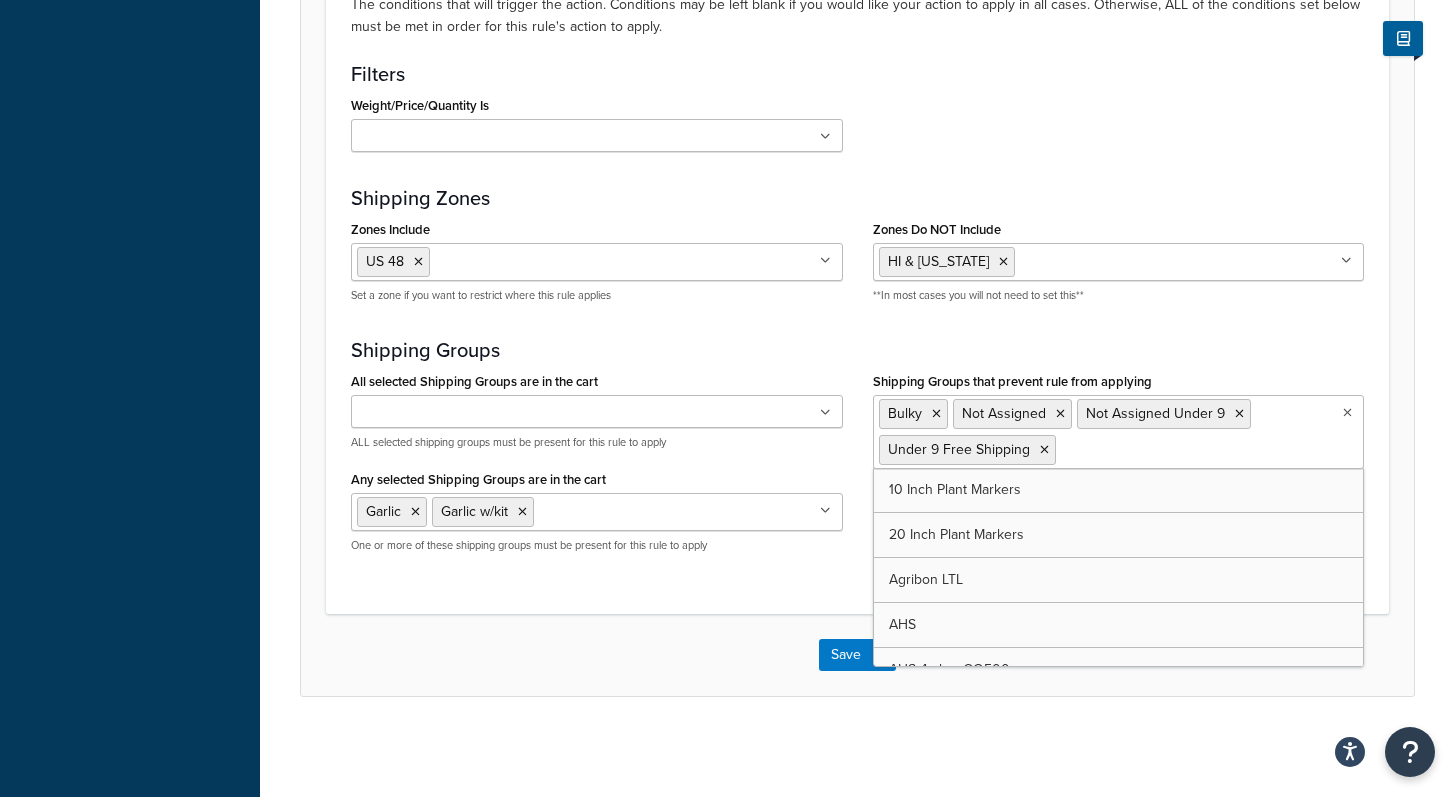 click on "Perform The Action When... The conditions that will trigger the action. Conditions may be left blank if you would like your action to apply in all cases. Otherwise, ALL of the conditions set below must be met in order for this rule's action to apply. Filters Weight/Price/Quantity Is   <$100 <$100 Under 9 <3 Benches ship free with Greenhouse 25 to 50 Pounds 30 to 50 Pounds 35 to 50 Pounds 40 to 50 Pounds 6 Perennial Plants Bare Root 1 or More Trees Bare Root 1 Tree Bare Root 2-4 Trees Bare Root 5 Trees Bulky Over 50 lbs Cart weight > 750 lbs Cart weight less than 200 lbs Cart Weight over 9 pounds Fourwinds 1 Fourwinds 2-3 Fourwinds 4-6 Free Shipping 50 Dollars Potatoes Free Shipping on $300 Bare Root Fruit Trees Garlic (Free Shipping Threshold) GP121 >100 Home Delivery Flat Rate Less than $30 Seed Packs Less than $300 Less Than 50 Pounds for 2Day Shipping Live Plant 6-Pack (Free Shipping) Live Plant 6-Pack (Paid Shipping 1-6) Live Plant 6-Pack (Paid Shipping 13-18) Live Plant 6-Pack (Paid Shipping 7-12) Over 9" at bounding box center (857, 276) 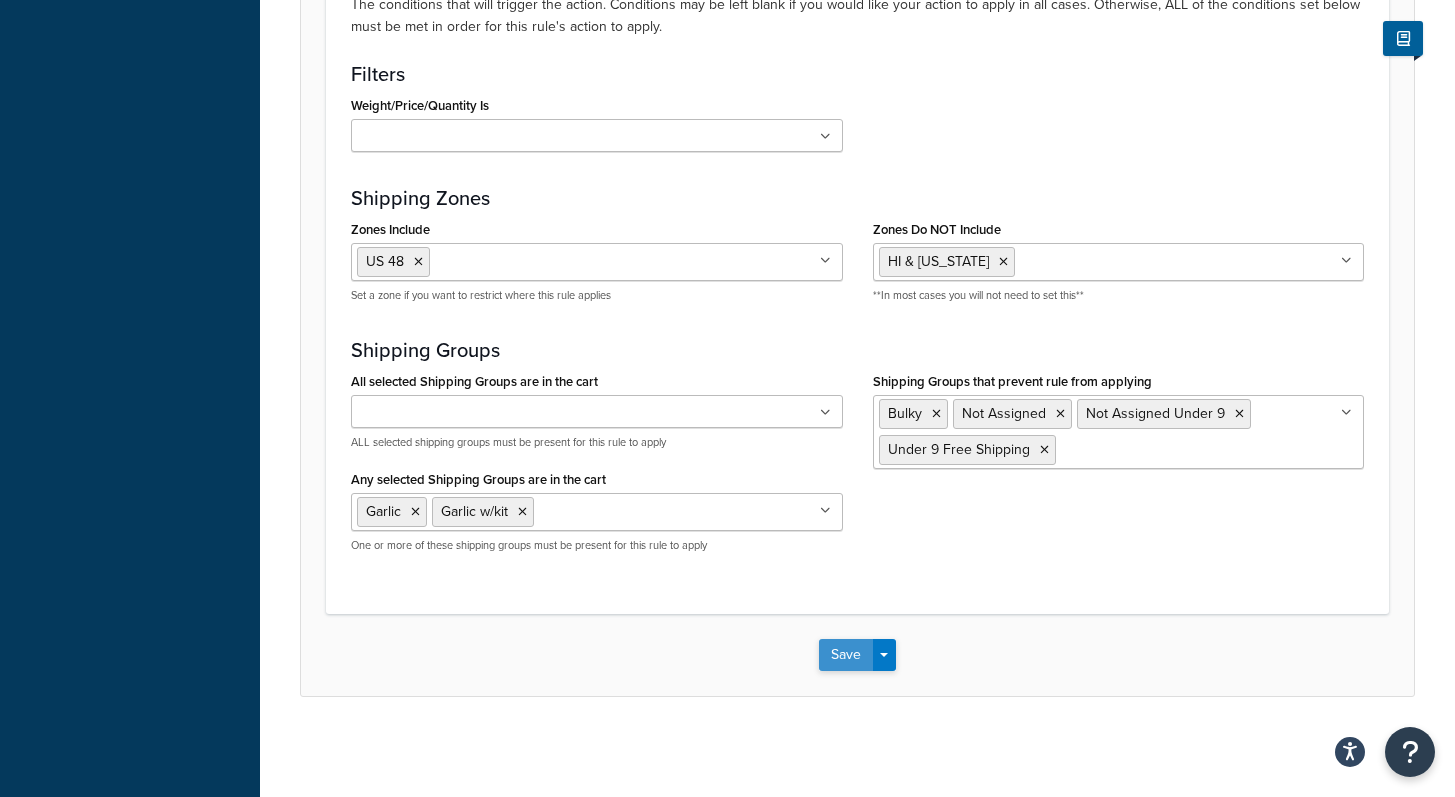 click on "Save" at bounding box center (846, 655) 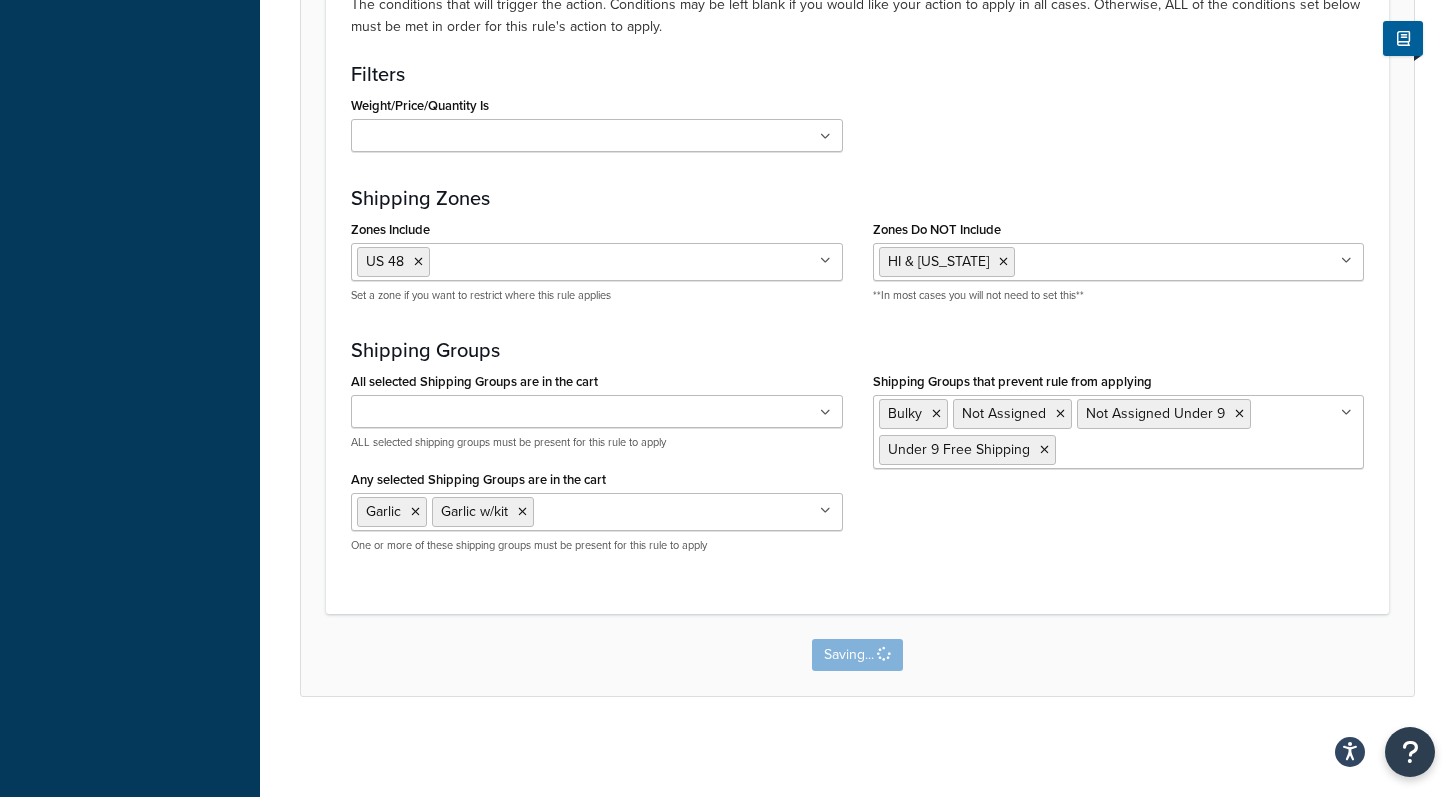 scroll, scrollTop: 0, scrollLeft: 0, axis: both 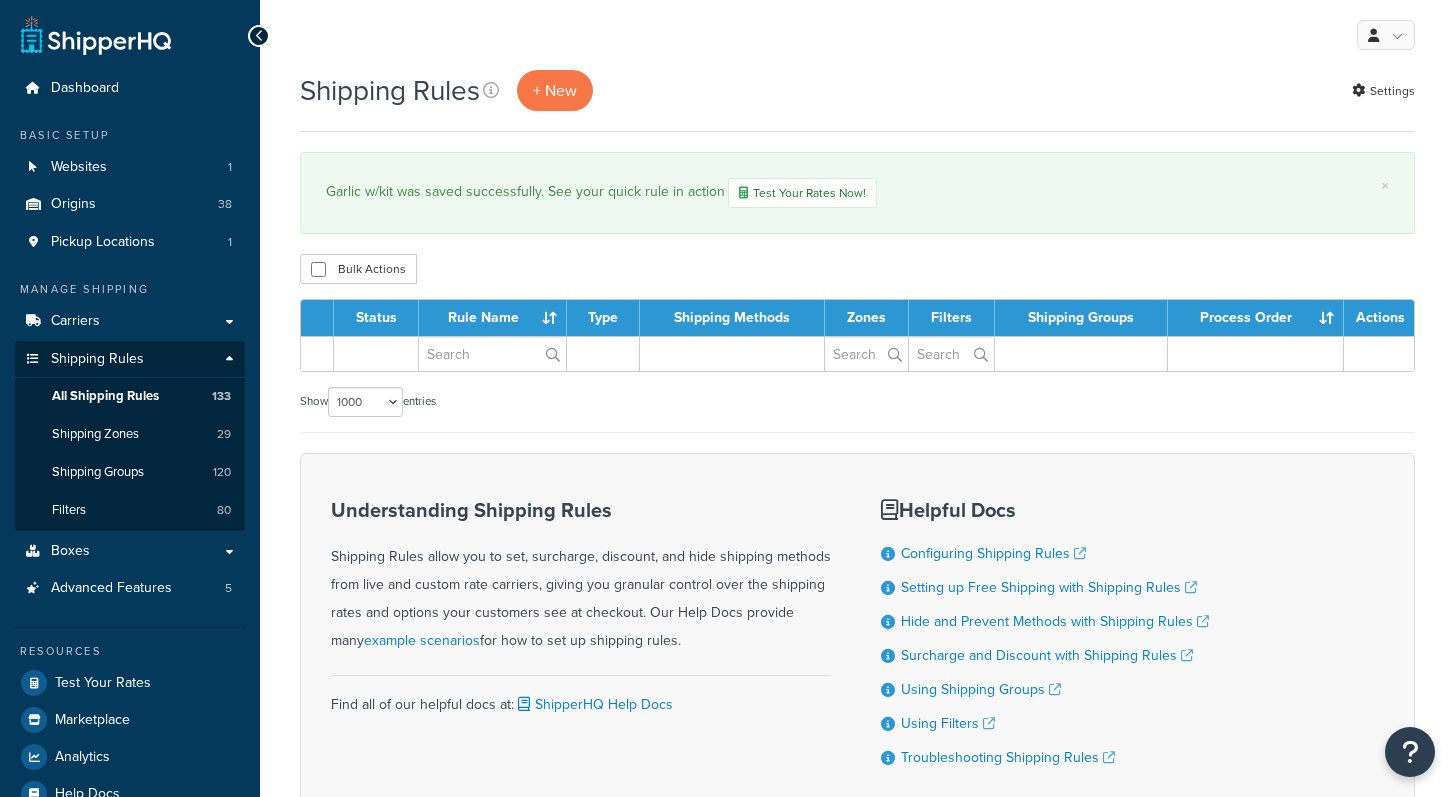 select on "1000" 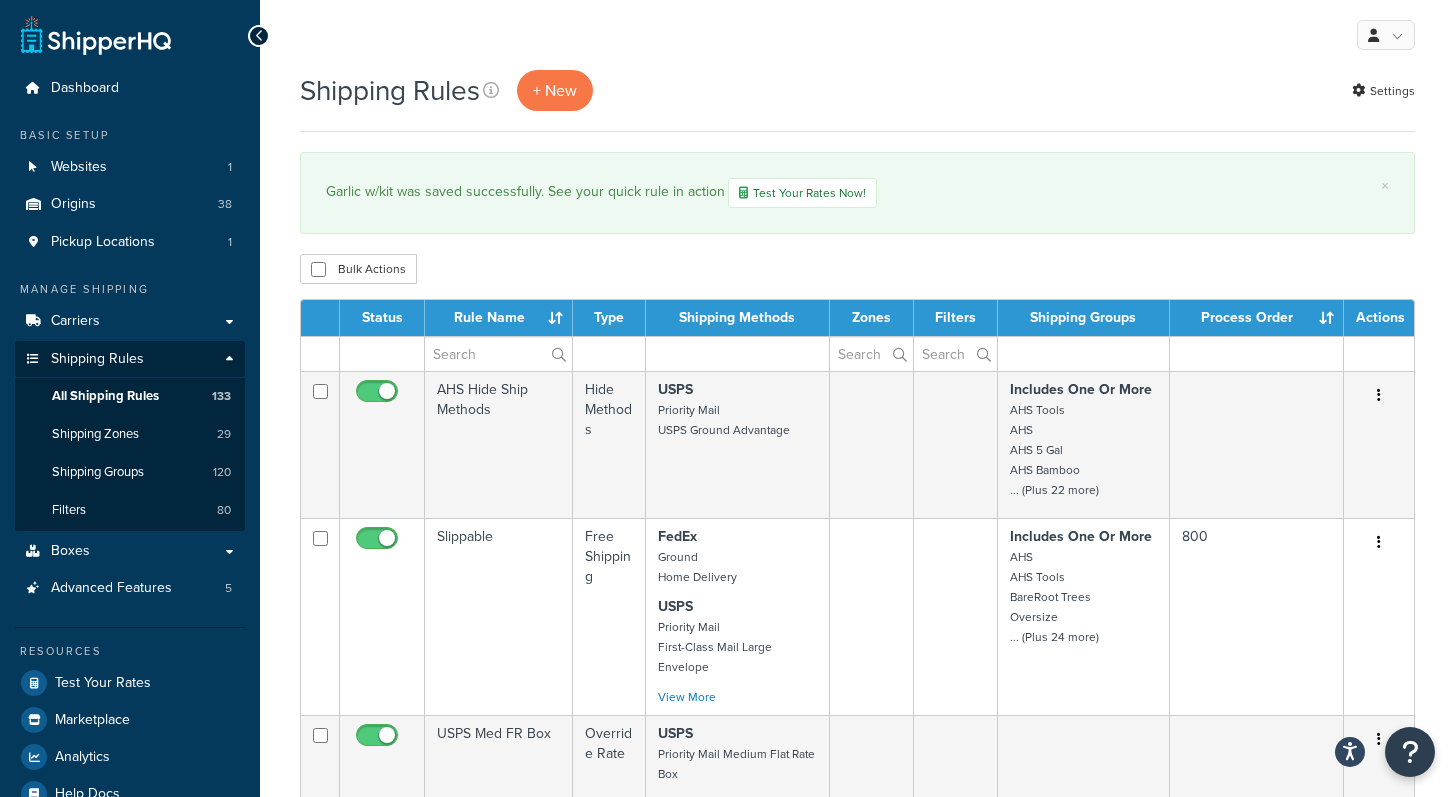 scroll, scrollTop: 0, scrollLeft: 0, axis: both 